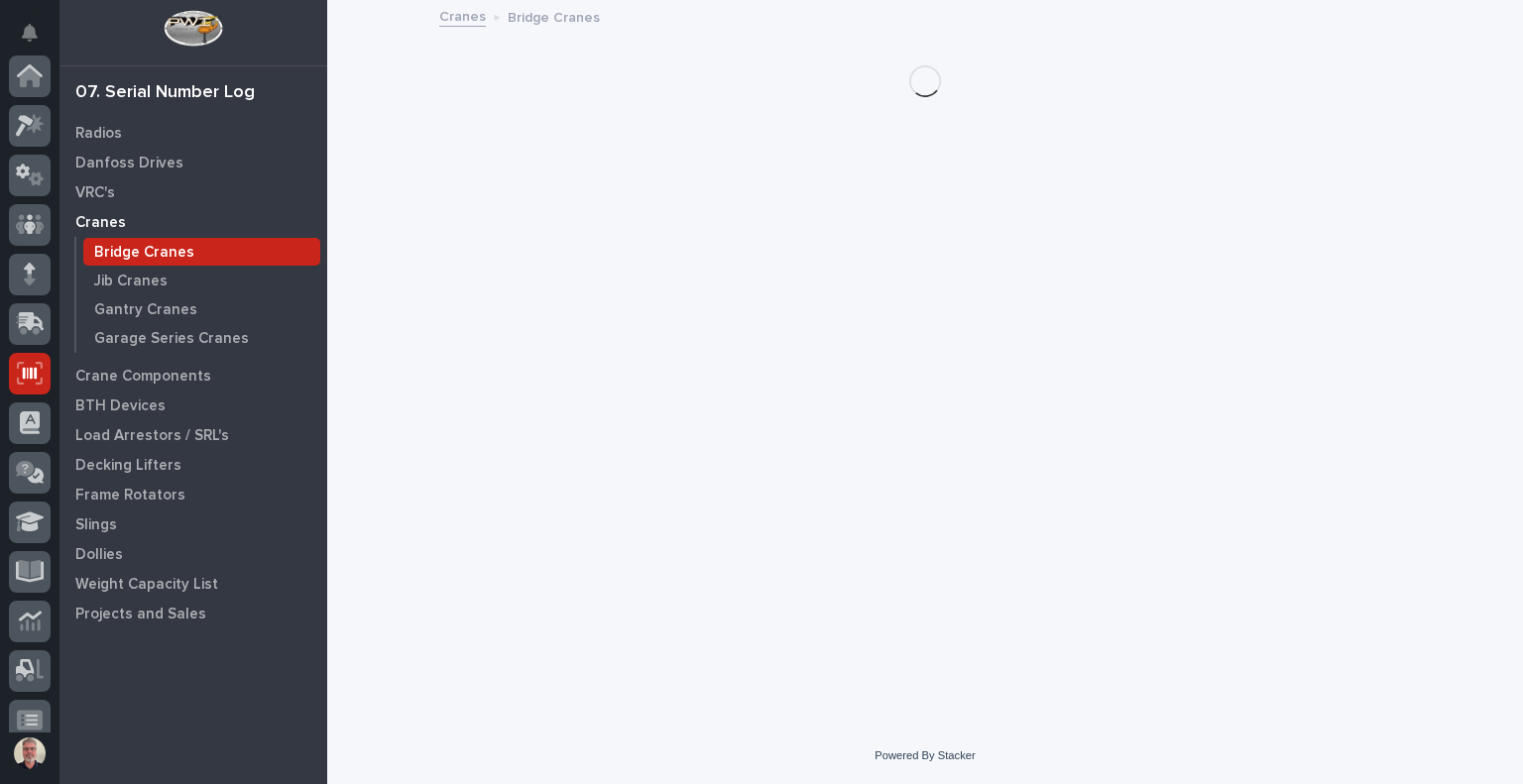 scroll, scrollTop: 0, scrollLeft: 0, axis: both 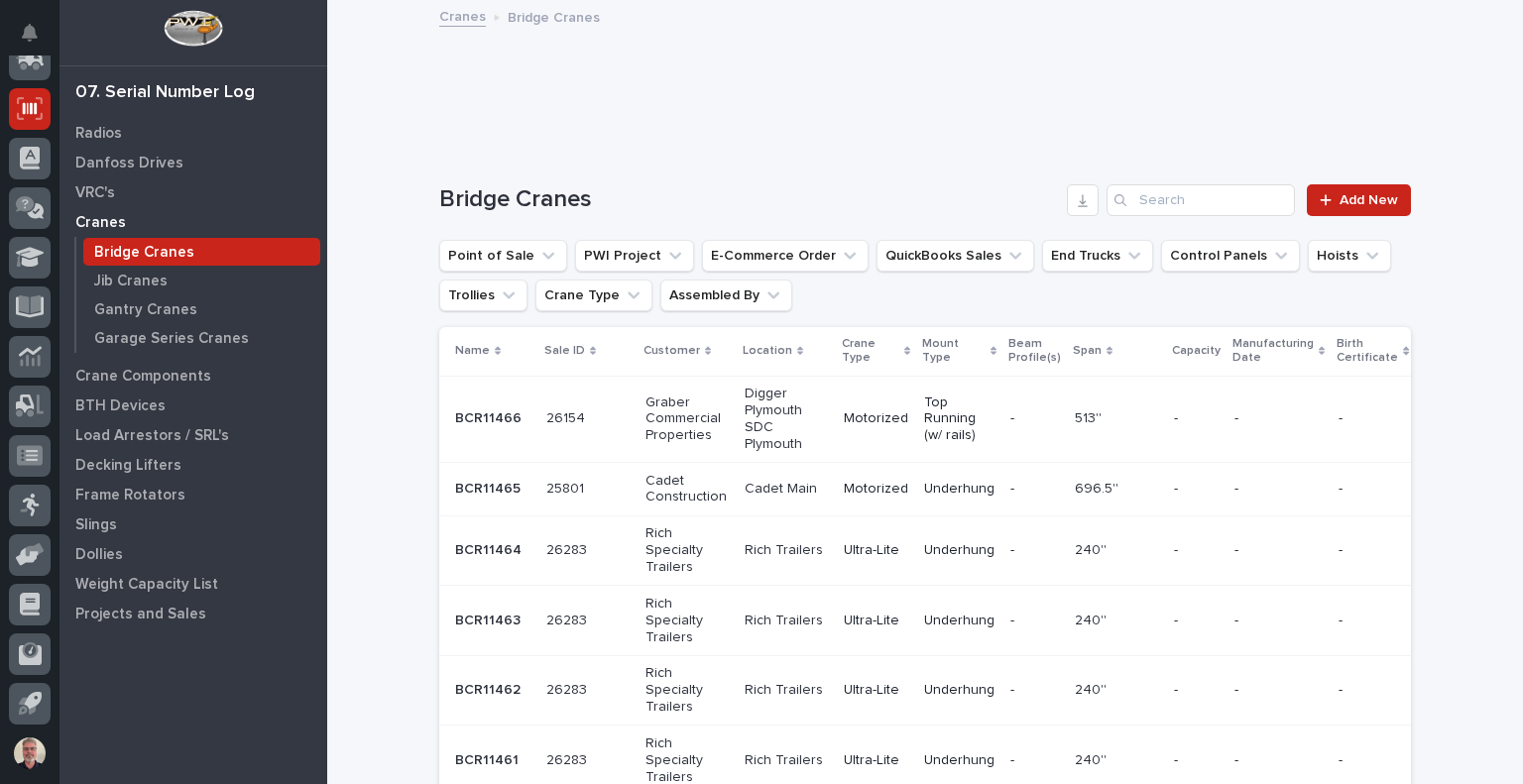 click on "Cranes" at bounding box center (100, 223) 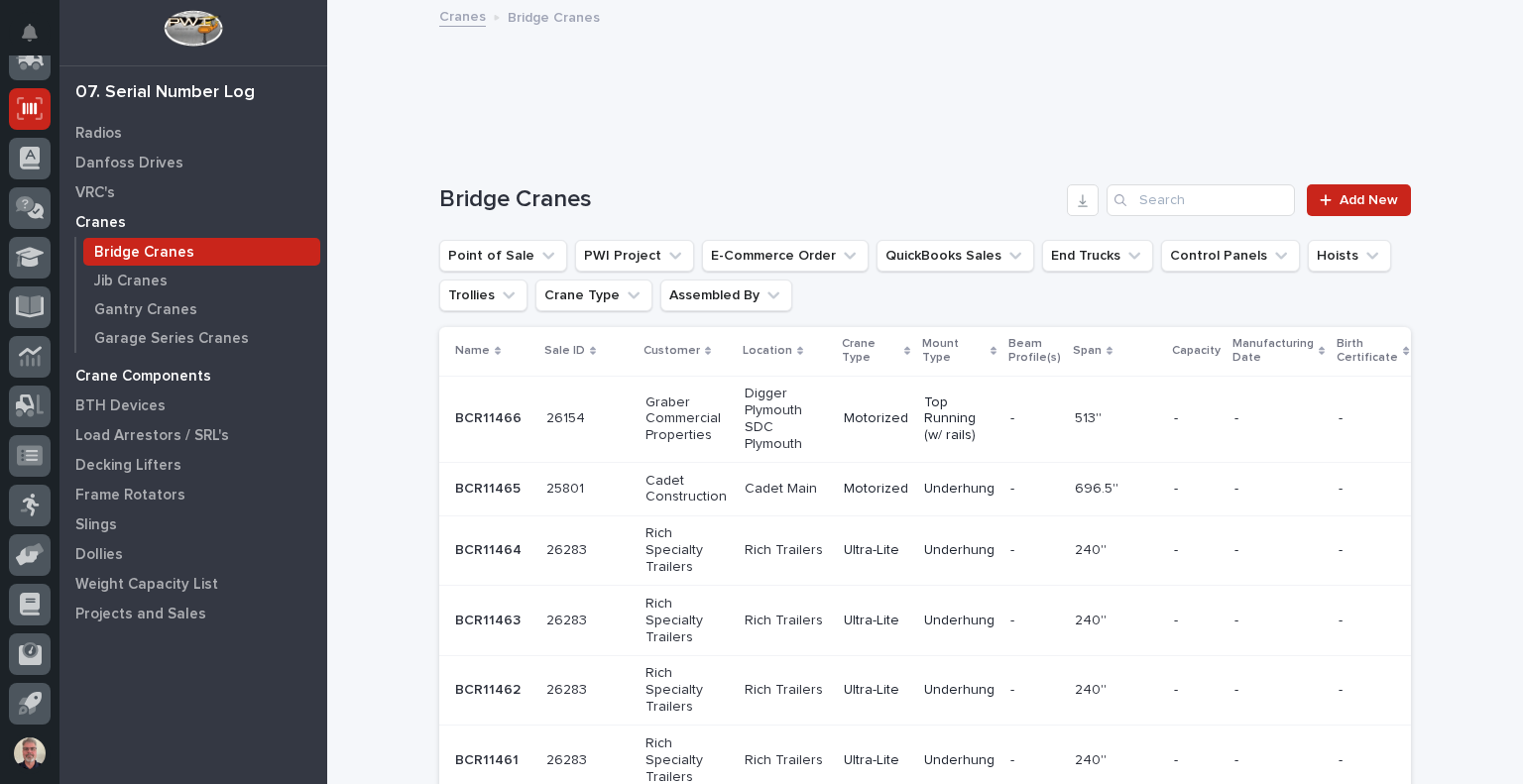 click on "Crane Components" at bounding box center (143, 377) 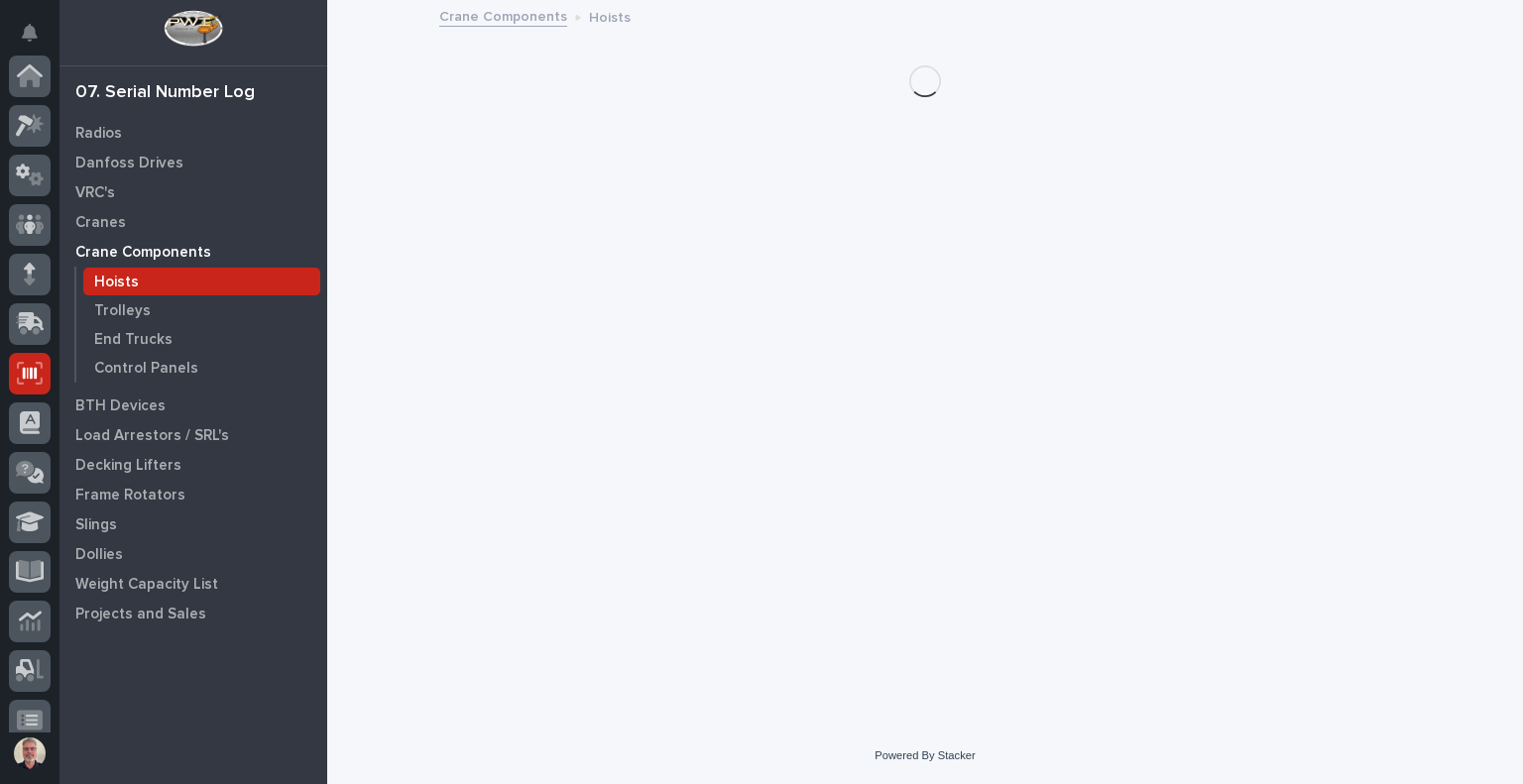 scroll, scrollTop: 265, scrollLeft: 0, axis: vertical 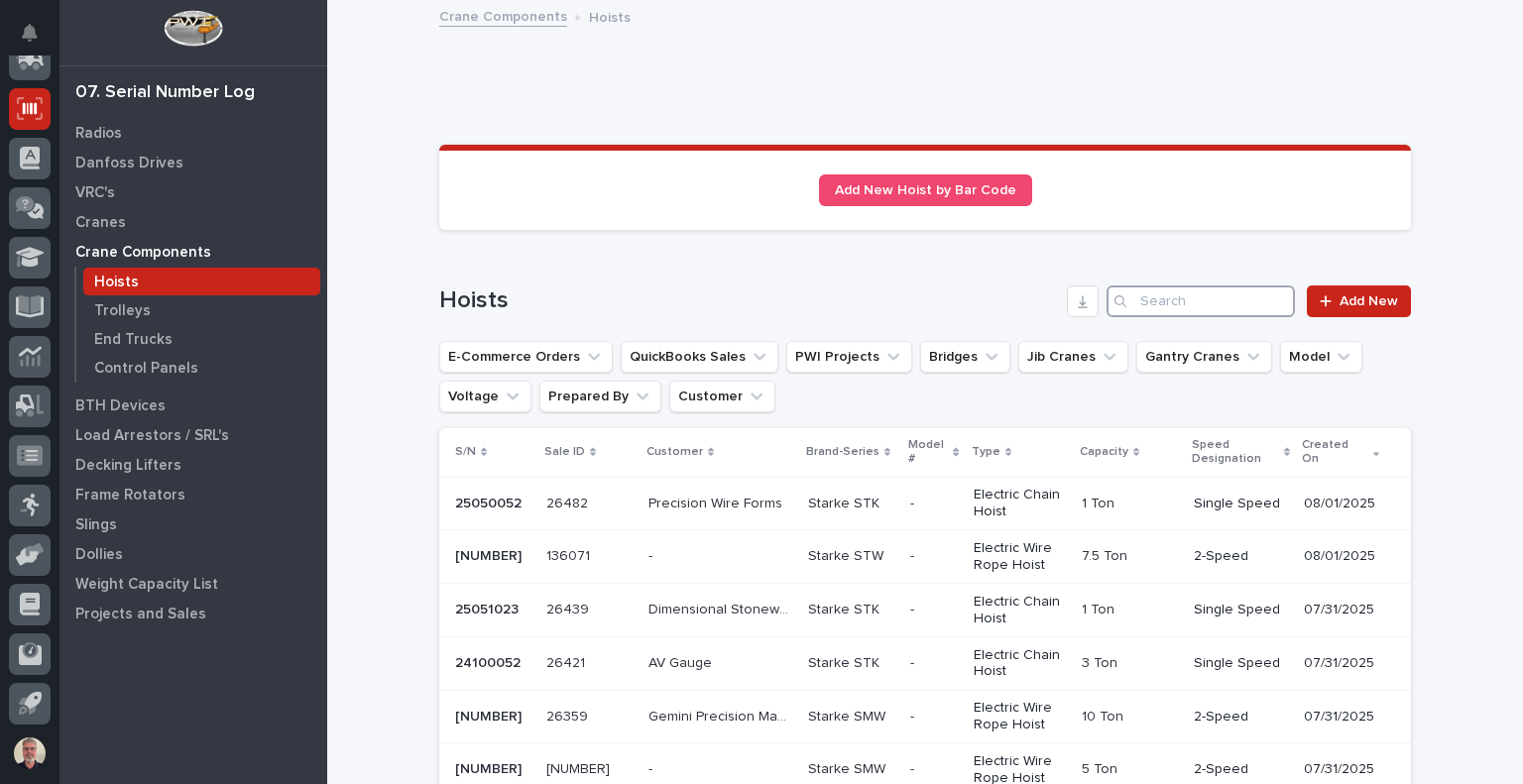 click at bounding box center (1201, 301) 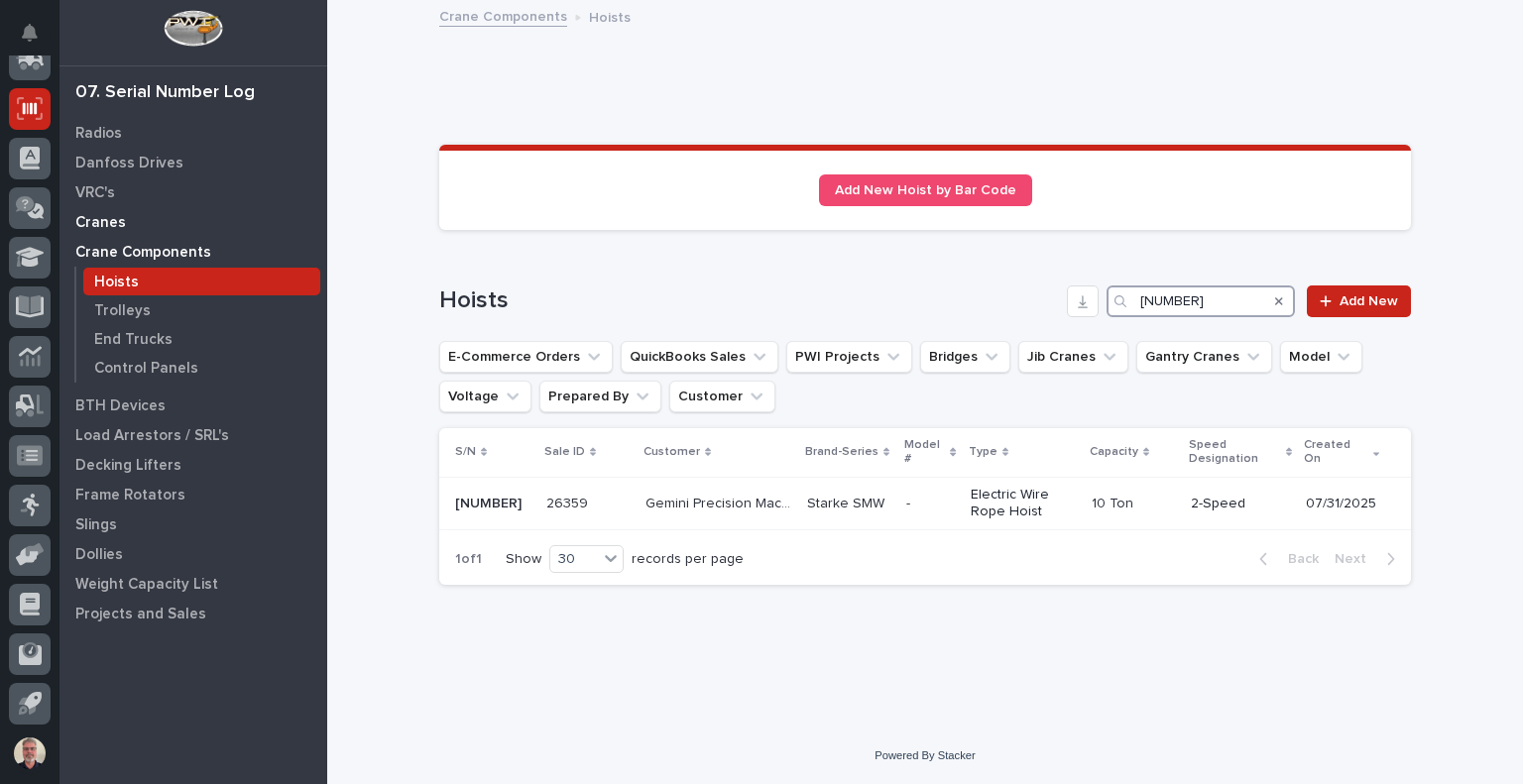 type on "[NUMBER]" 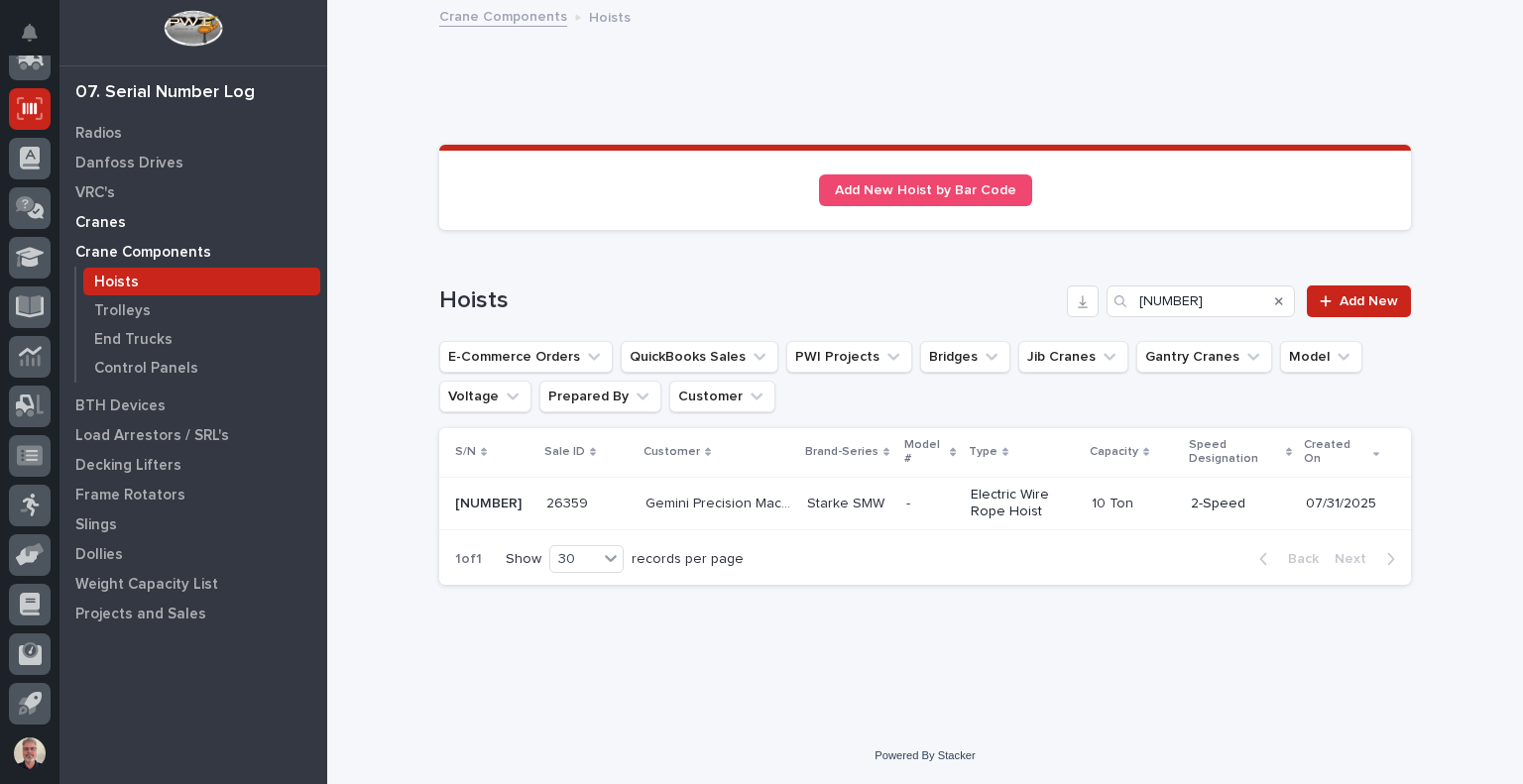 click on "Cranes" at bounding box center (100, 223) 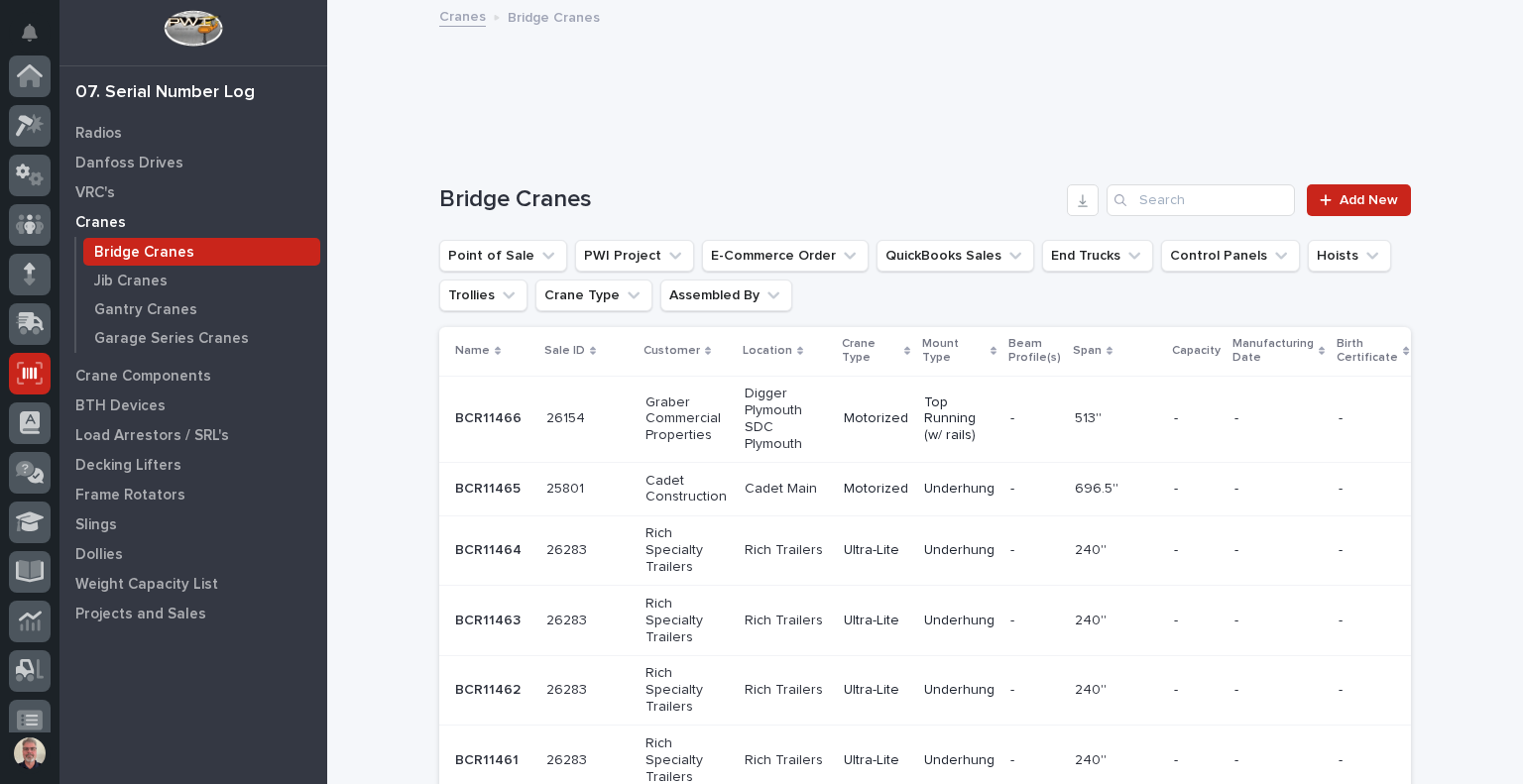 scroll, scrollTop: 265, scrollLeft: 0, axis: vertical 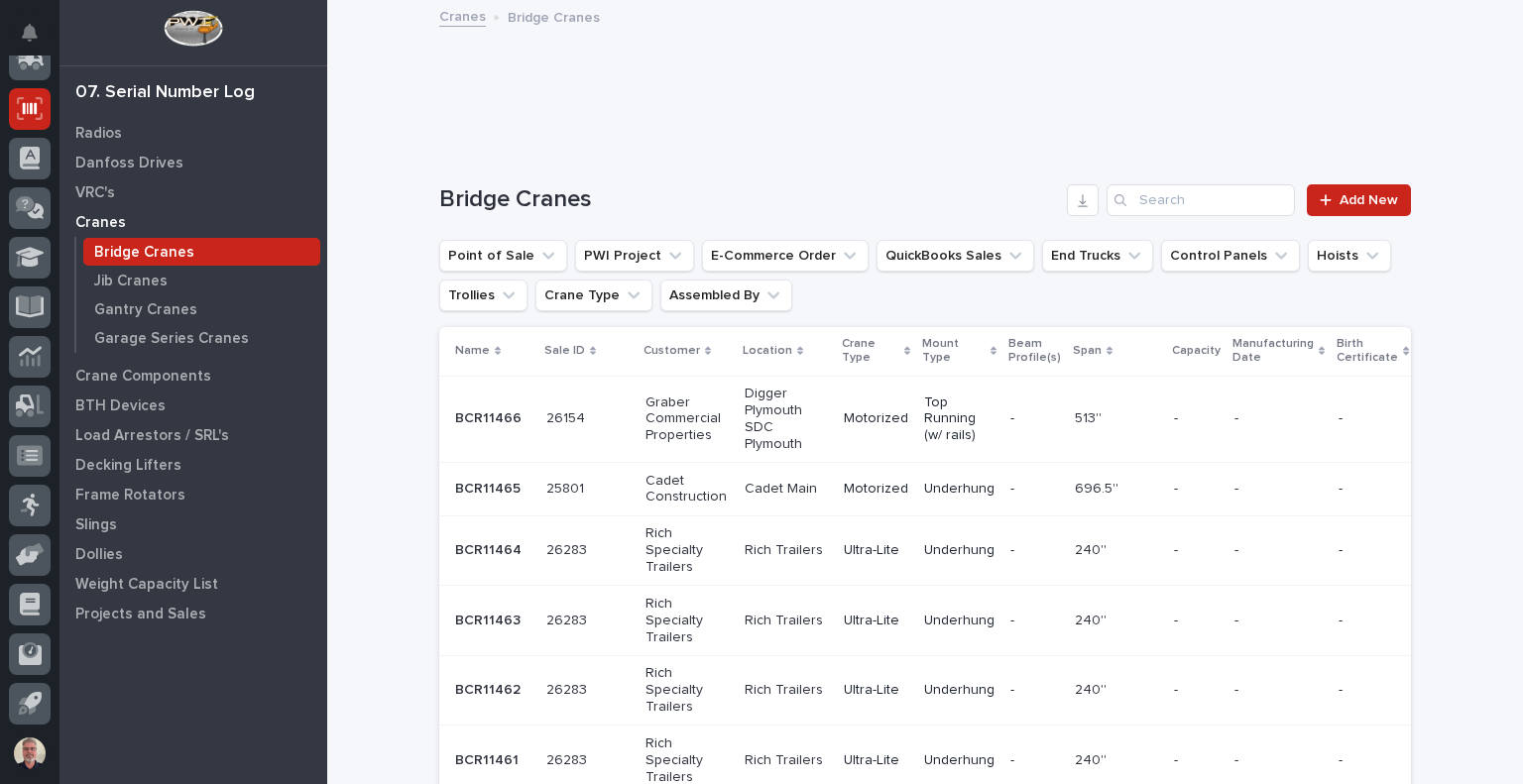 click 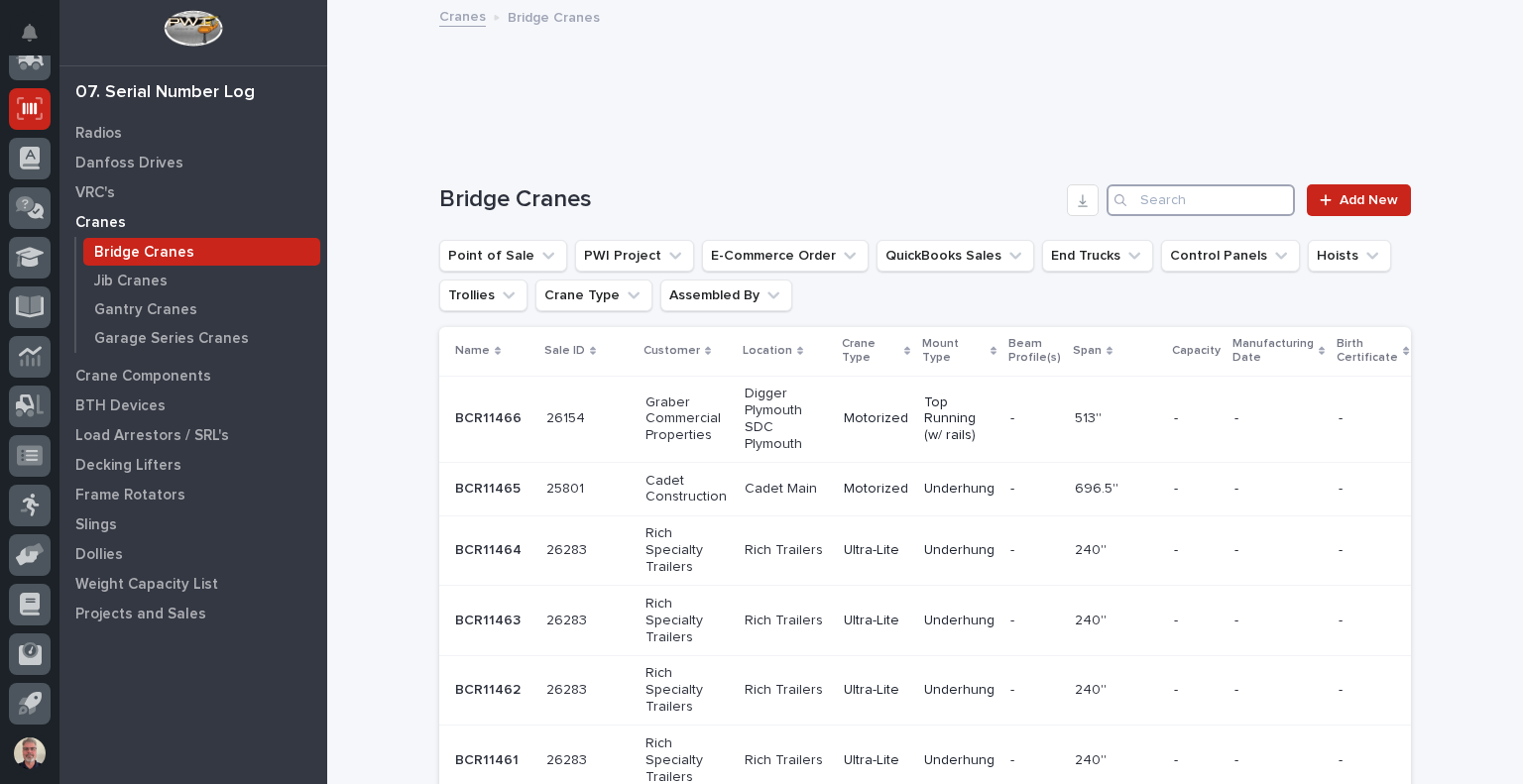 click at bounding box center (1201, 200) 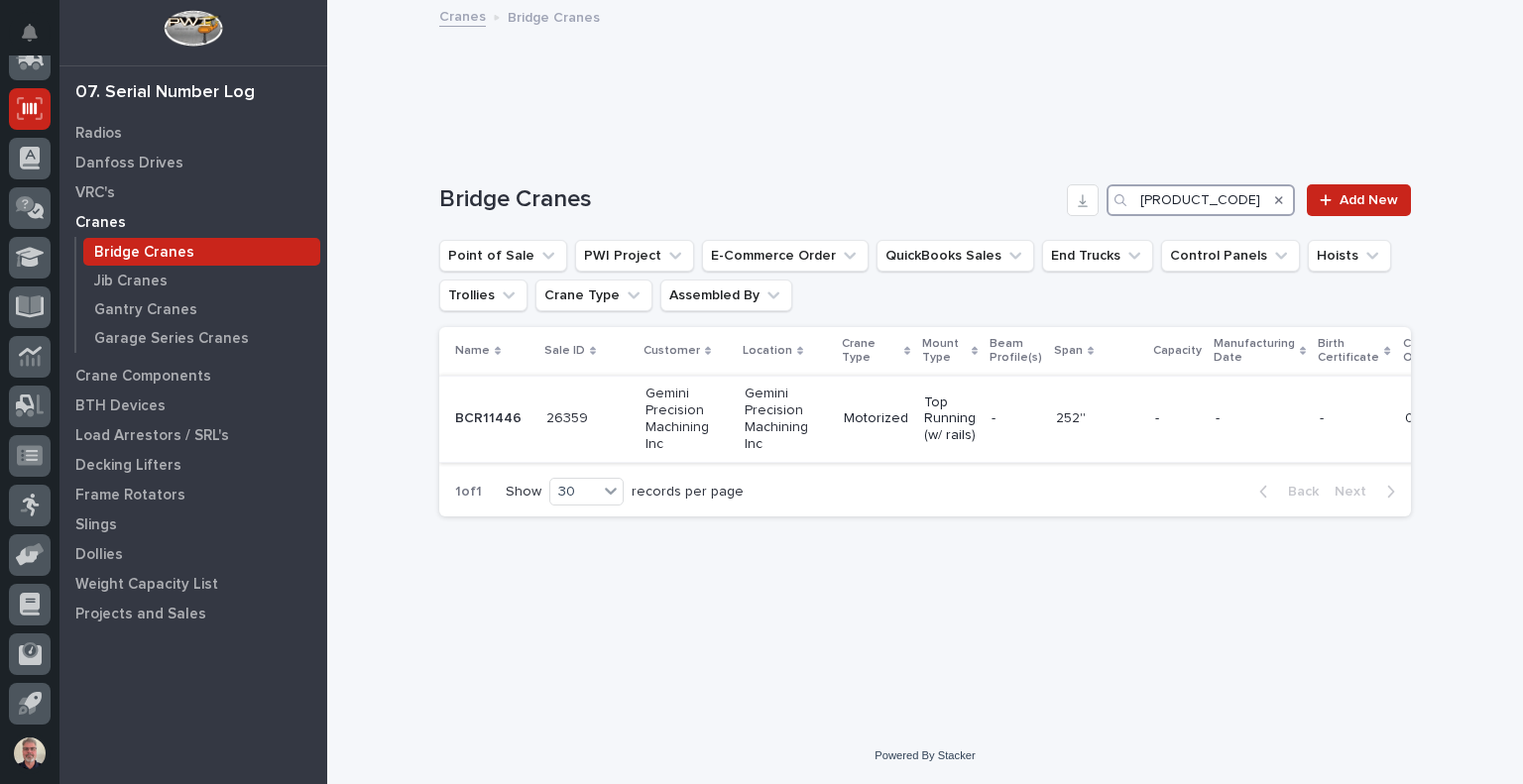 type on "[PRODUCT_CODE]" 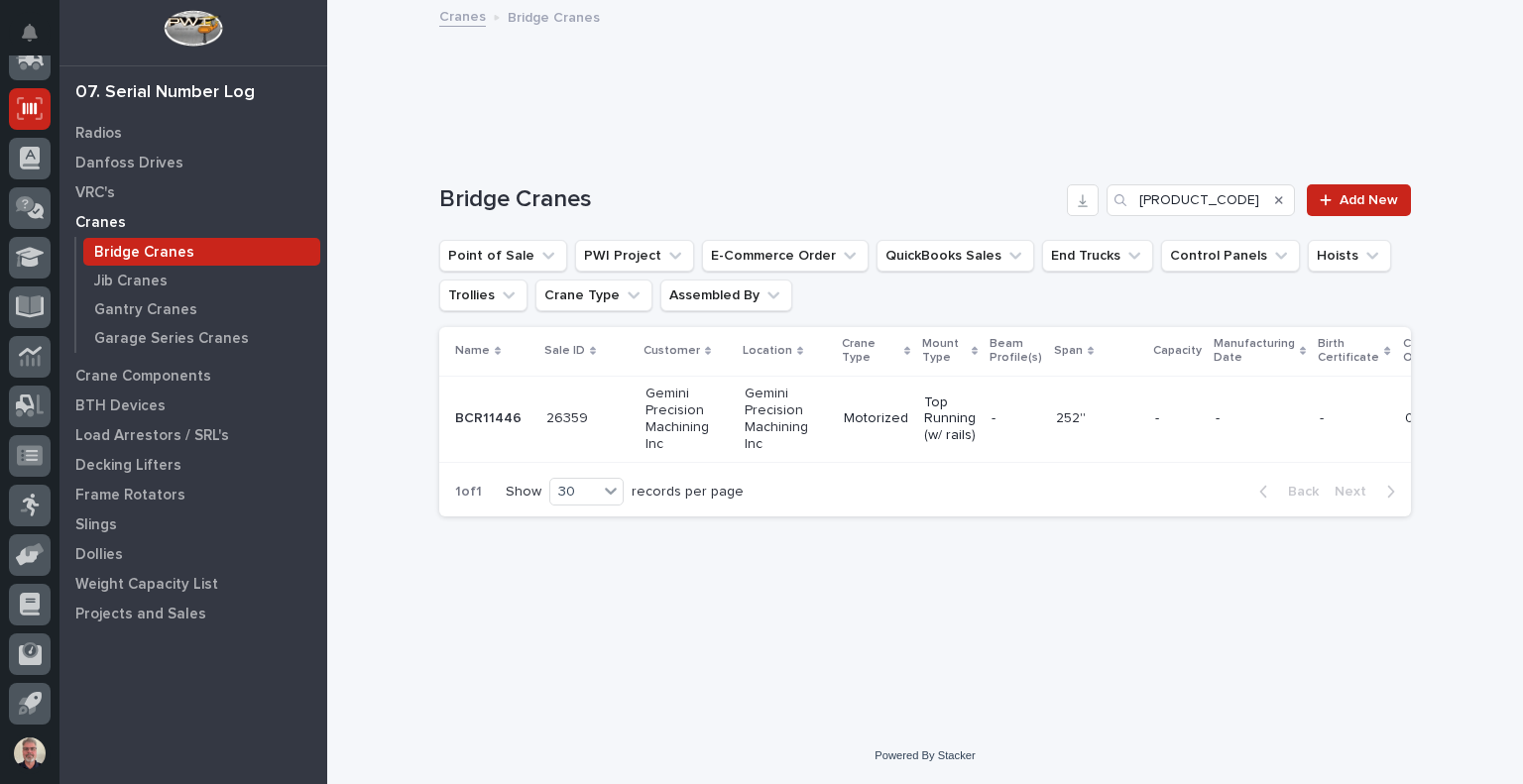 click at bounding box center [493, 418] 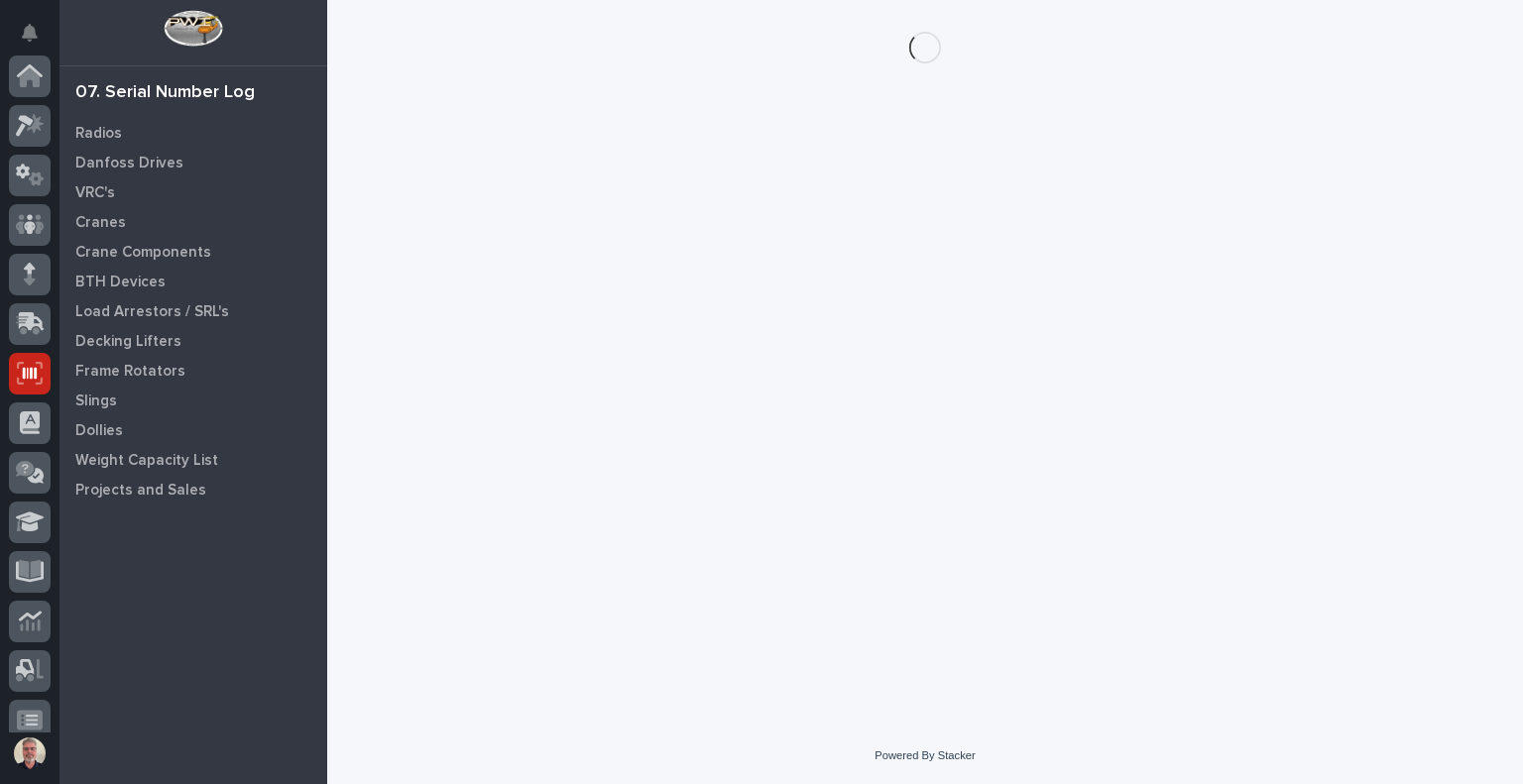 scroll, scrollTop: 265, scrollLeft: 0, axis: vertical 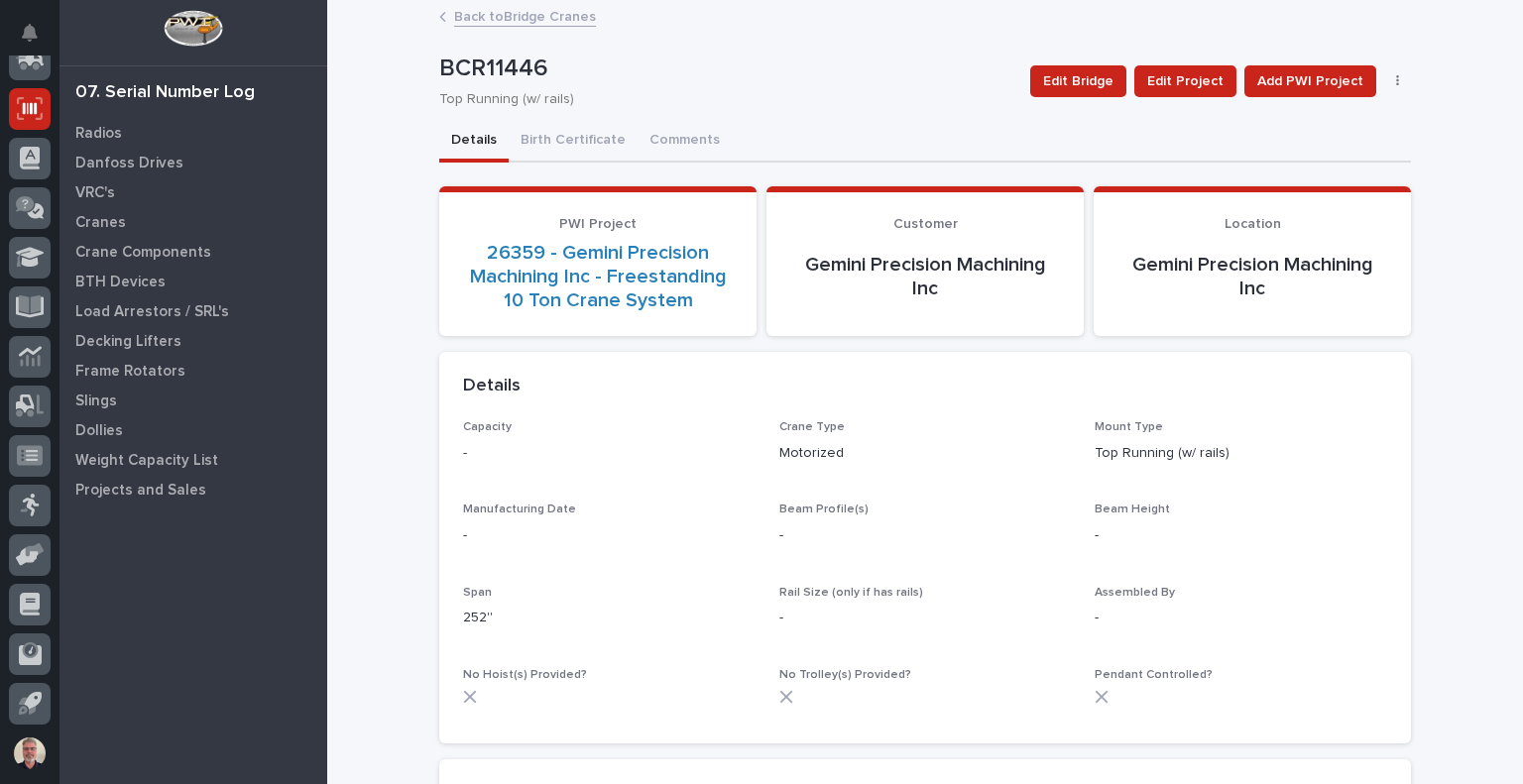 click on "Details" at bounding box center [925, 387] 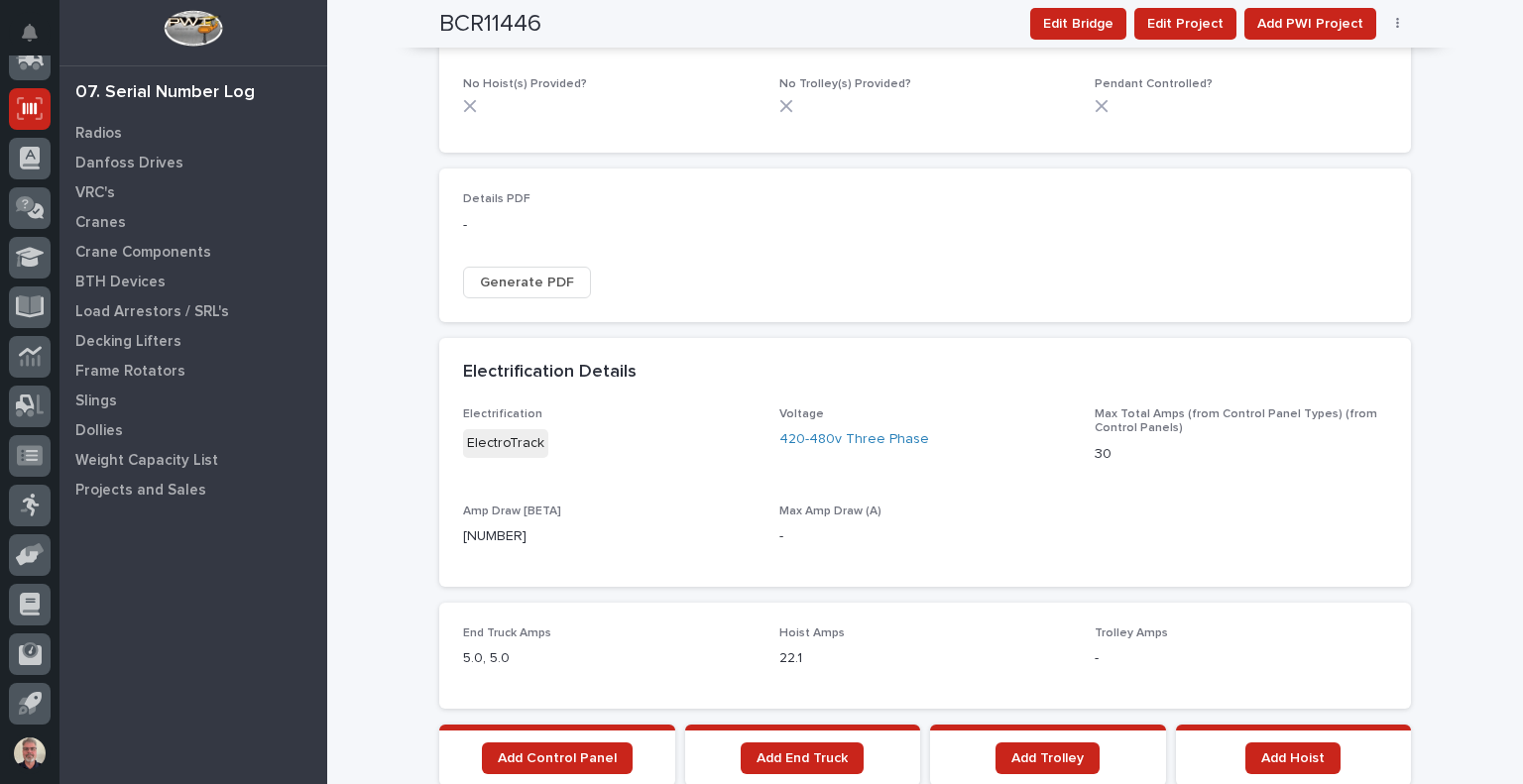 scroll, scrollTop: 0, scrollLeft: 0, axis: both 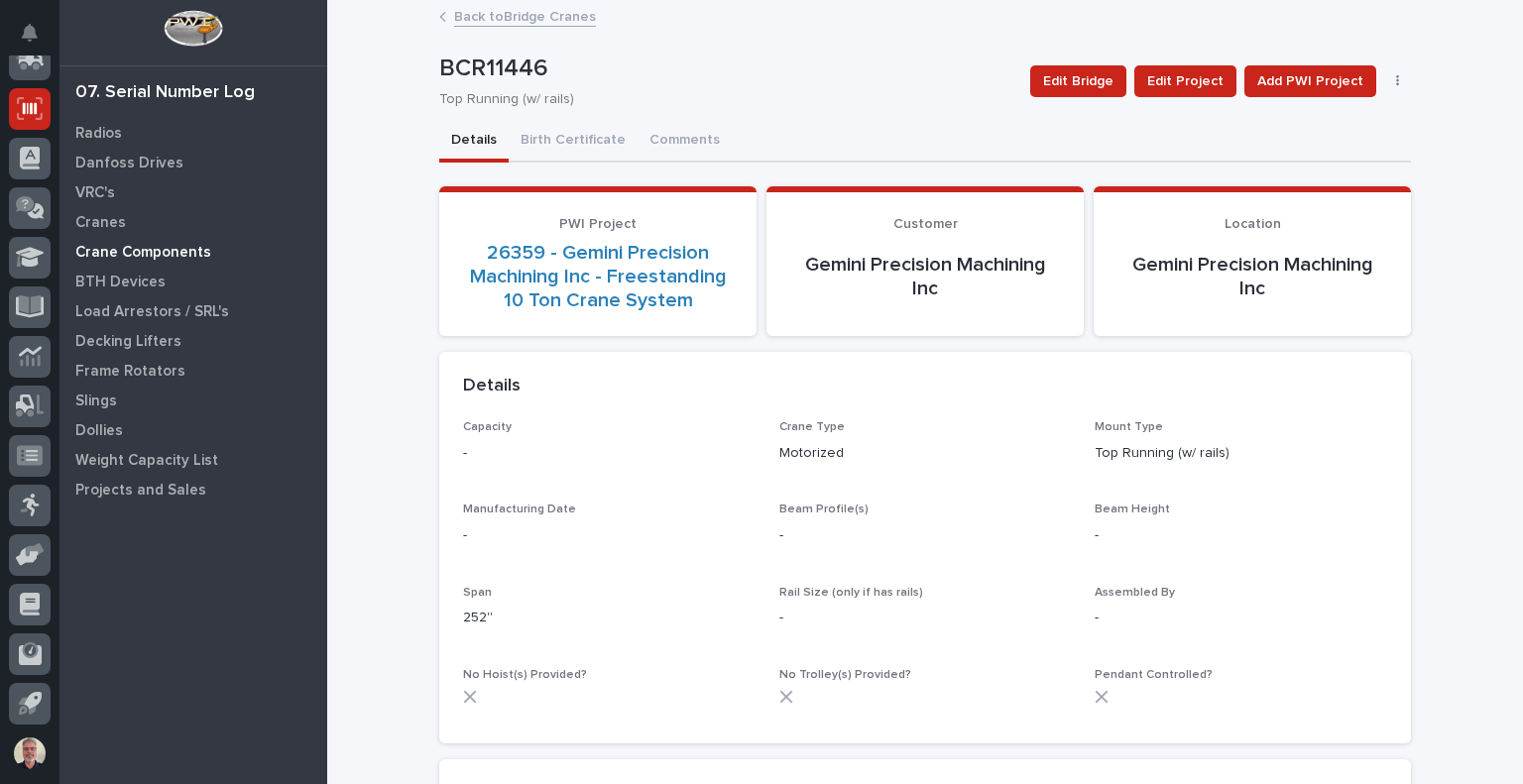 click on "Crane Components" at bounding box center [143, 253] 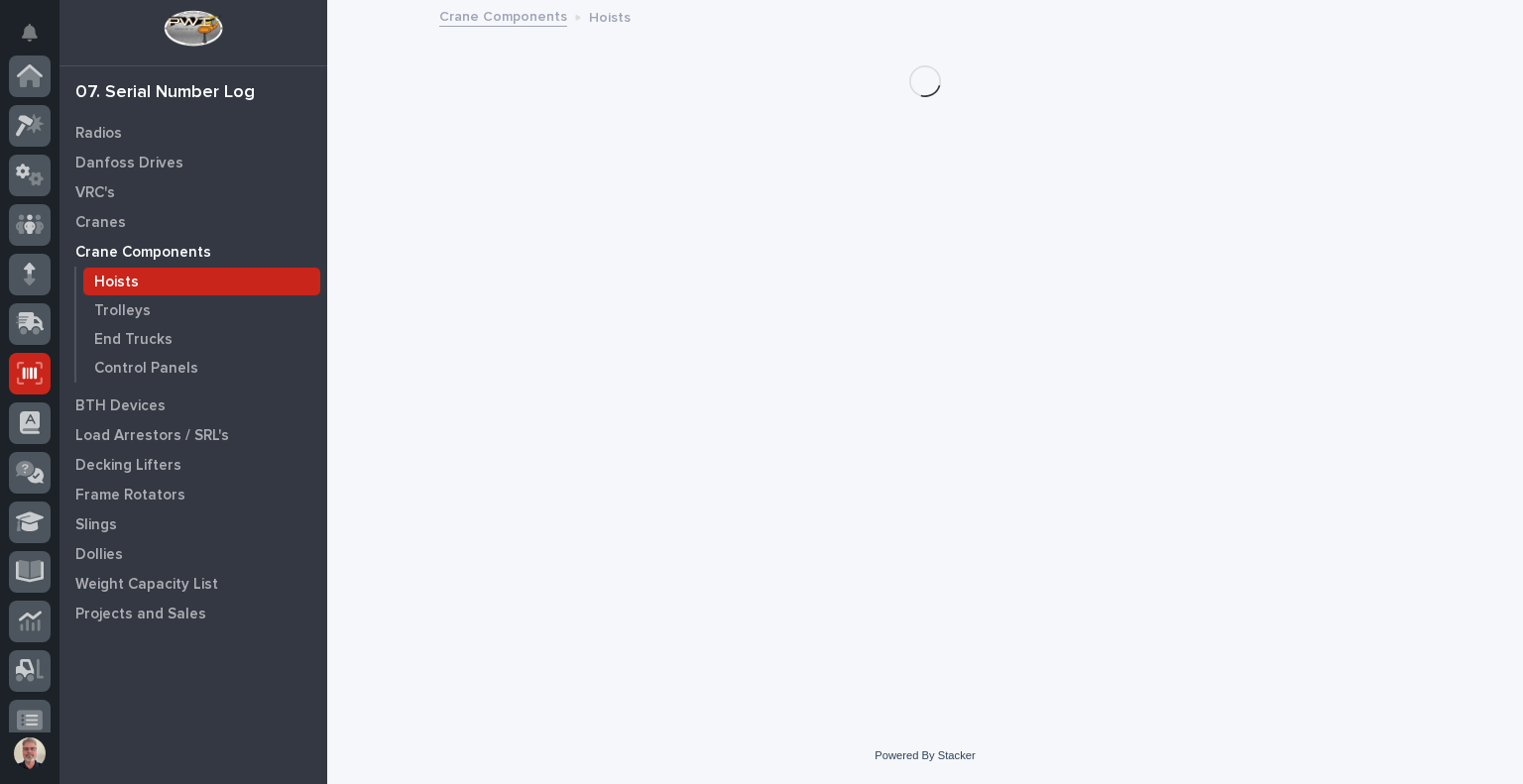 scroll, scrollTop: 265, scrollLeft: 0, axis: vertical 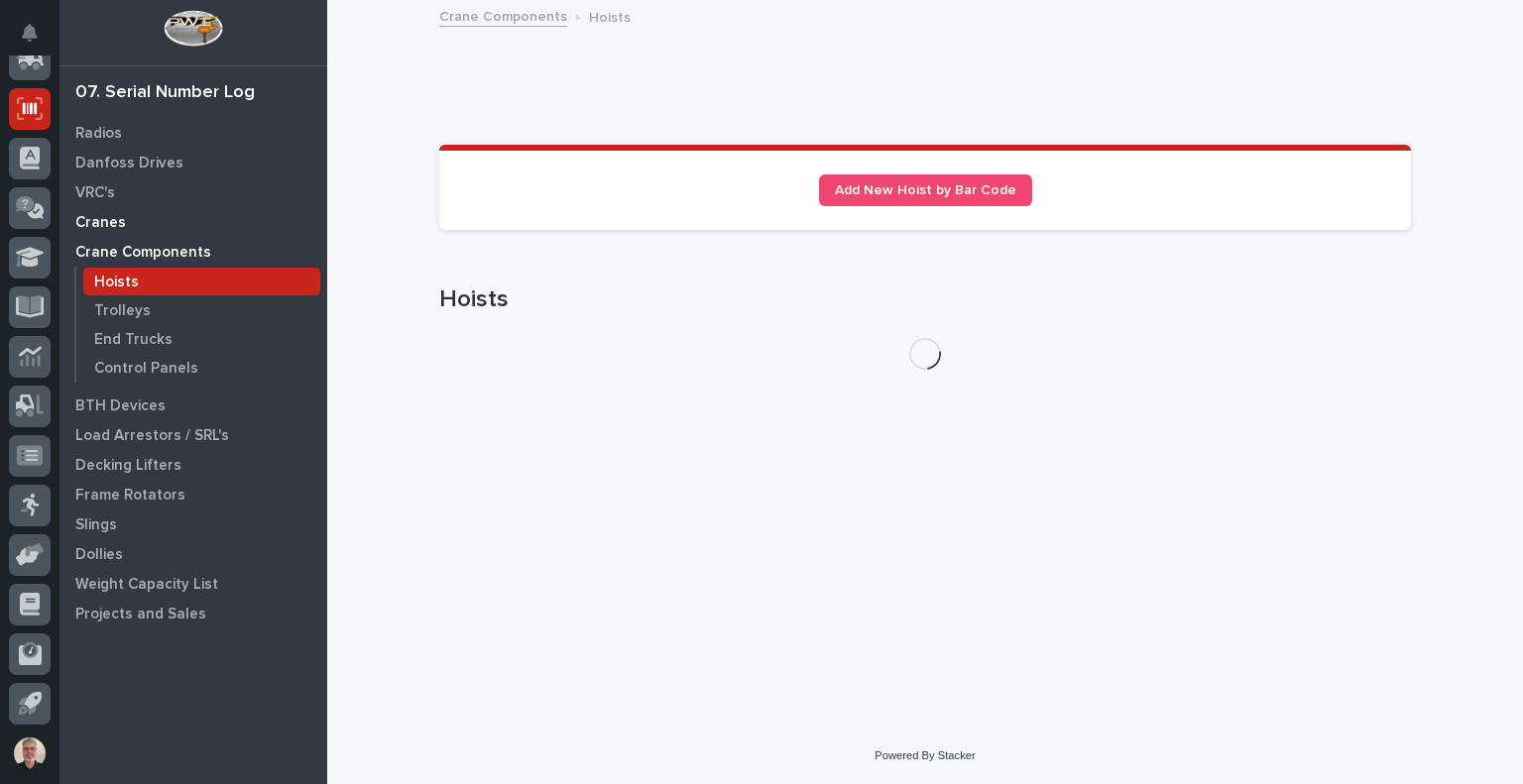 click on "Cranes" at bounding box center (193, 222) 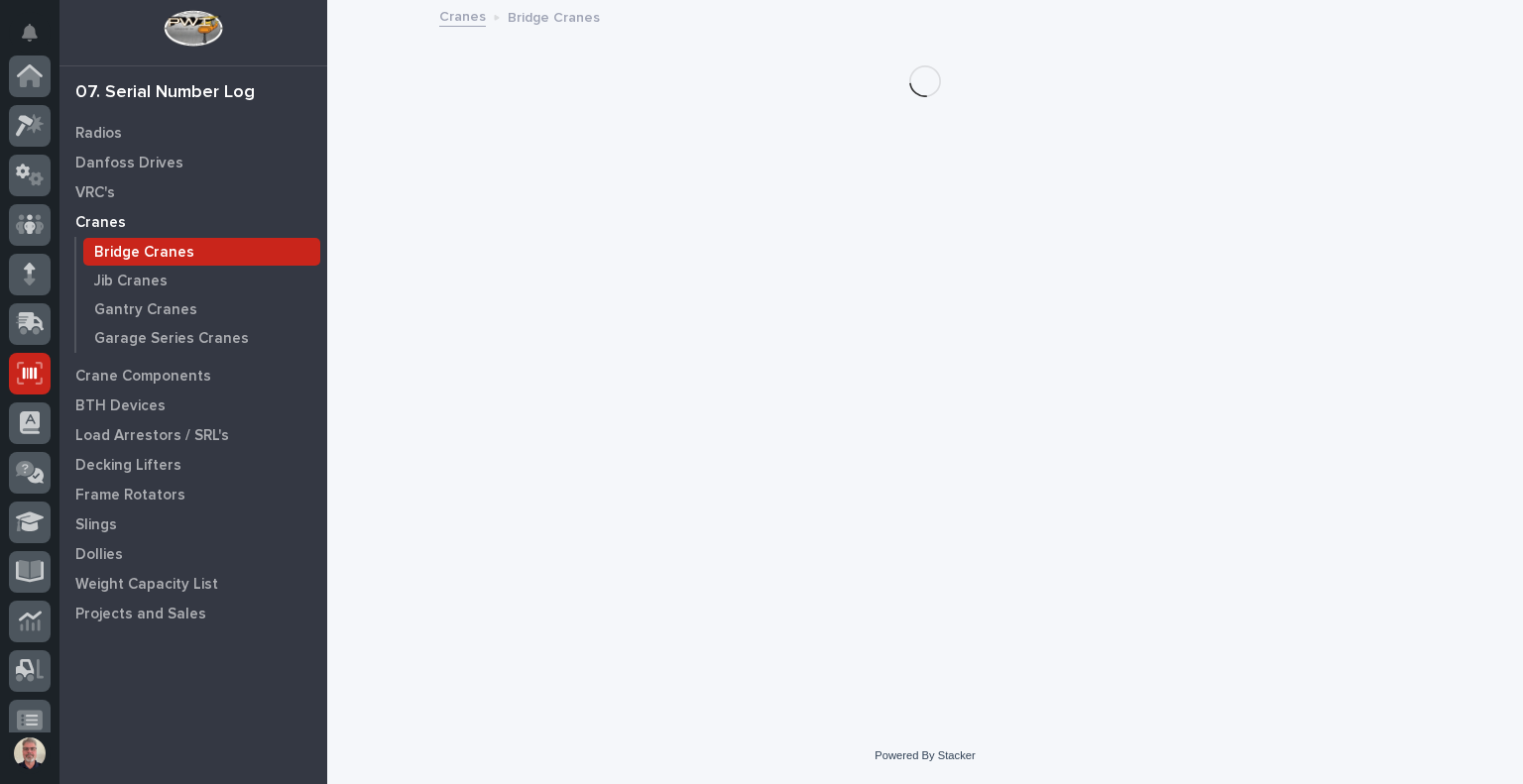 scroll, scrollTop: 265, scrollLeft: 0, axis: vertical 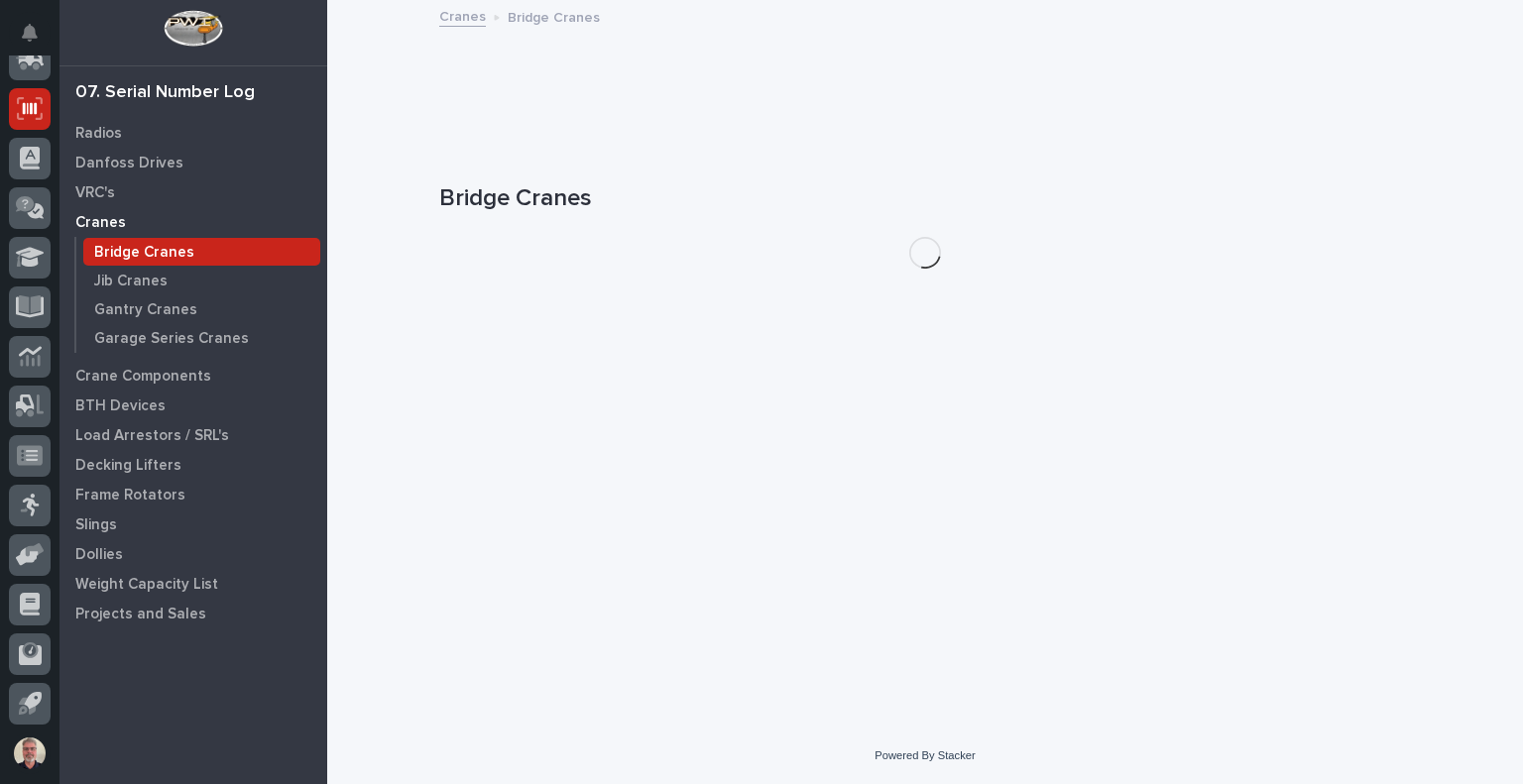 click on "Cranes" at bounding box center (100, 223) 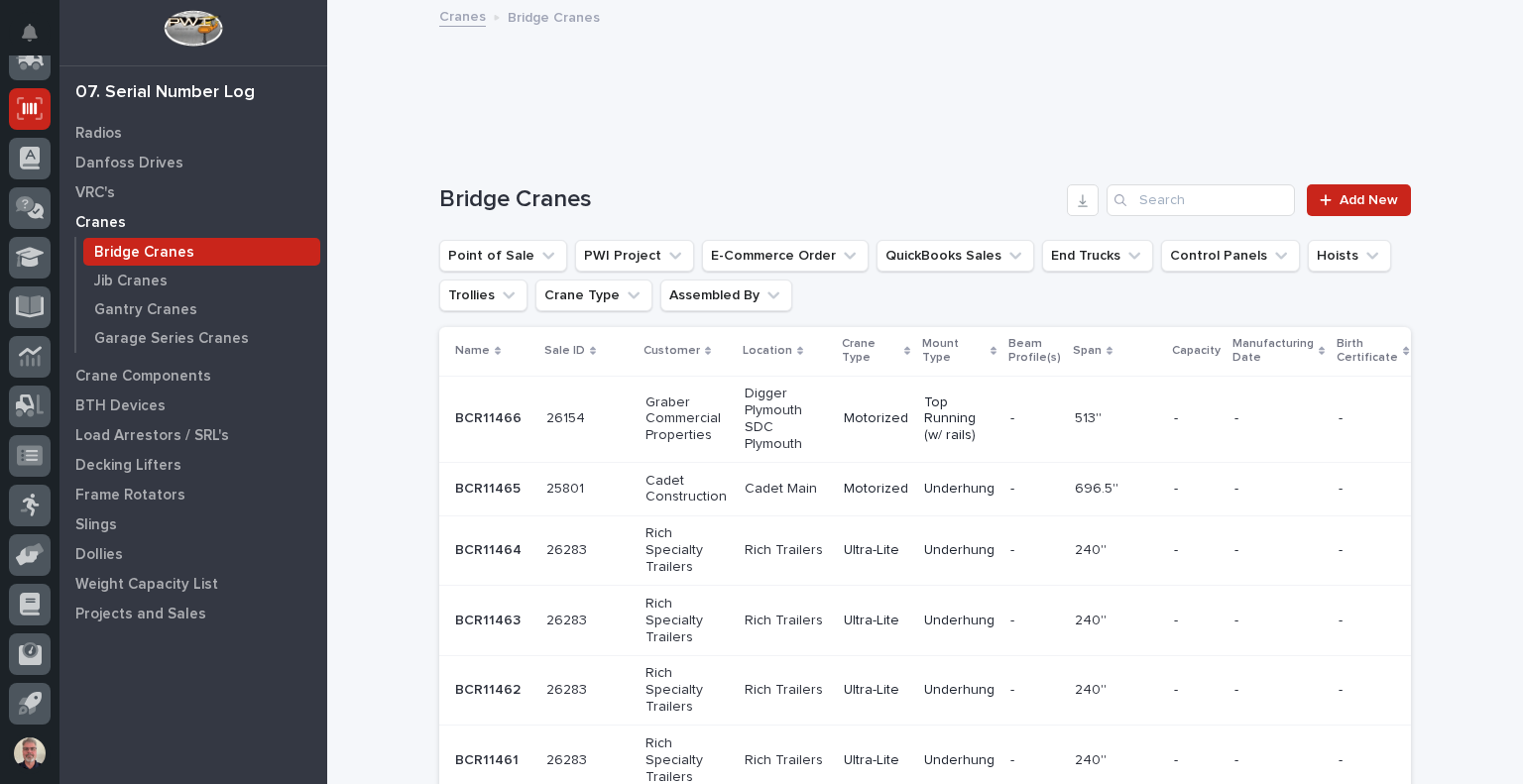 click on "Bridge Cranes" at bounding box center [144, 253] 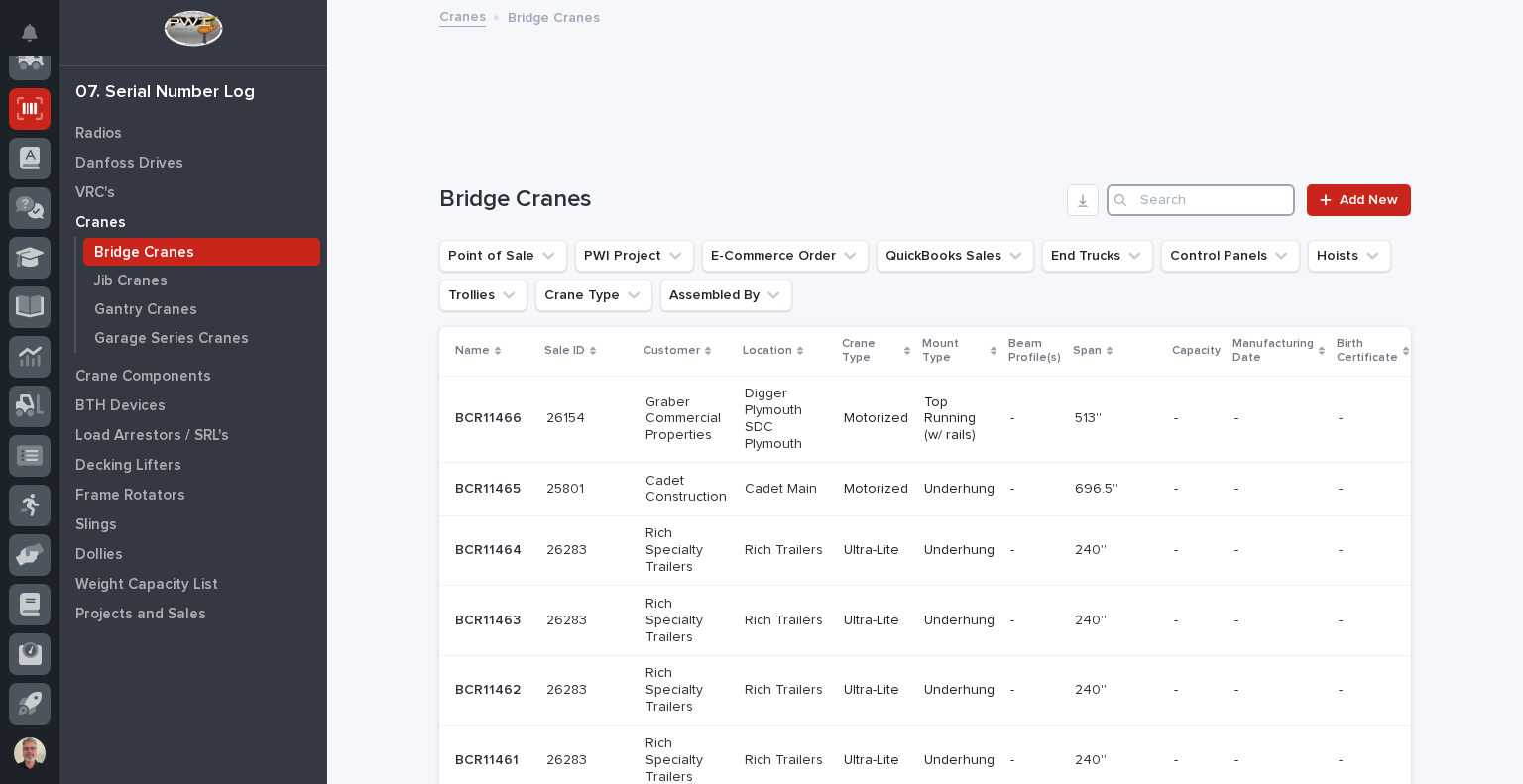 click at bounding box center (1201, 200) 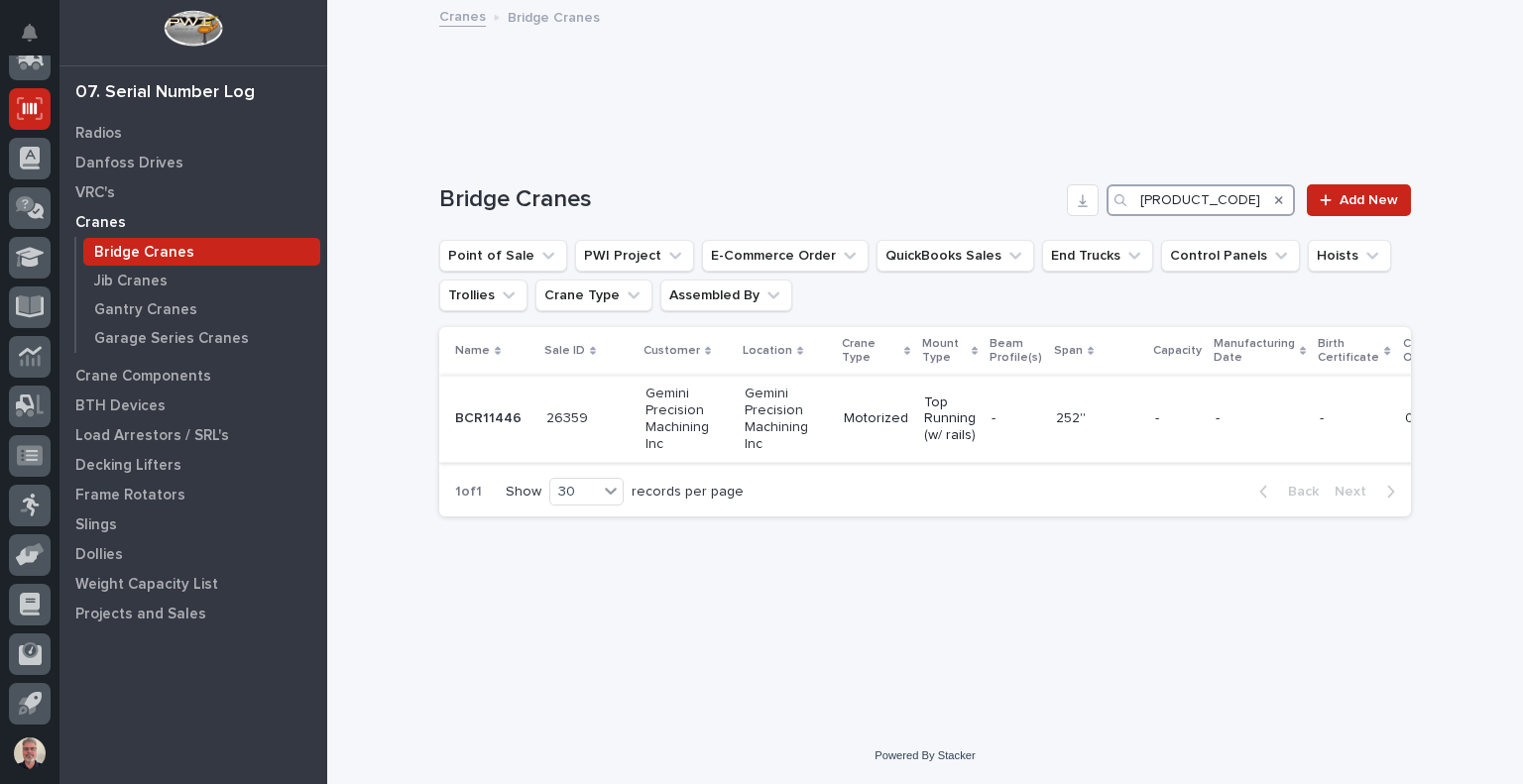 type on "[PRODUCT_CODE]" 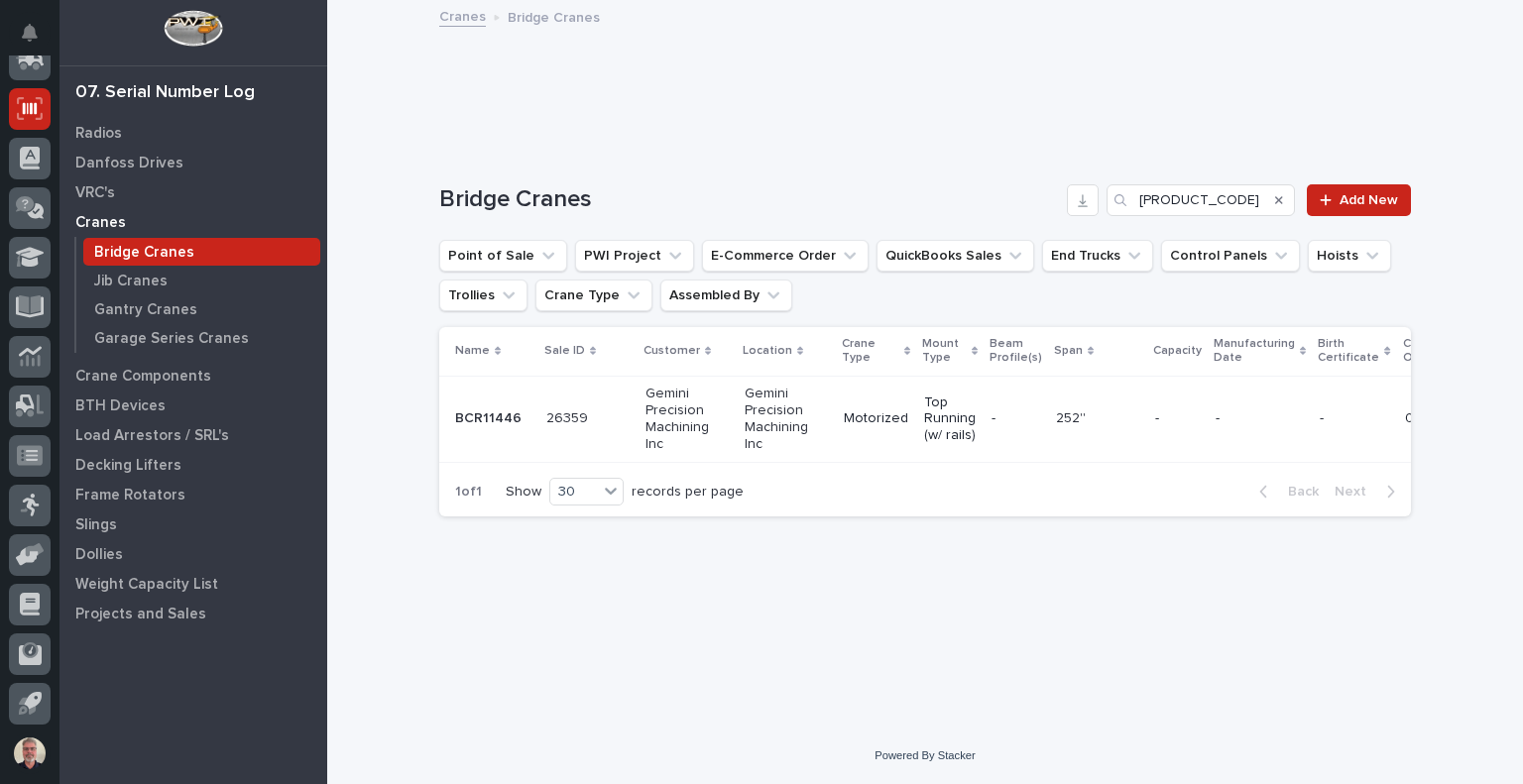 click on "BCR11446" at bounding box center (490, 416) 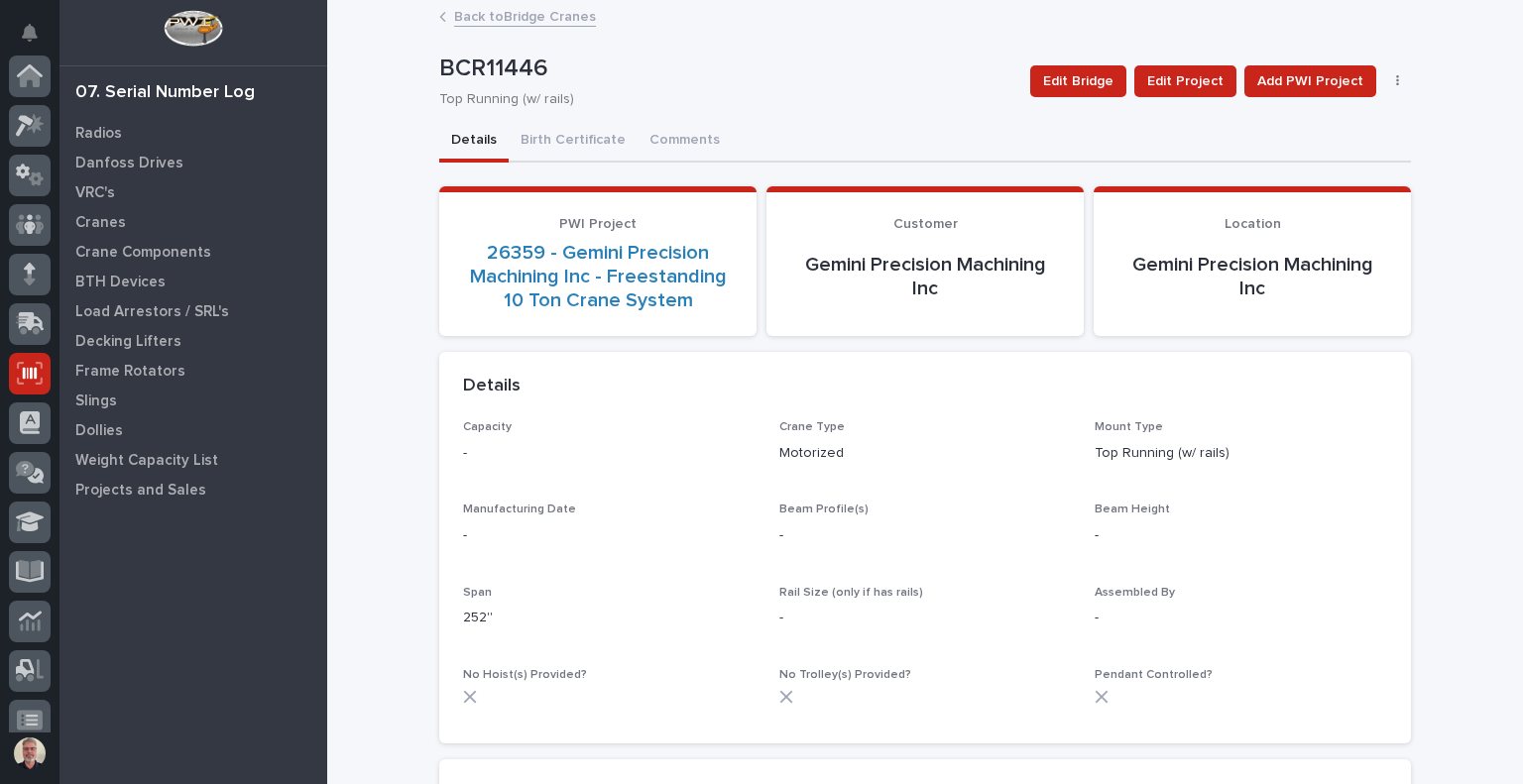 scroll, scrollTop: 265, scrollLeft: 0, axis: vertical 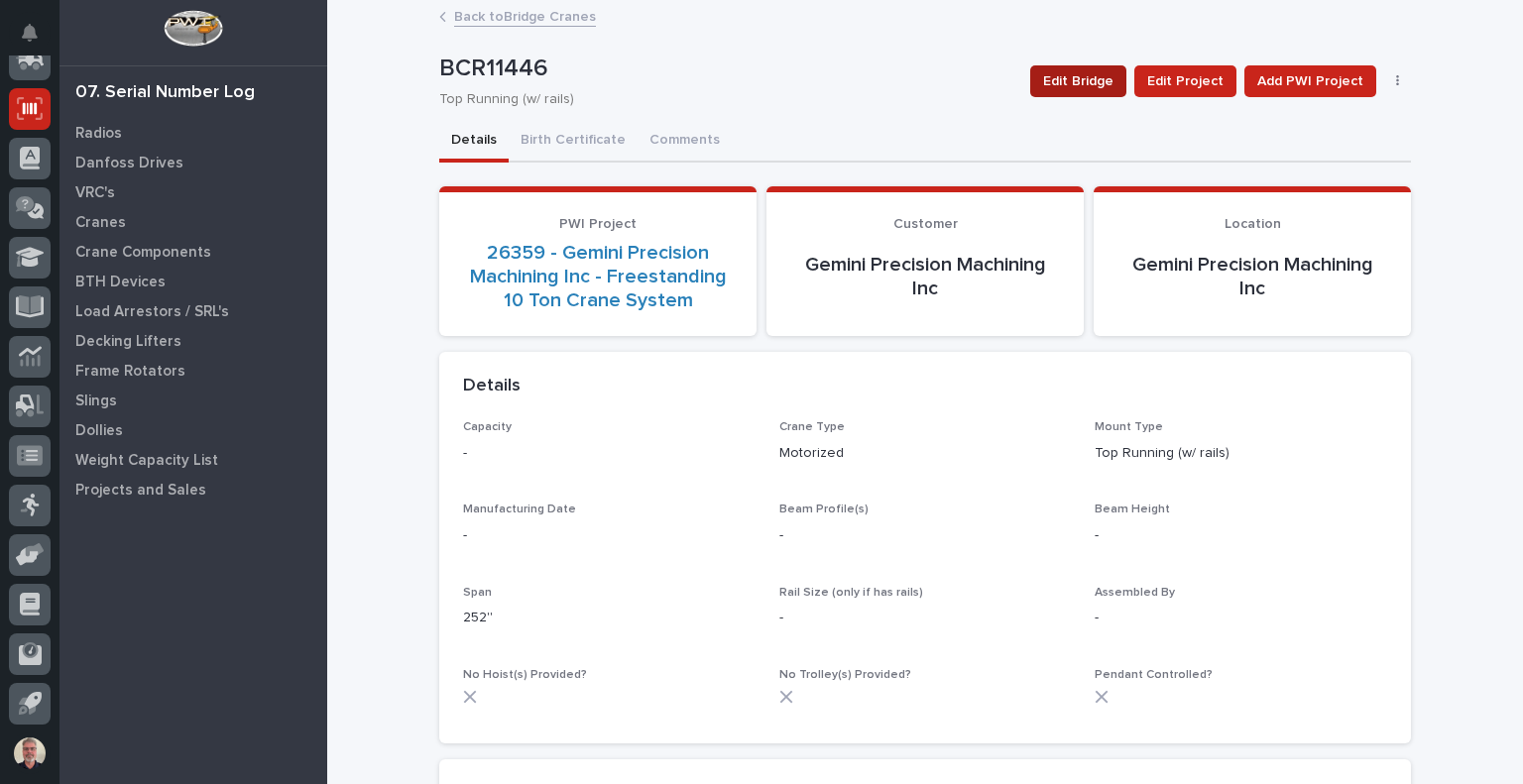 click on "Edit Bridge" at bounding box center [1078, 81] 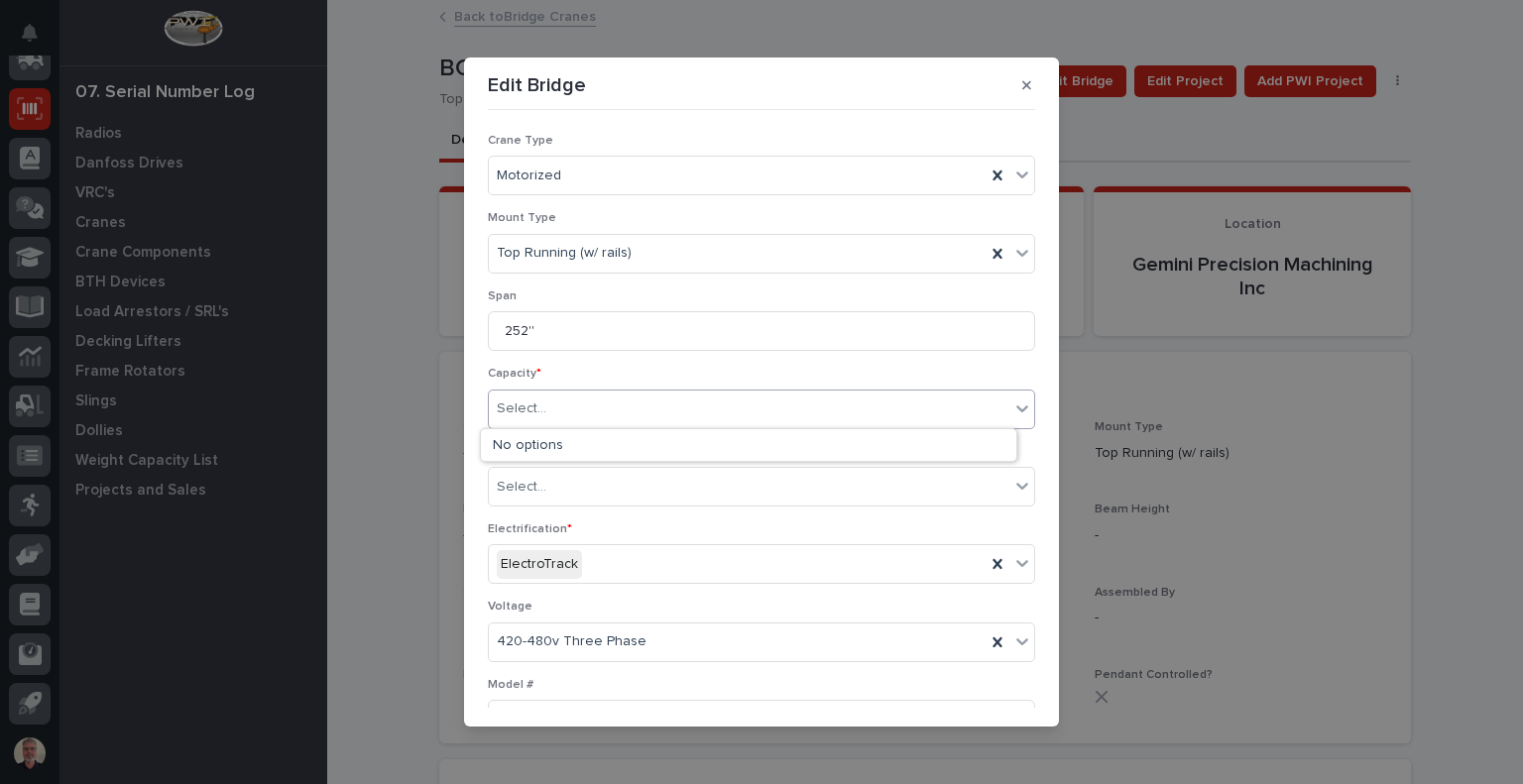 click on "Select..." at bounding box center [749, 408] 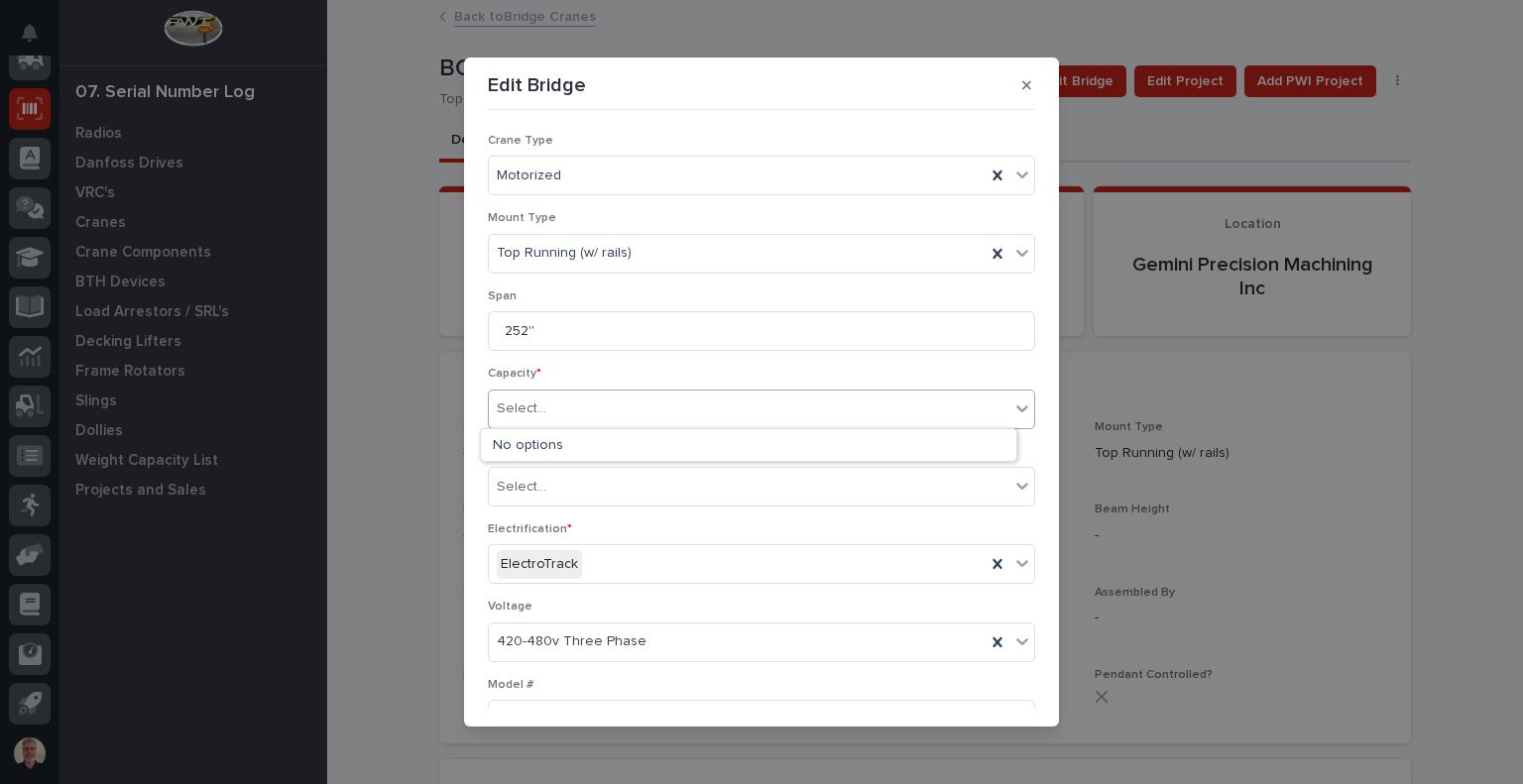 click on "No options" at bounding box center [749, 445] 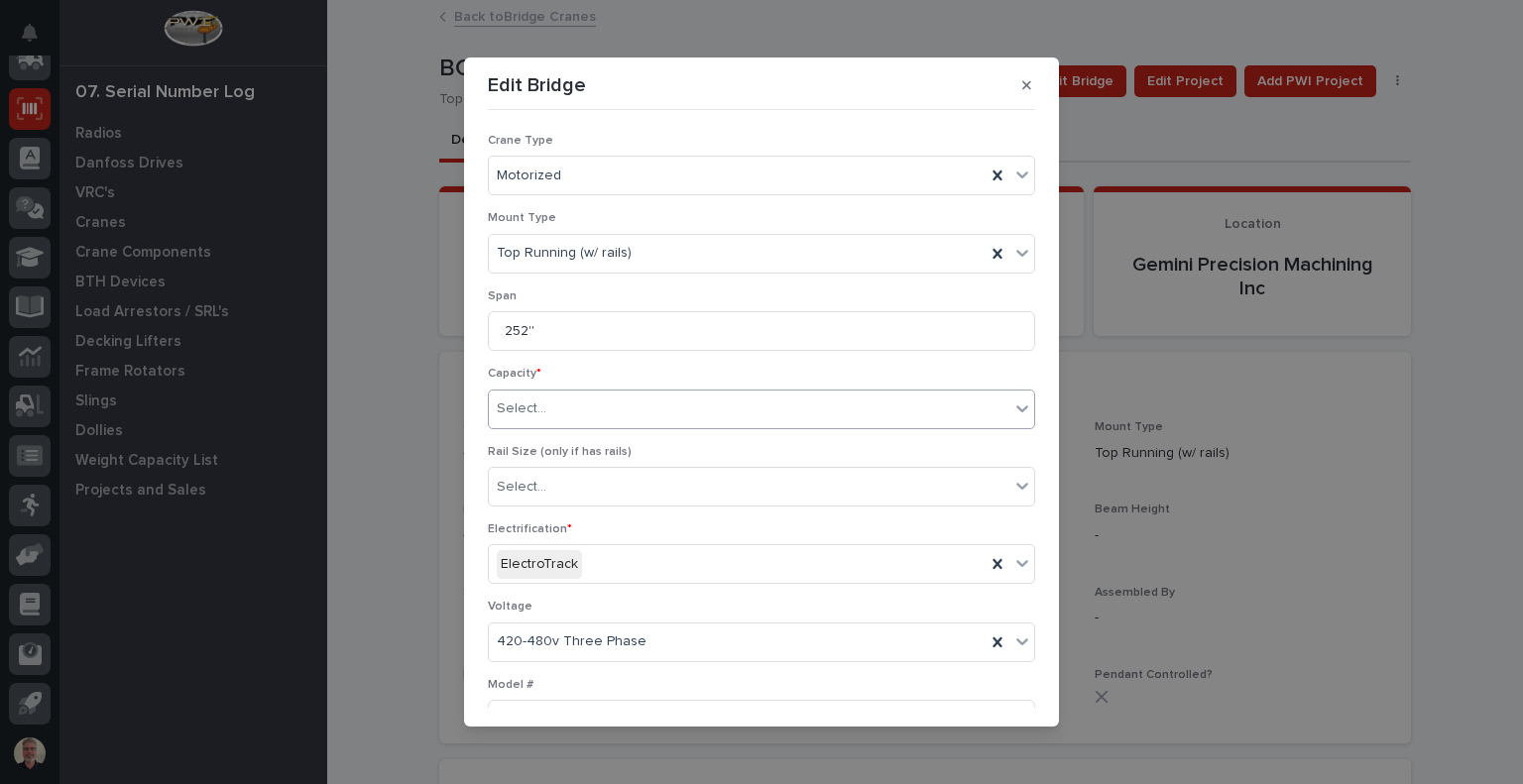 click 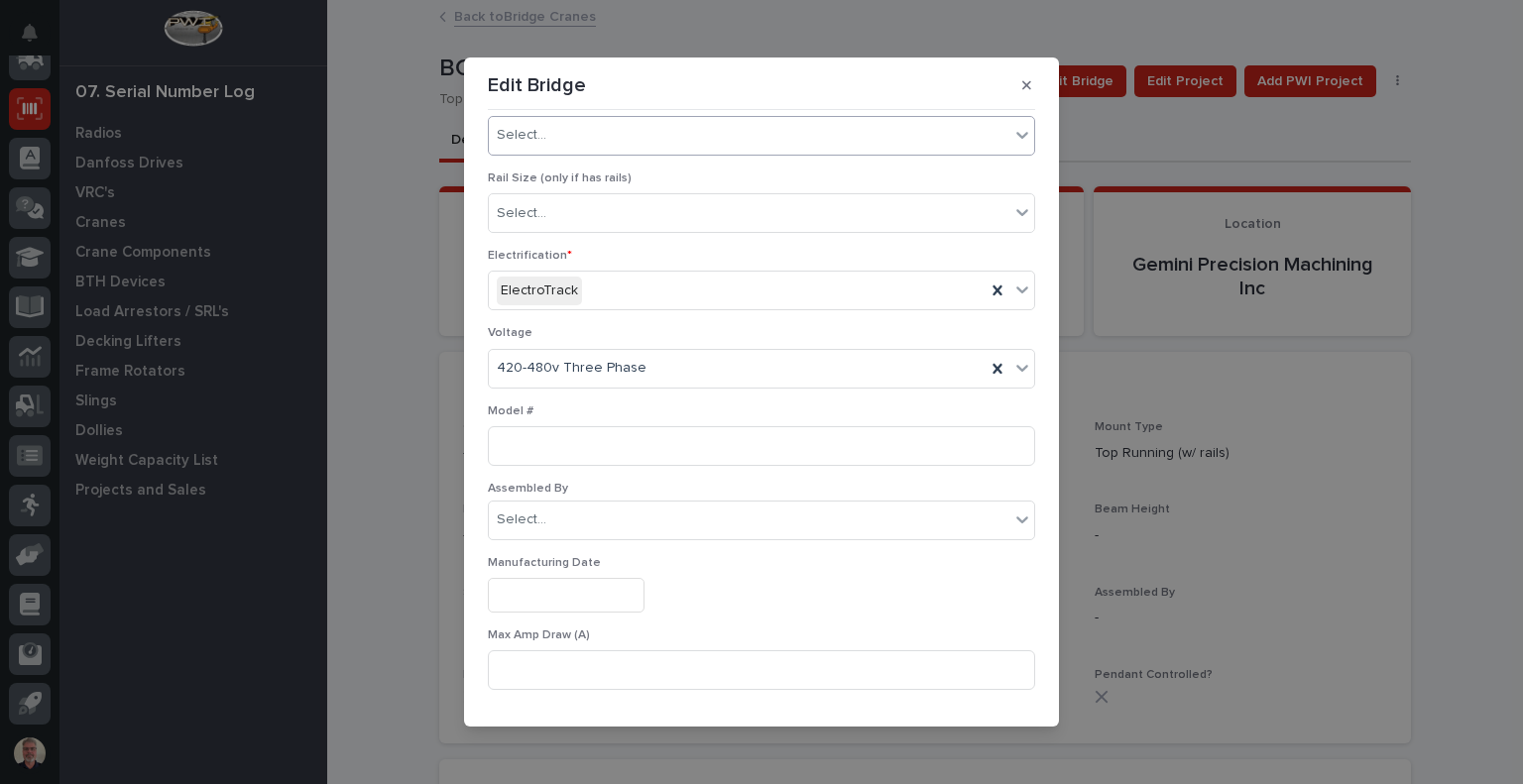 scroll, scrollTop: 278, scrollLeft: 0, axis: vertical 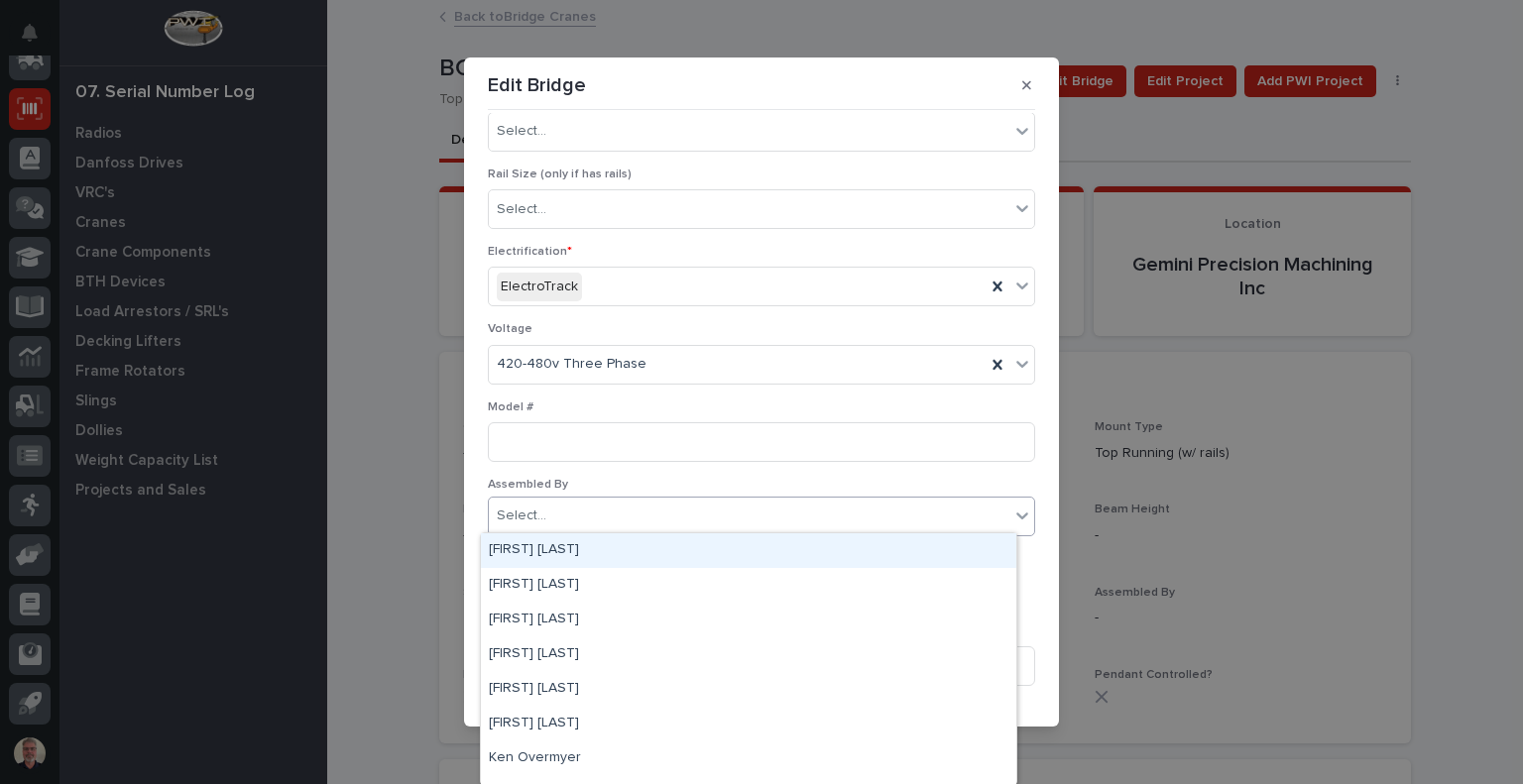 click on "Select..." at bounding box center (749, 515) 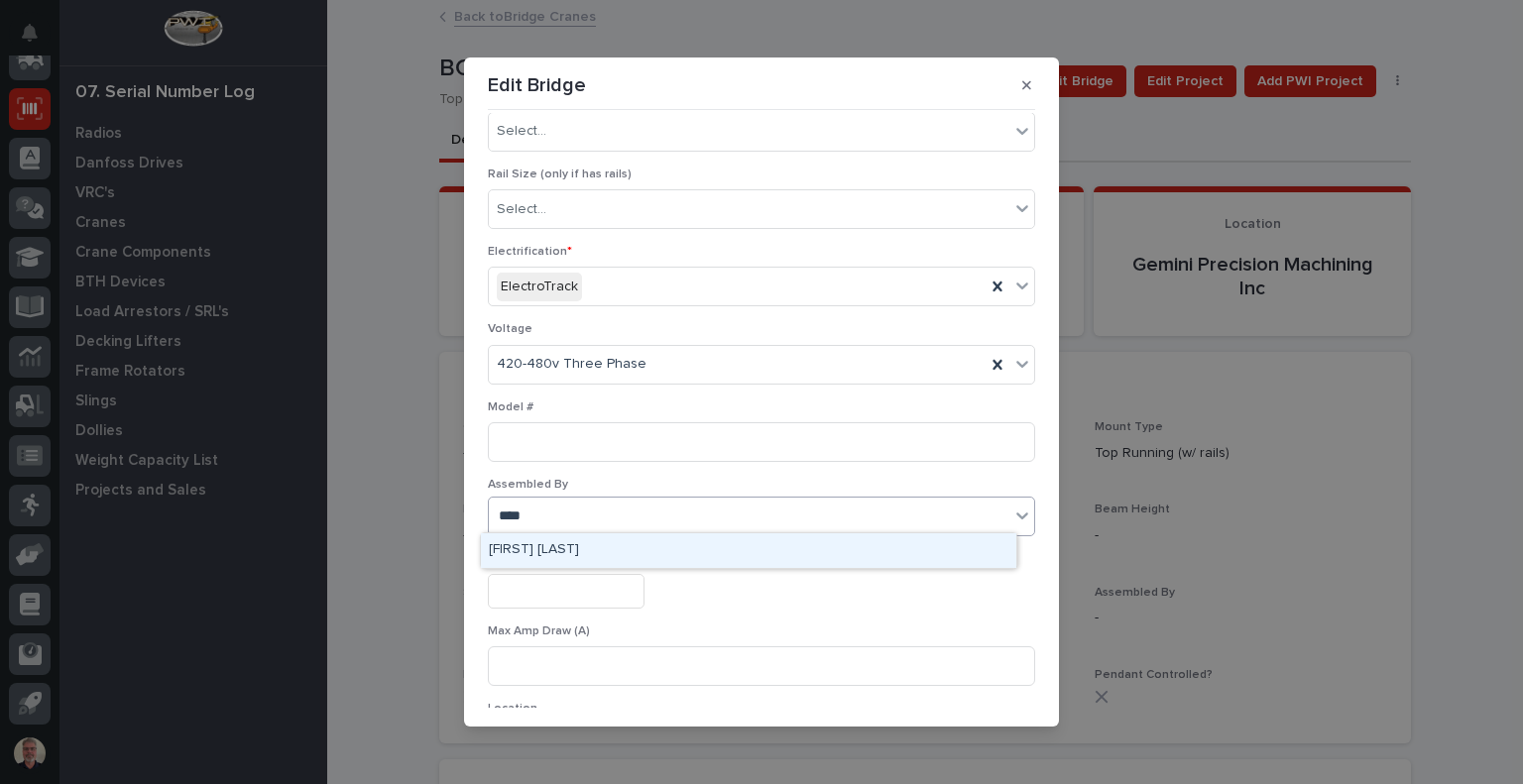 type on "*****" 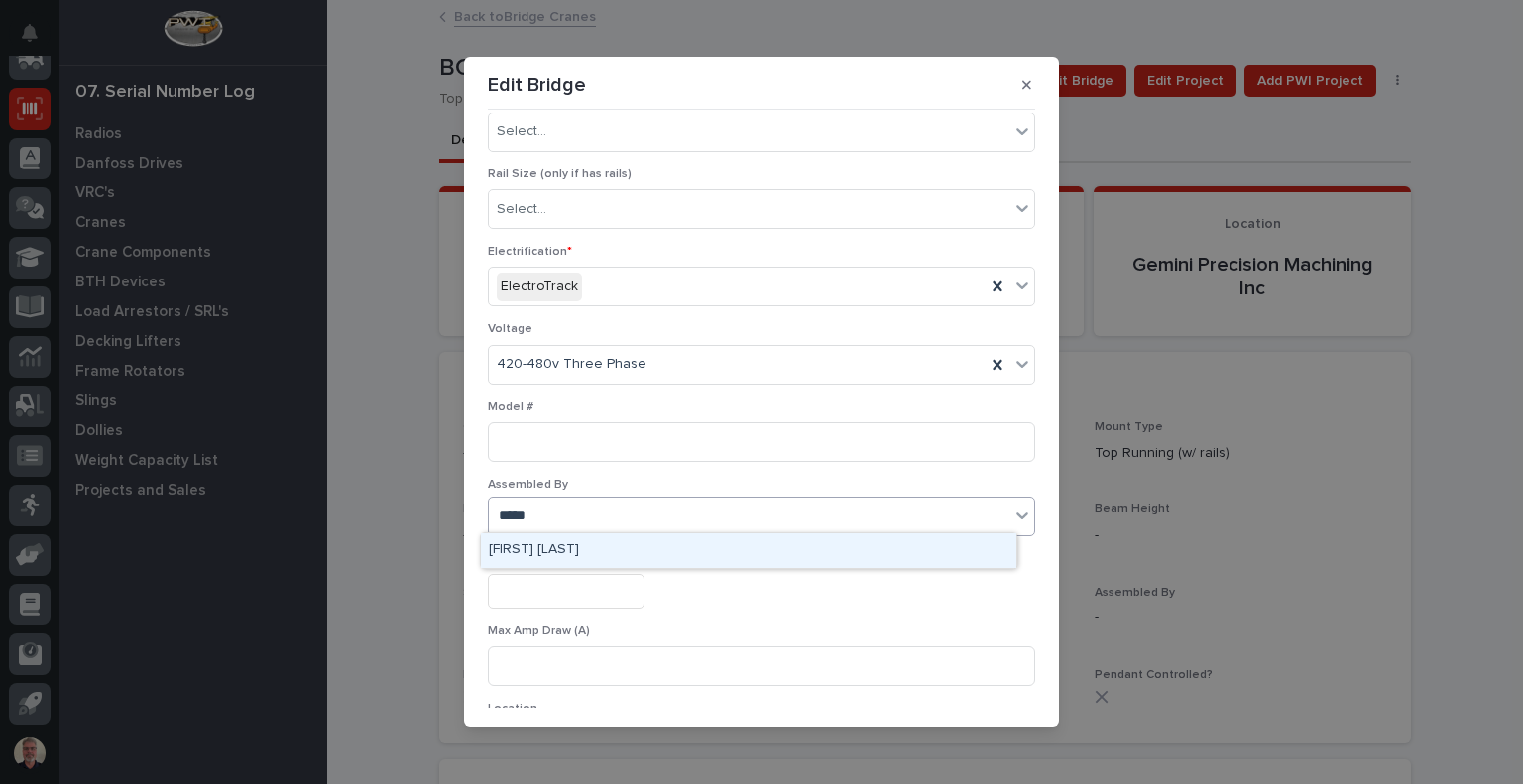 click on "[FIRST] [LAST]" at bounding box center [749, 550] 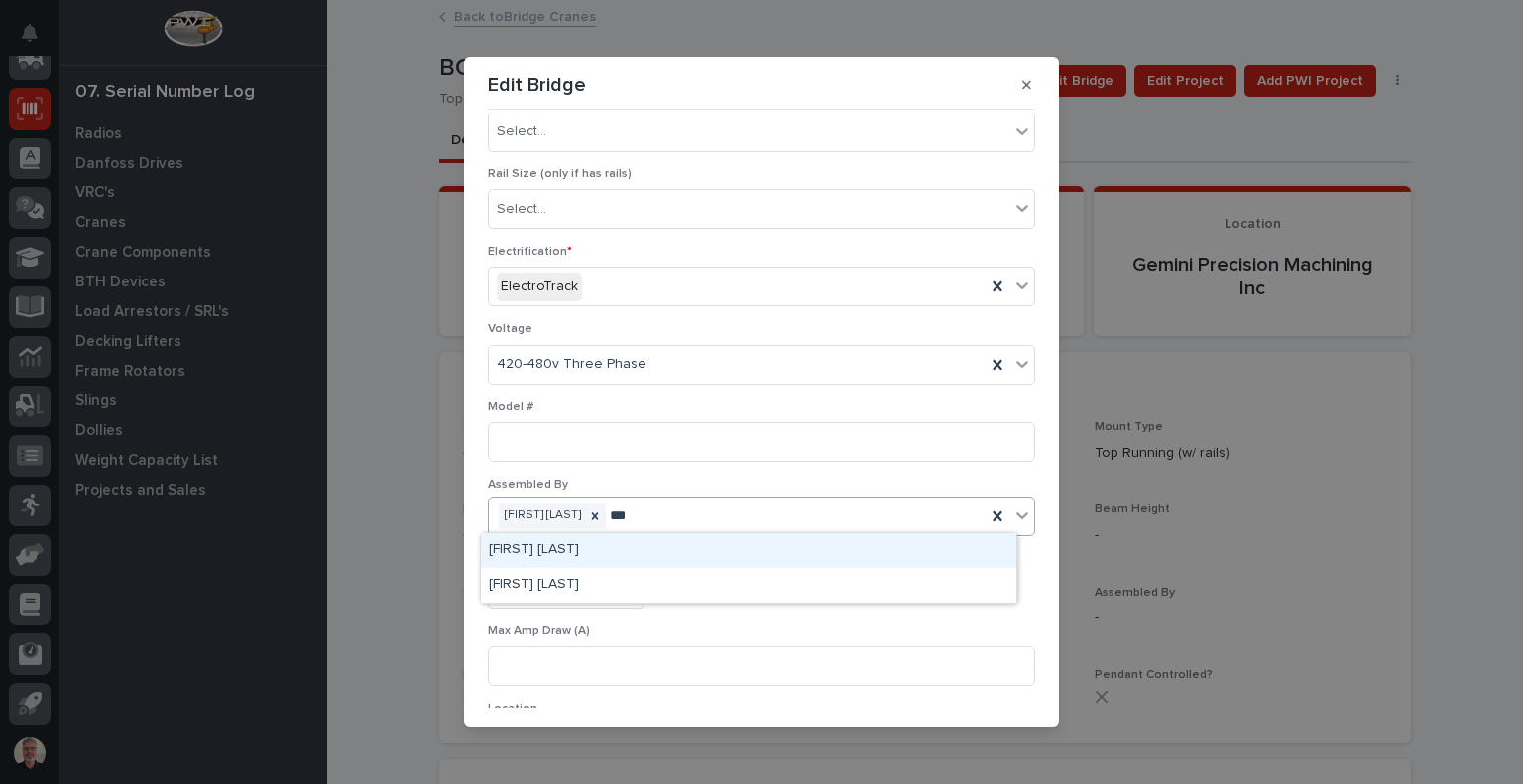 type on "****" 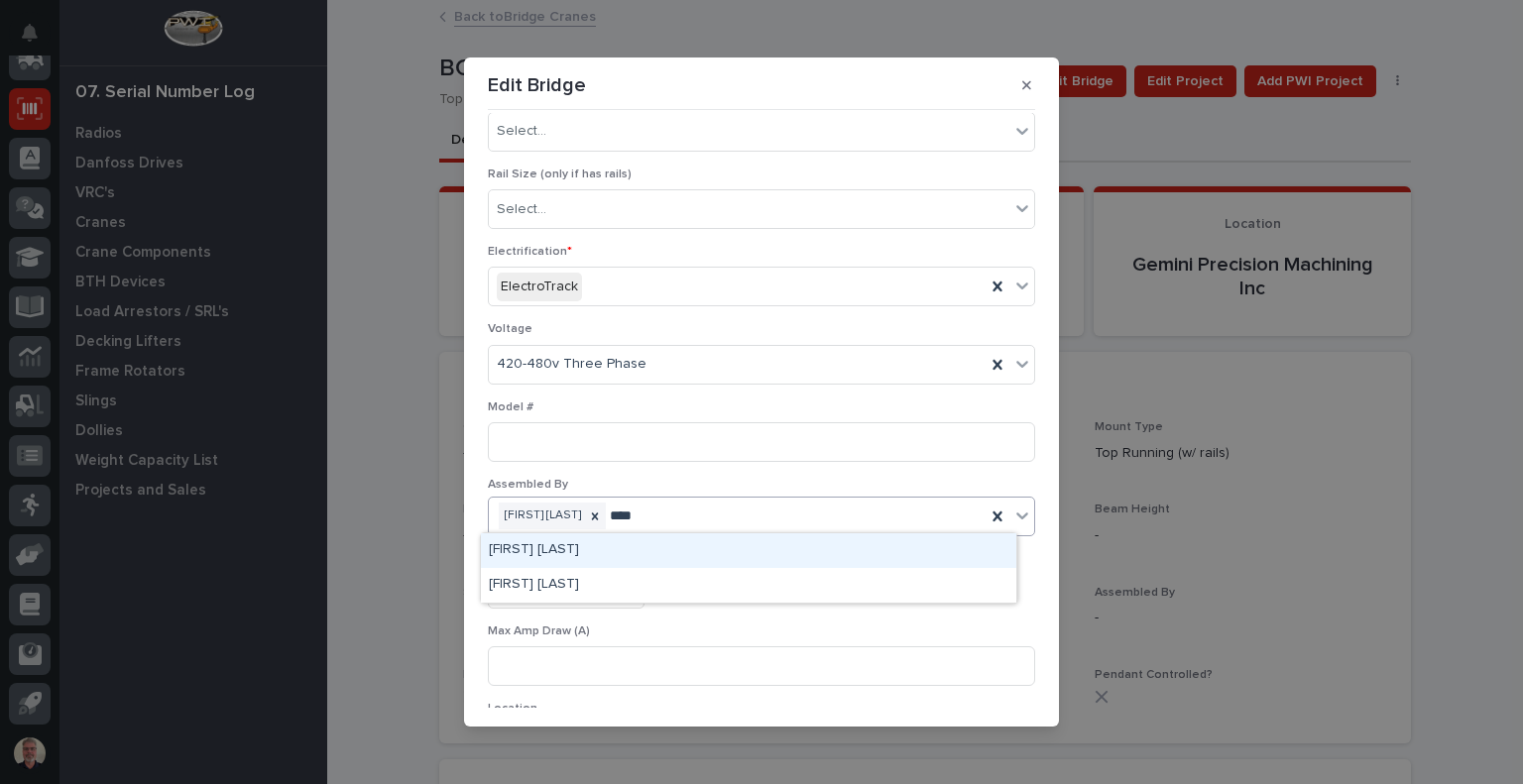 click on "[FIRST] [LAST]" at bounding box center (749, 550) 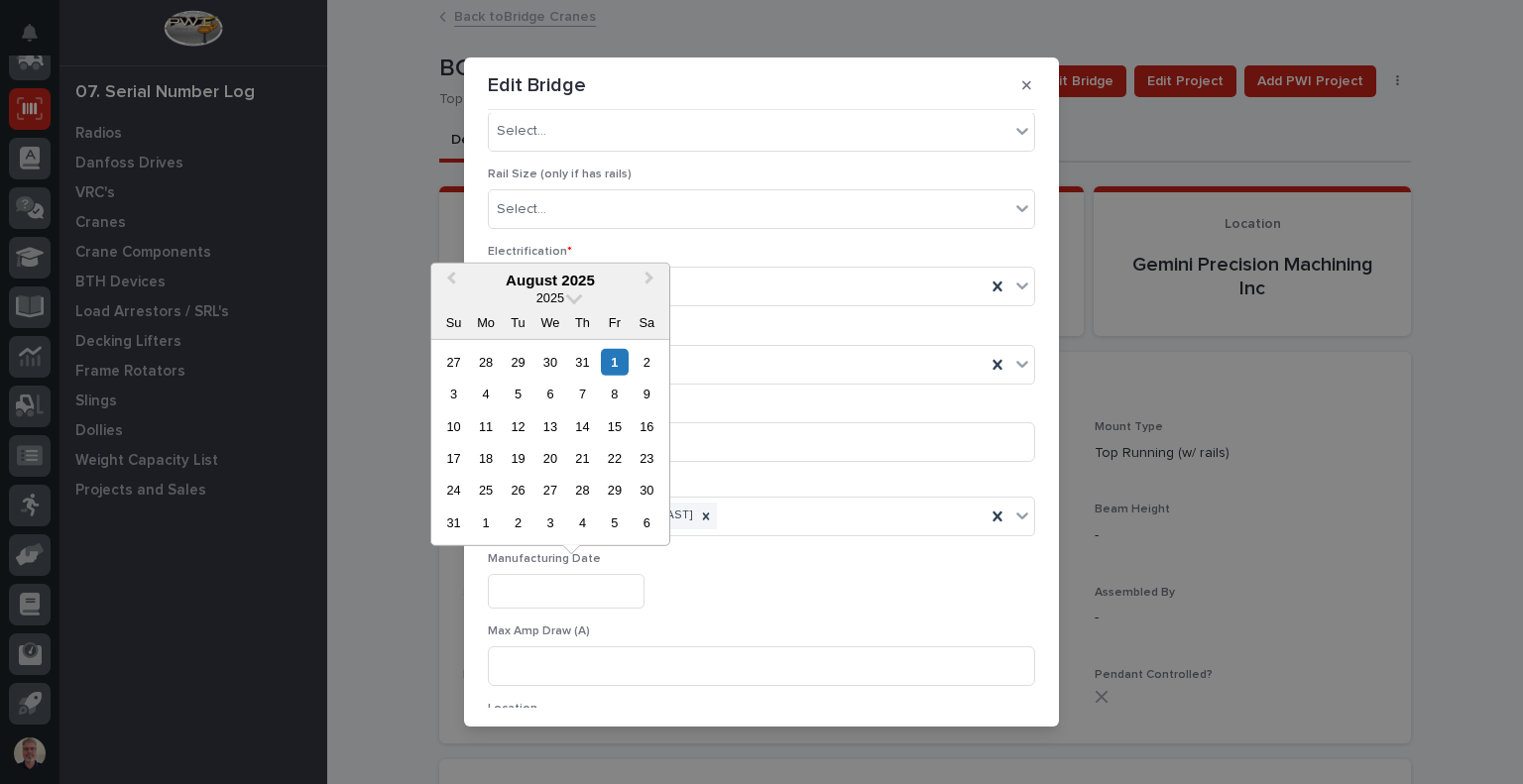 click at bounding box center (566, 591) 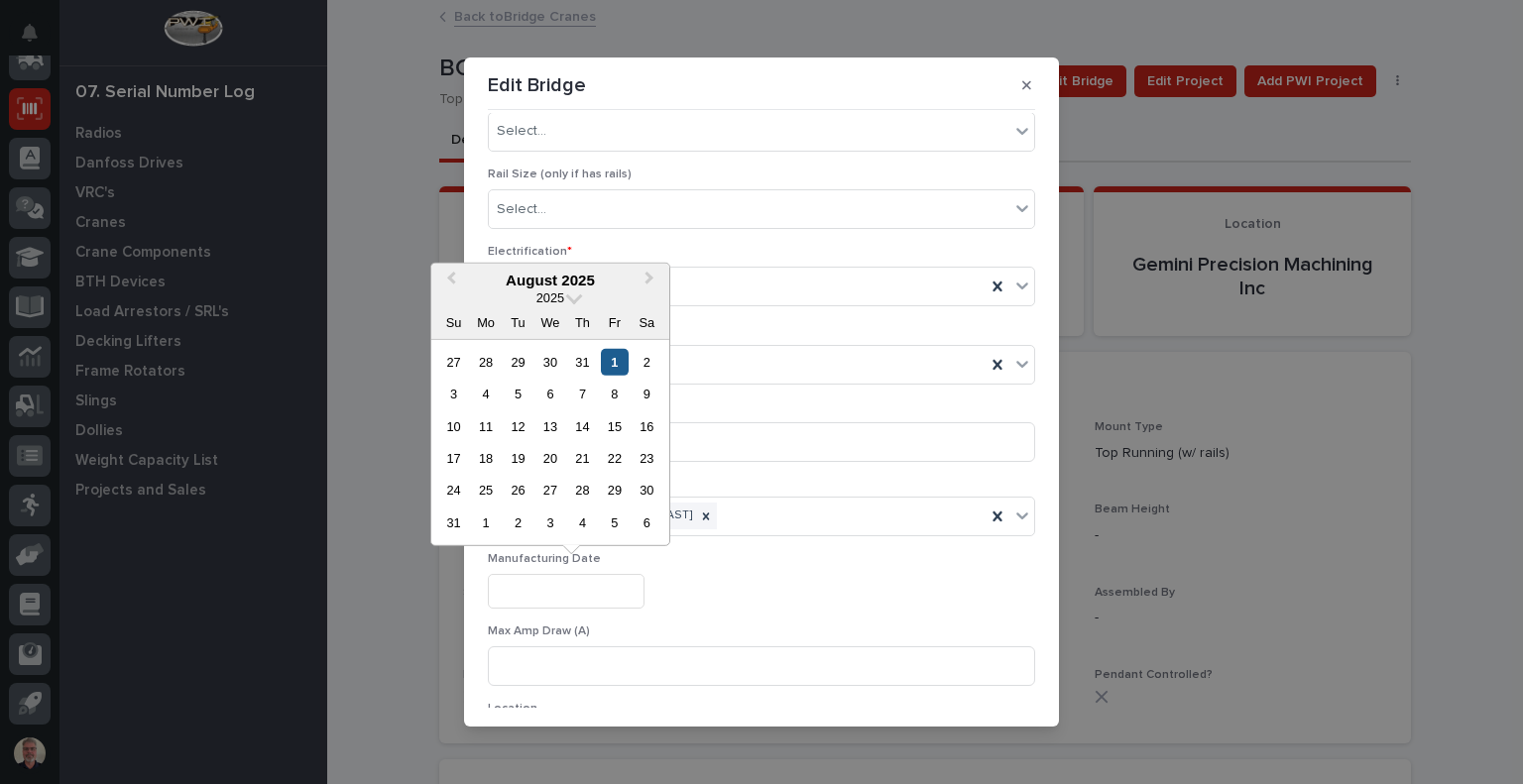 click on "1" at bounding box center [614, 361] 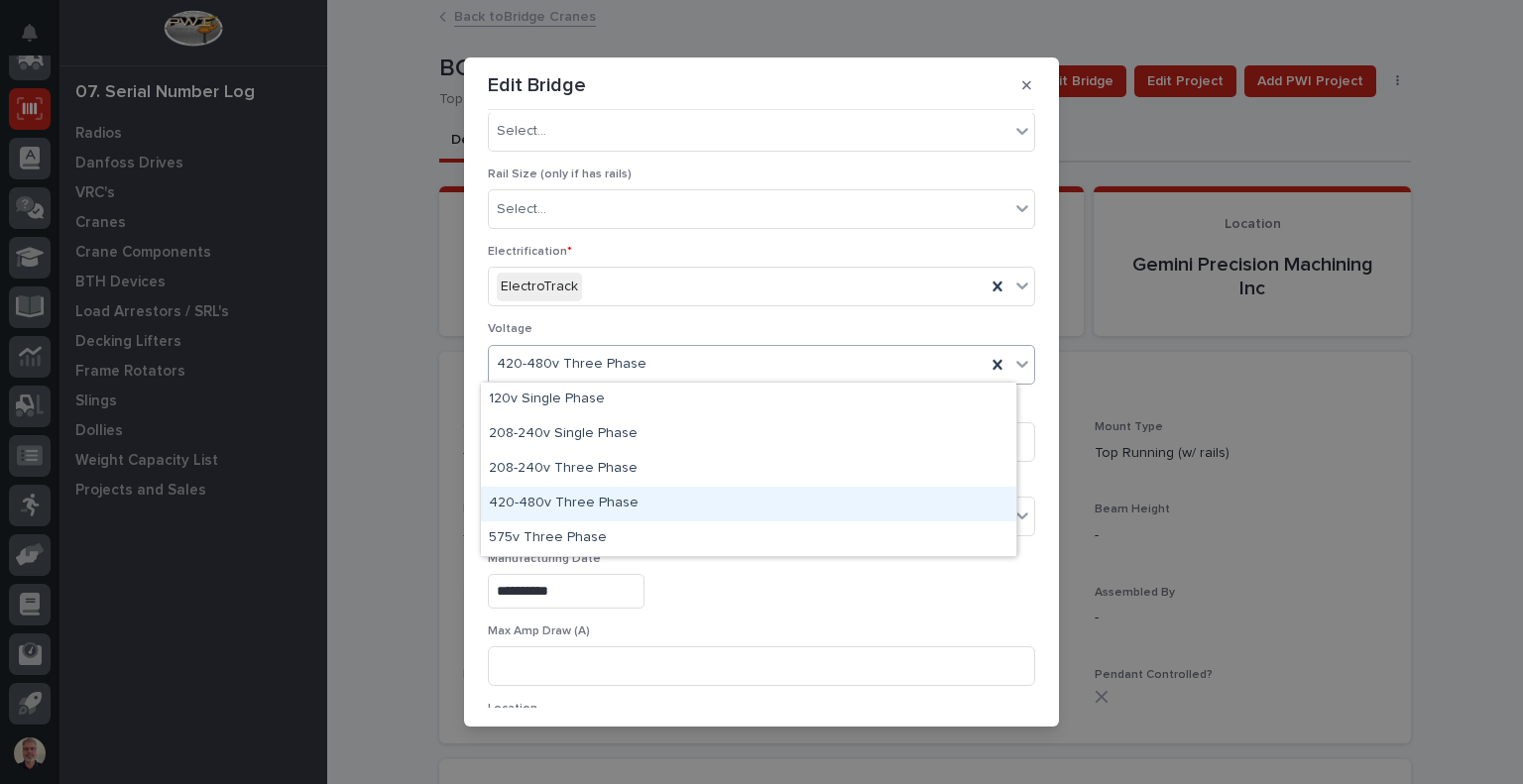 click on "420-480v Three Phase" at bounding box center (749, 504) 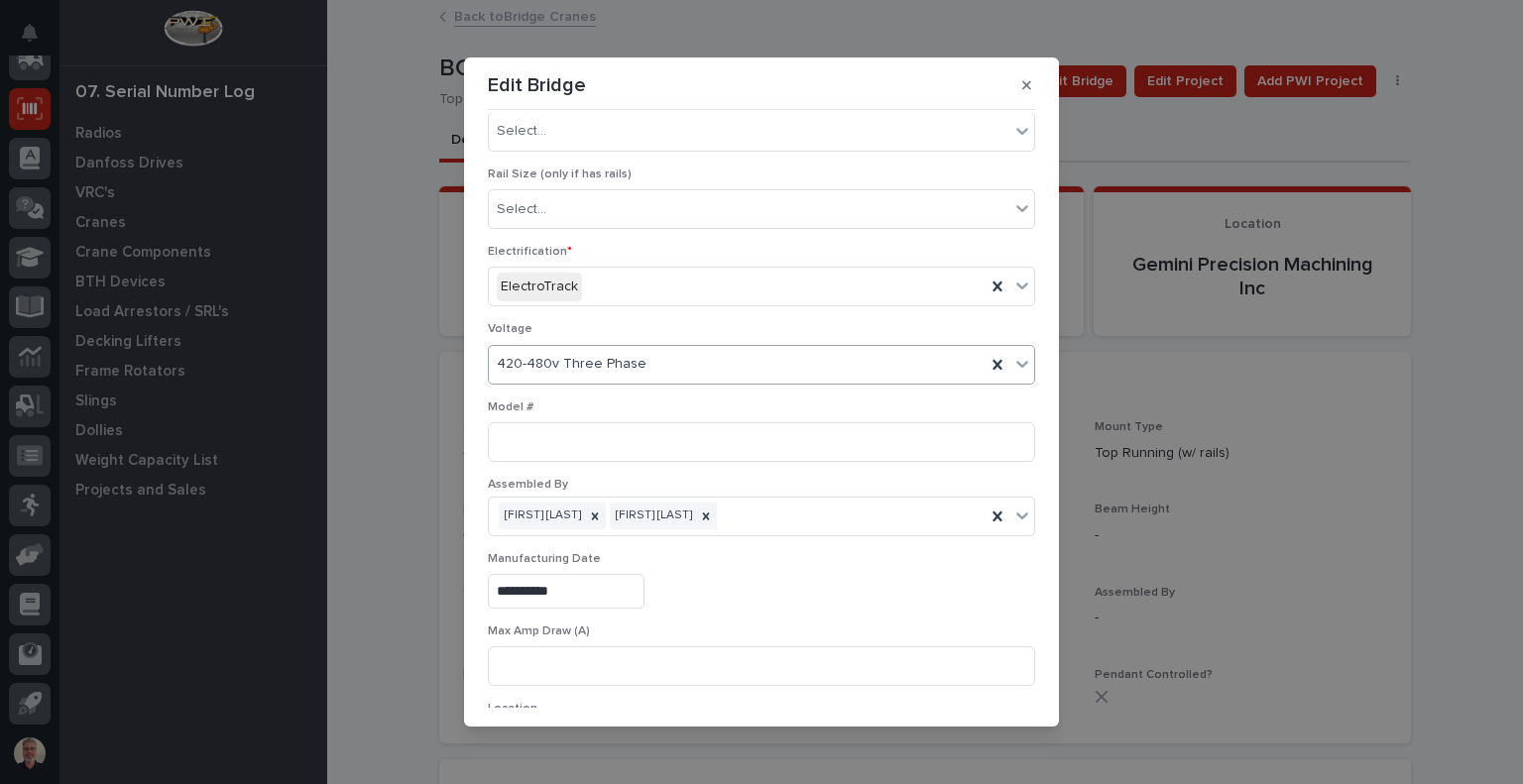 click on "[FIRST] [LAST]" at bounding box center [541, 515] 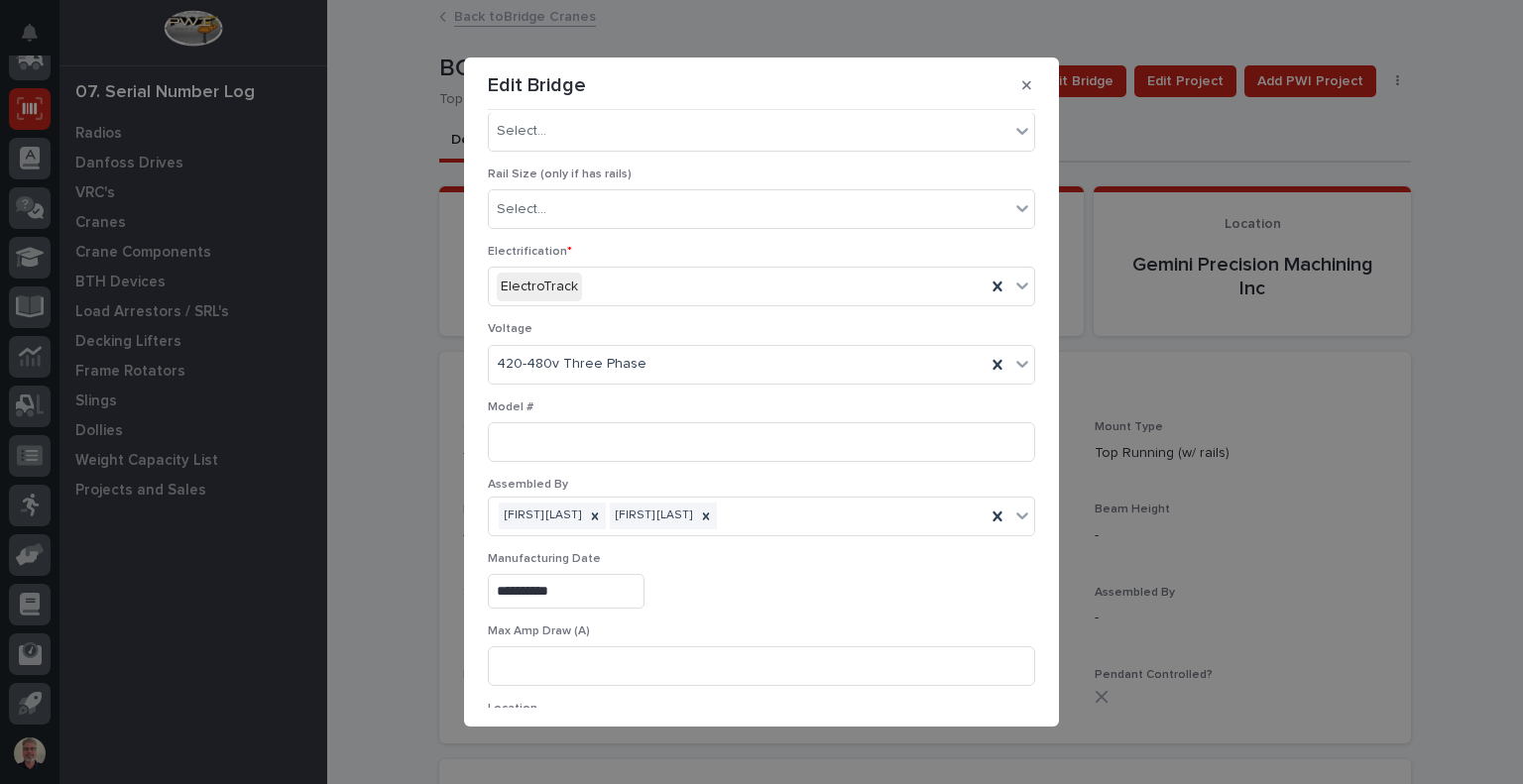 click on "Assembled By" at bounding box center (762, 485) 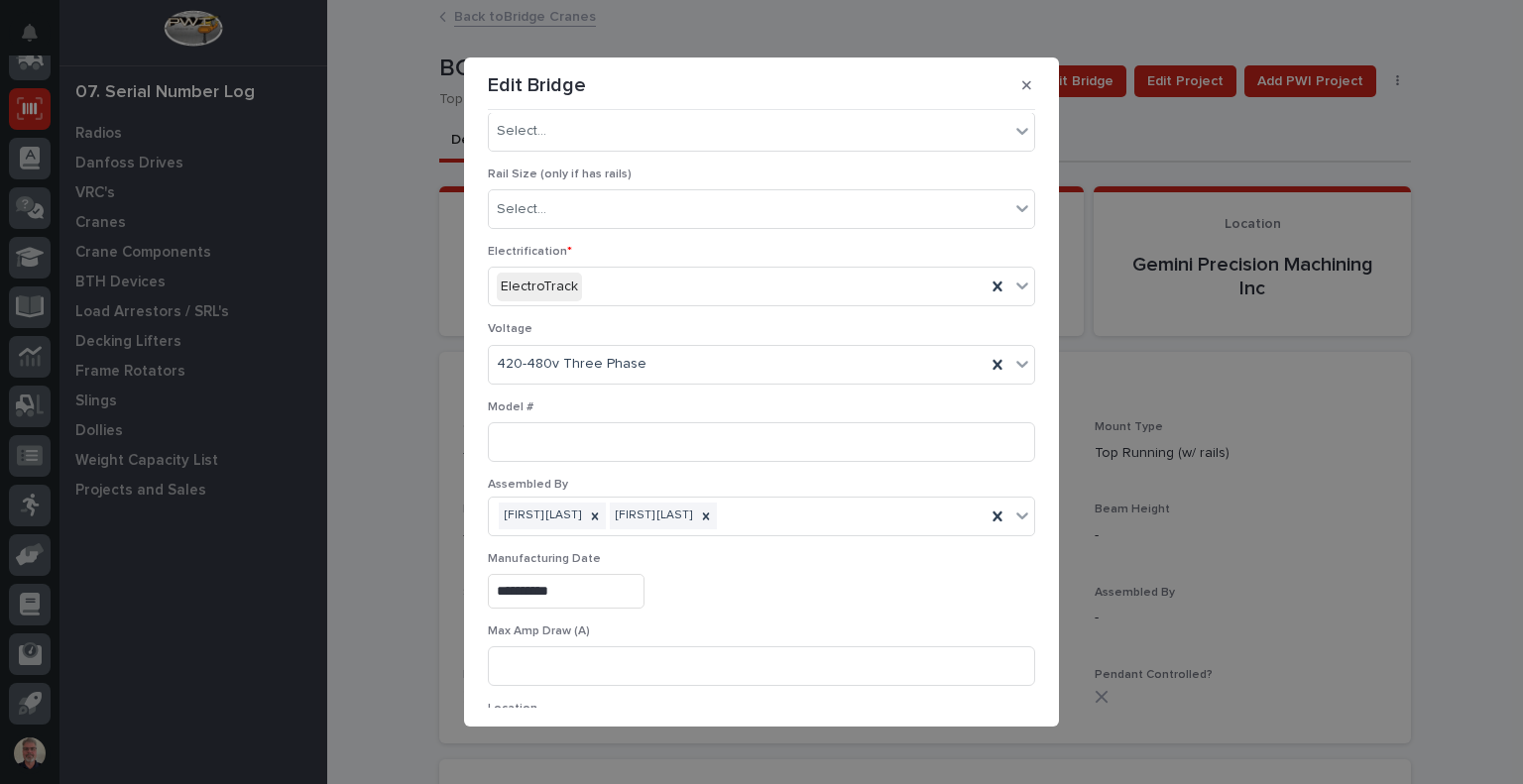 scroll, scrollTop: 361, scrollLeft: 0, axis: vertical 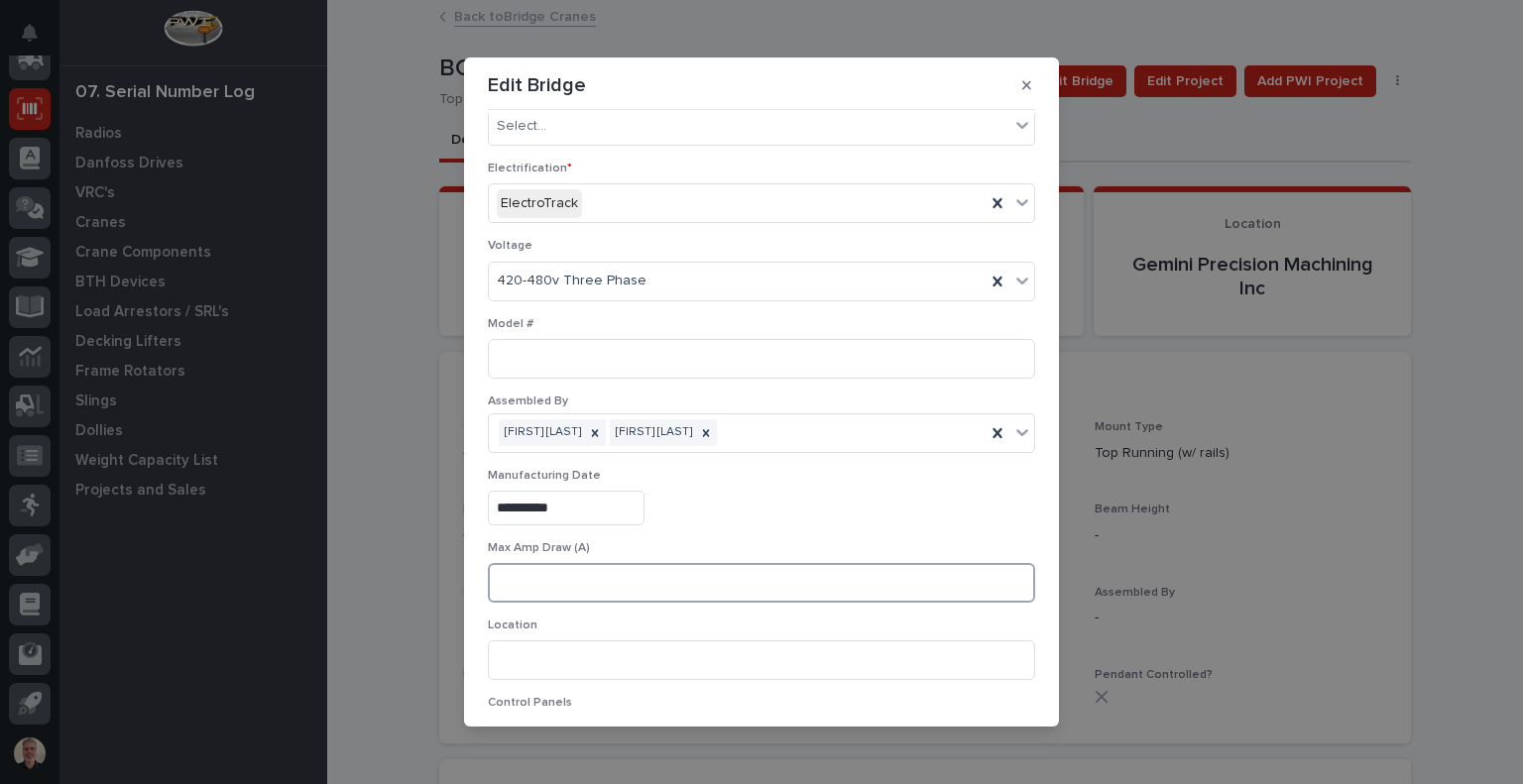 click at bounding box center (762, 583) 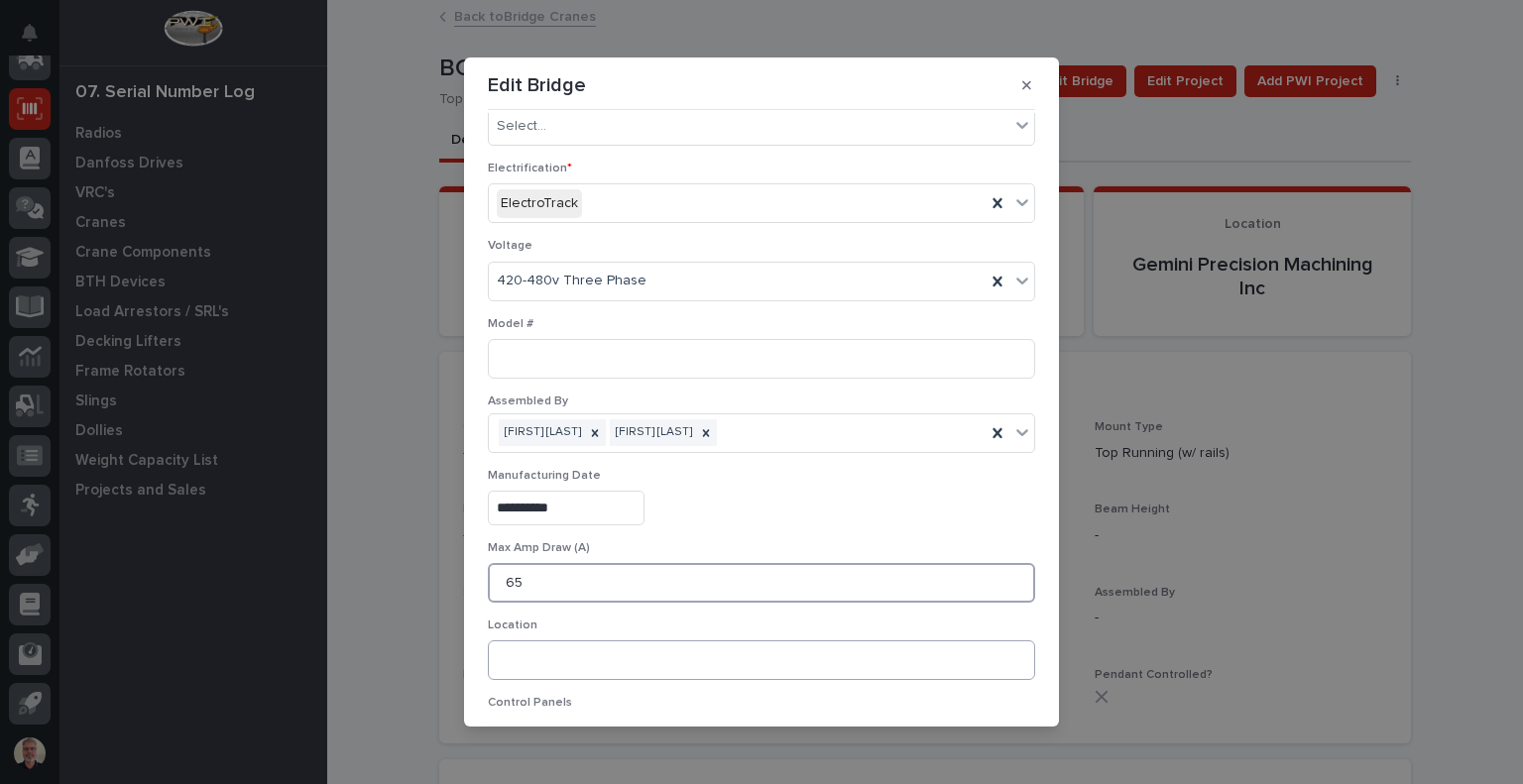 type on "65" 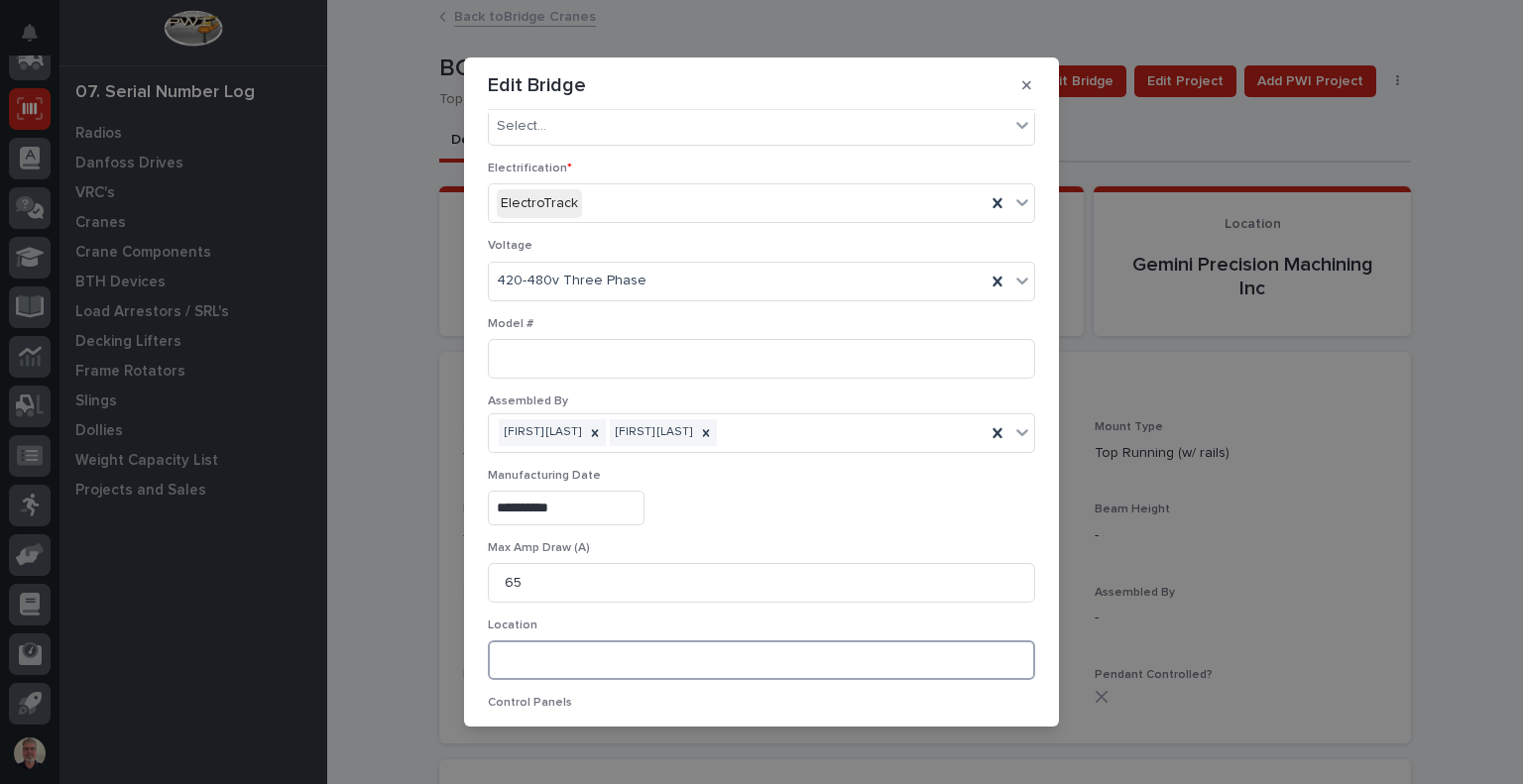 click at bounding box center [762, 660] 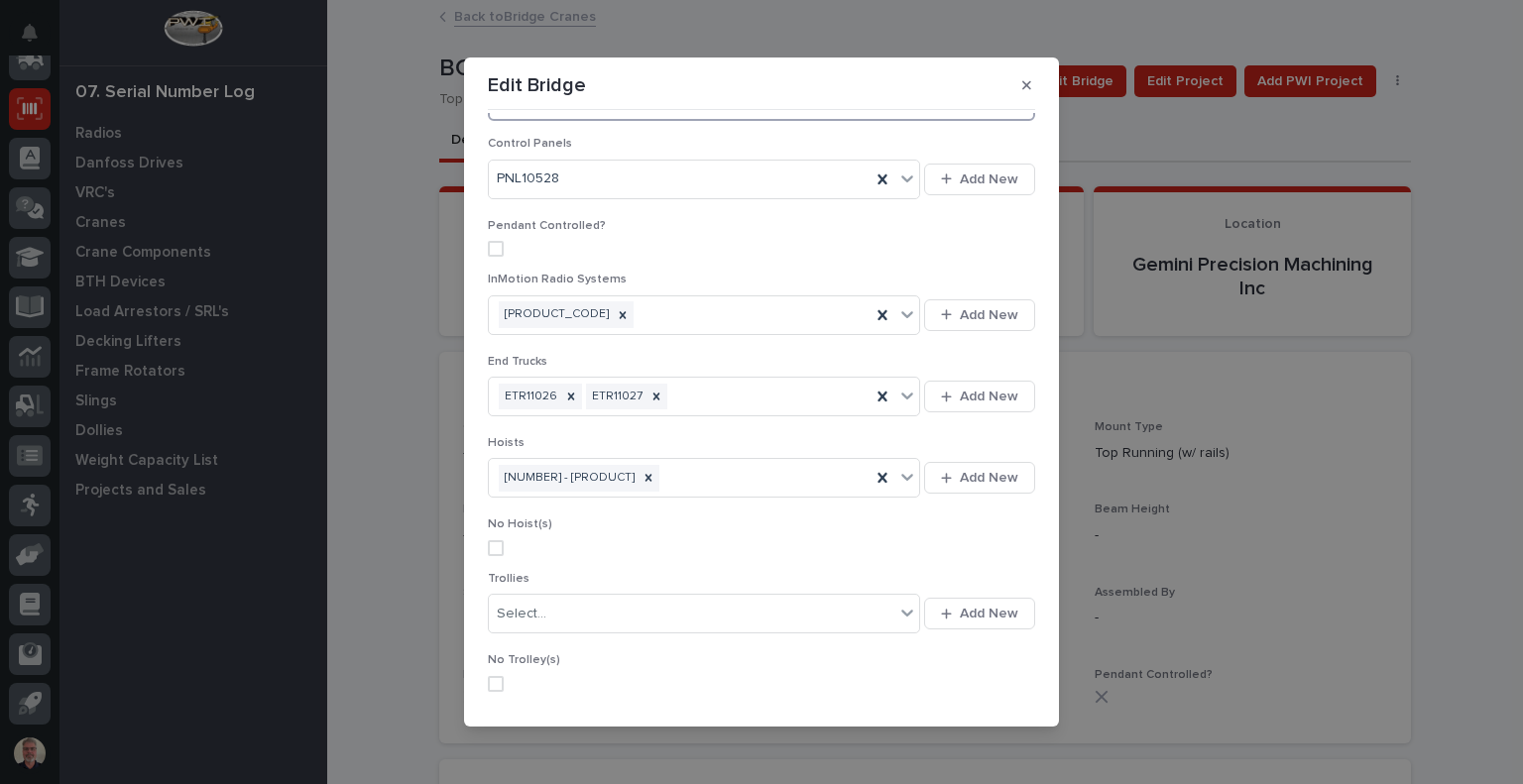 scroll, scrollTop: 978, scrollLeft: 0, axis: vertical 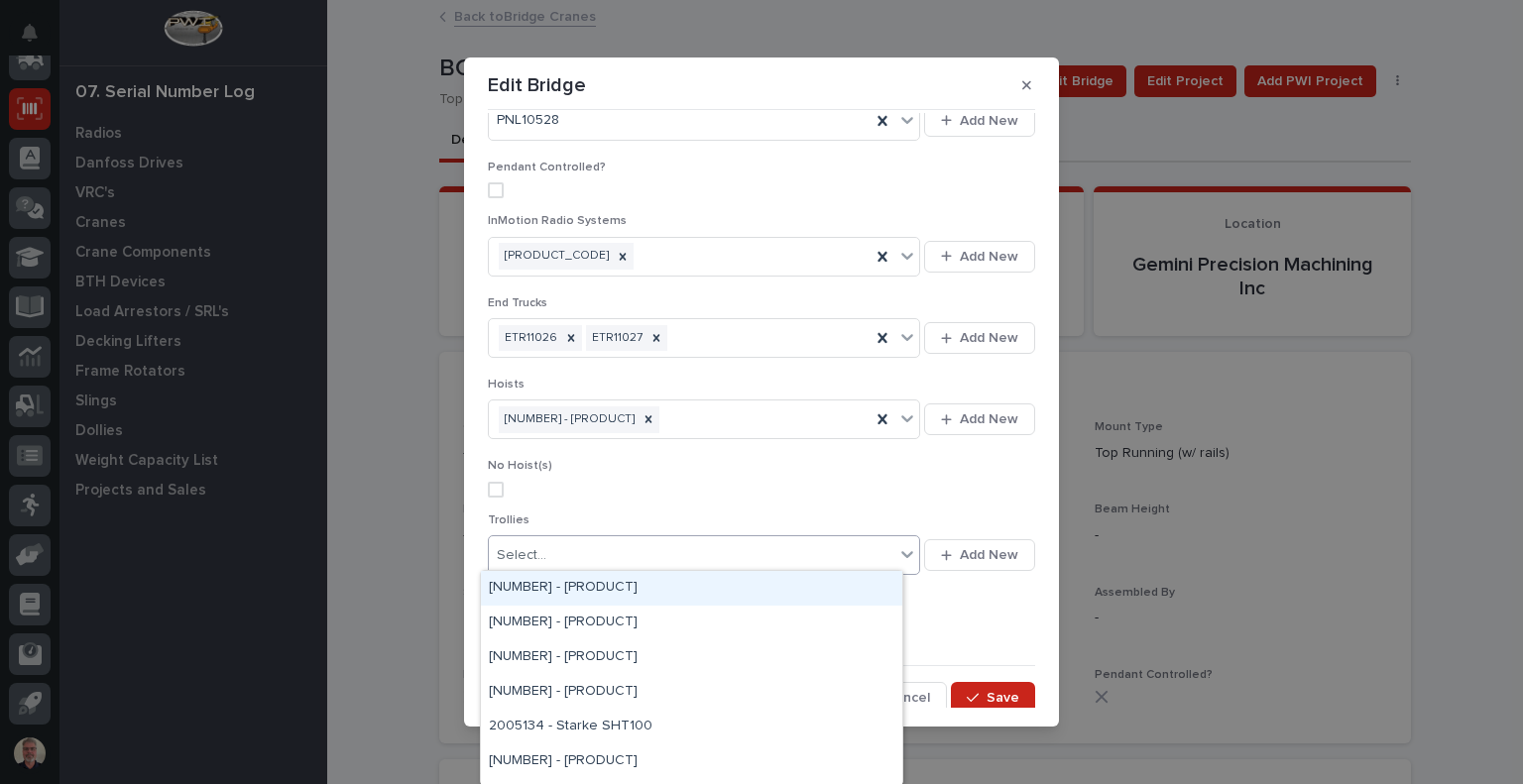 click 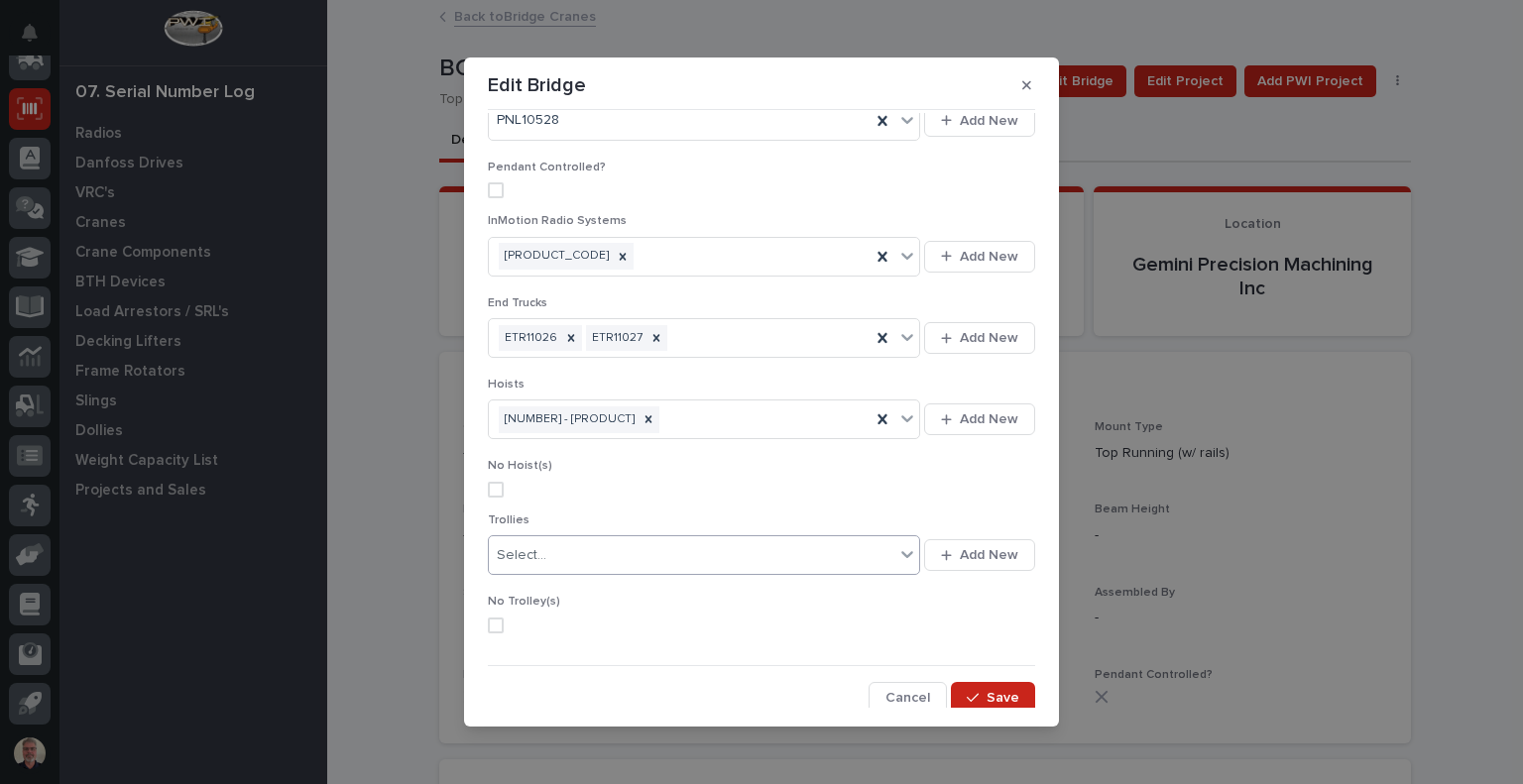 click 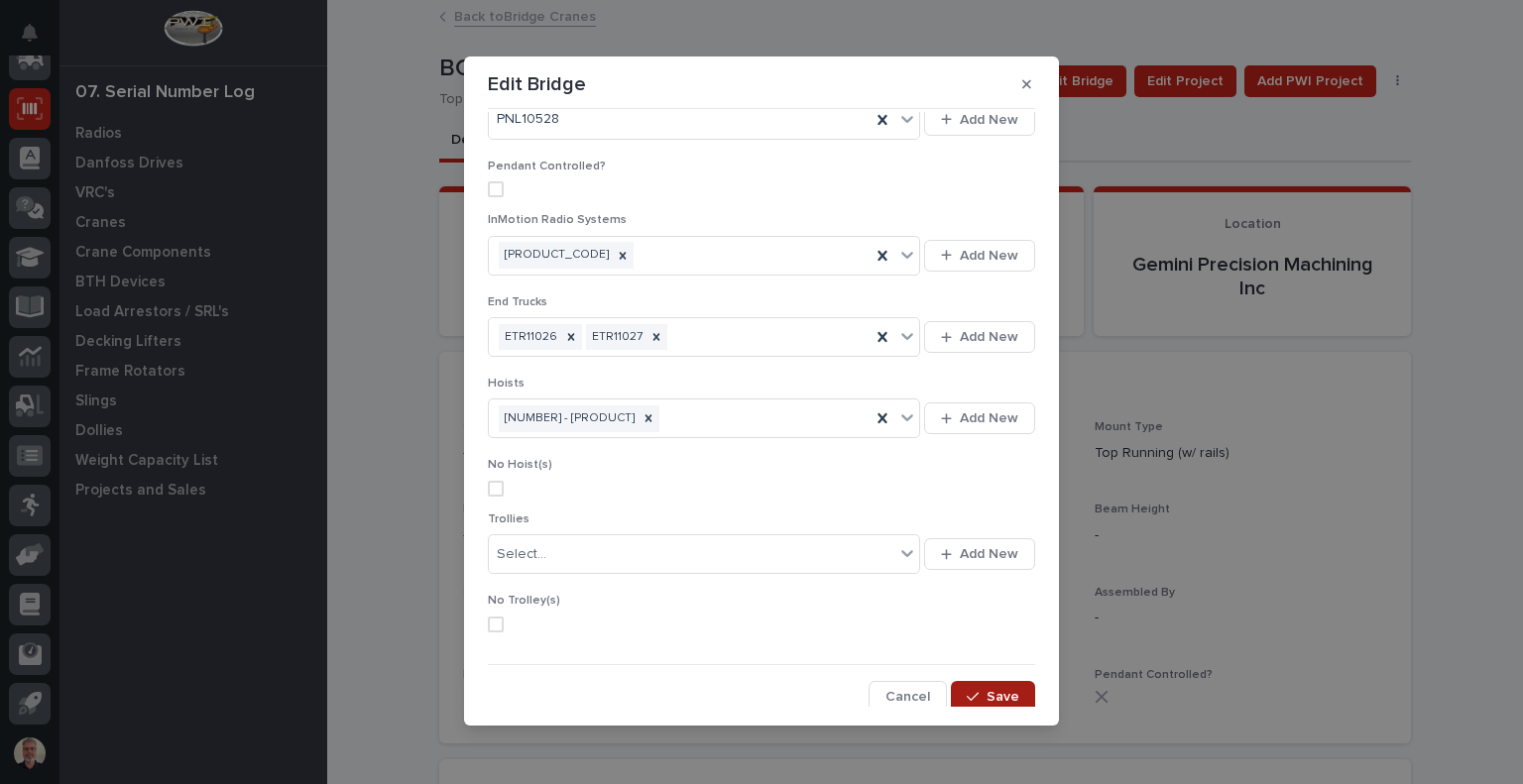 click on "Save" at bounding box center [993, 697] 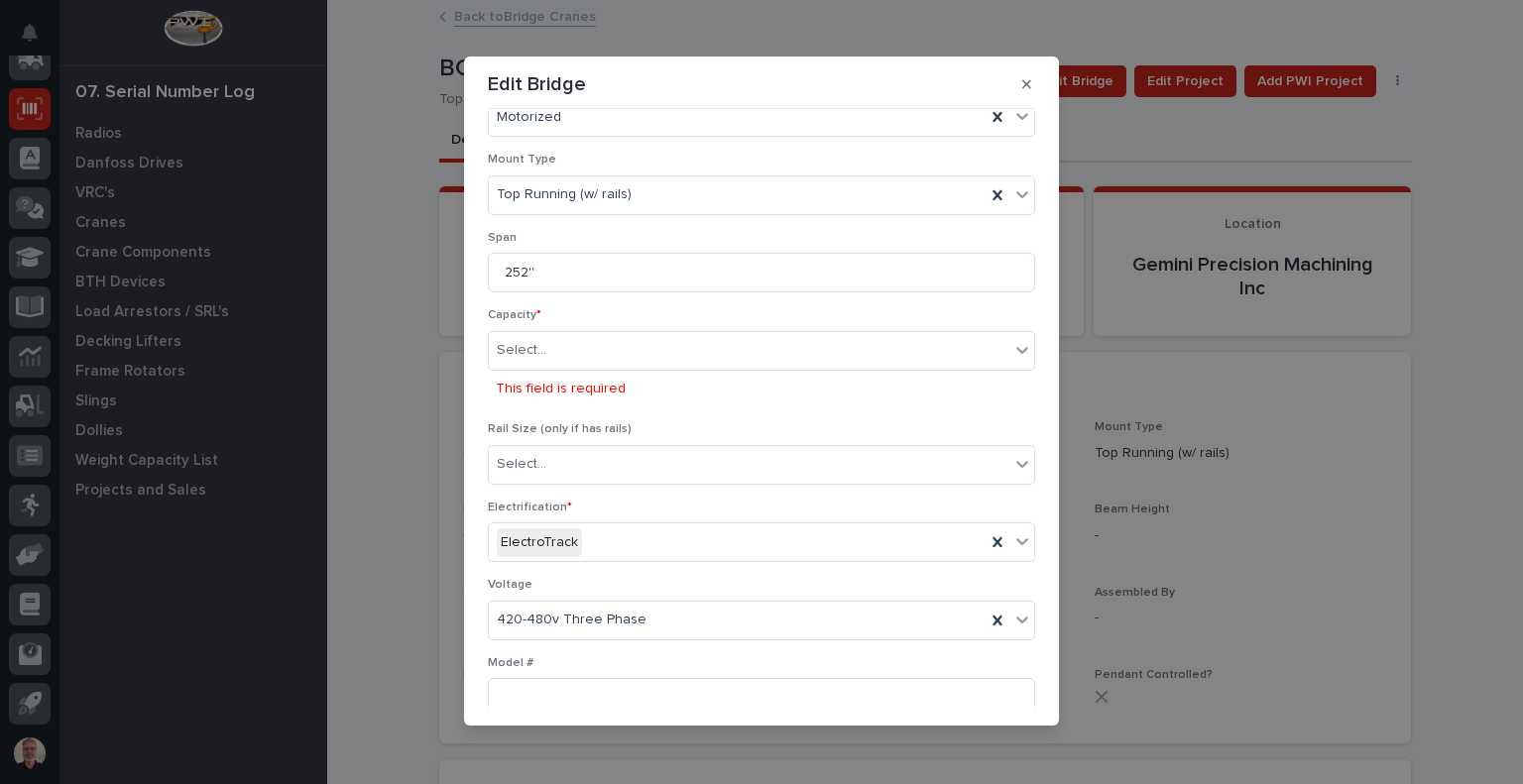 scroll, scrollTop: 57, scrollLeft: 0, axis: vertical 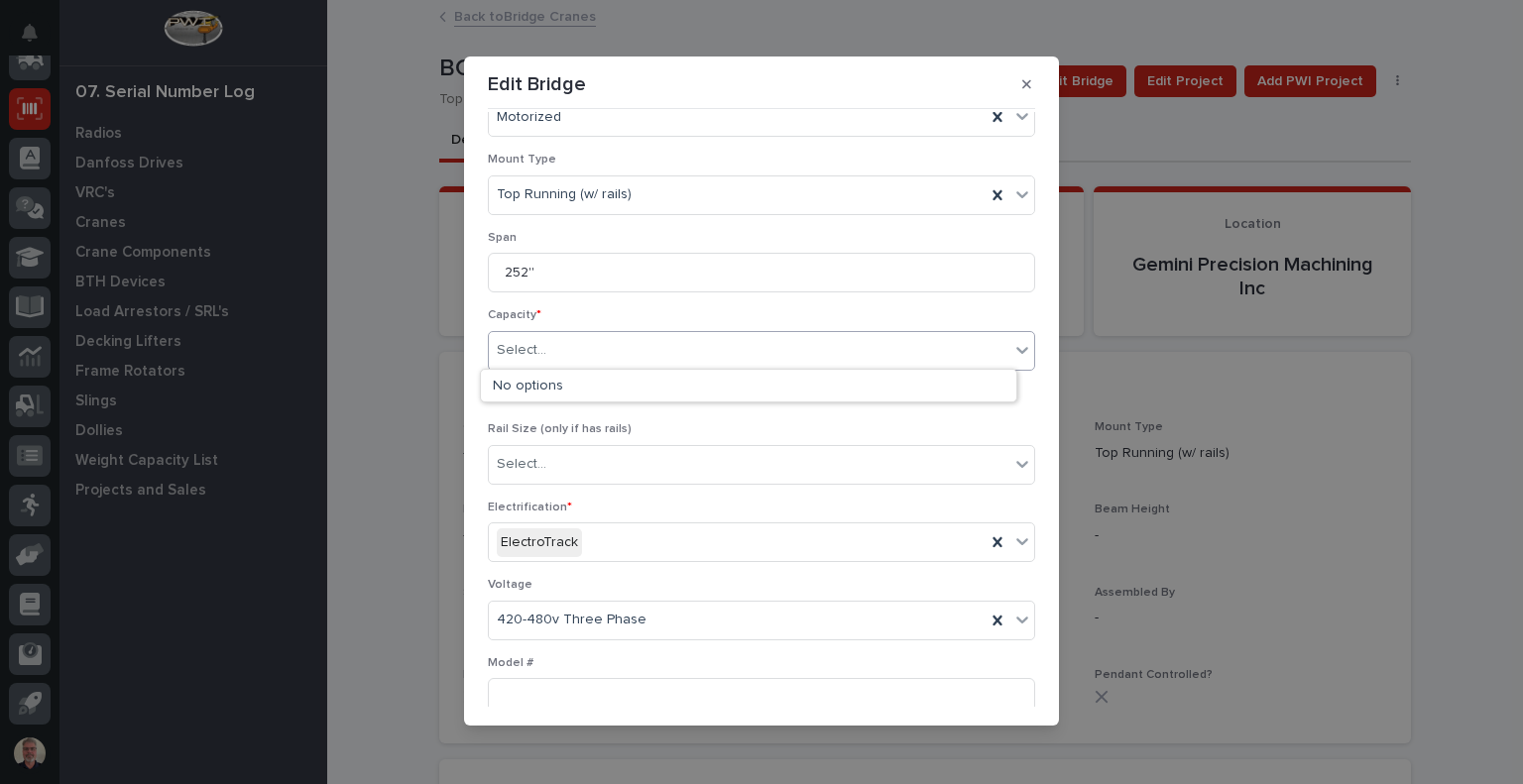 click 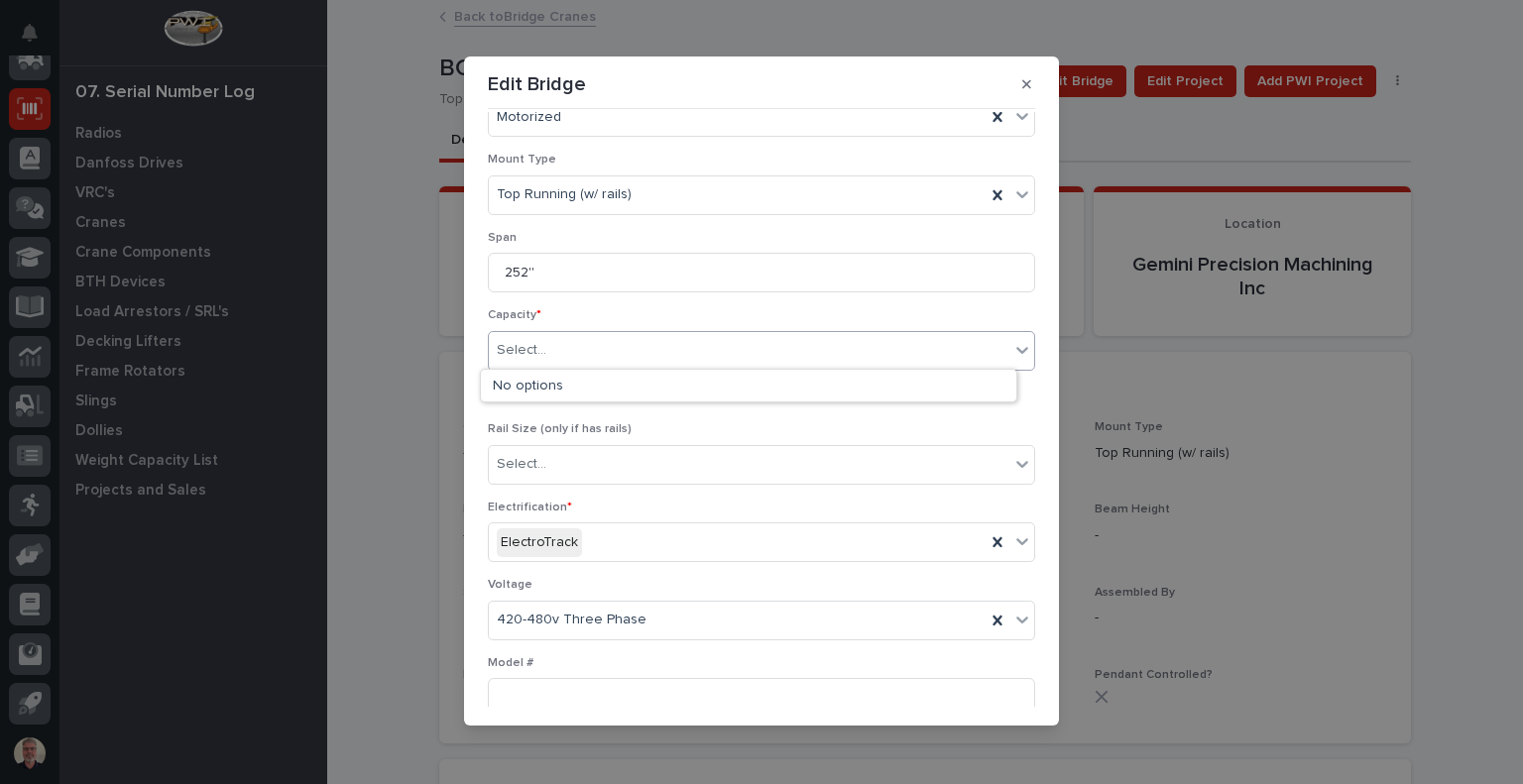 click on "No options" at bounding box center (749, 386) 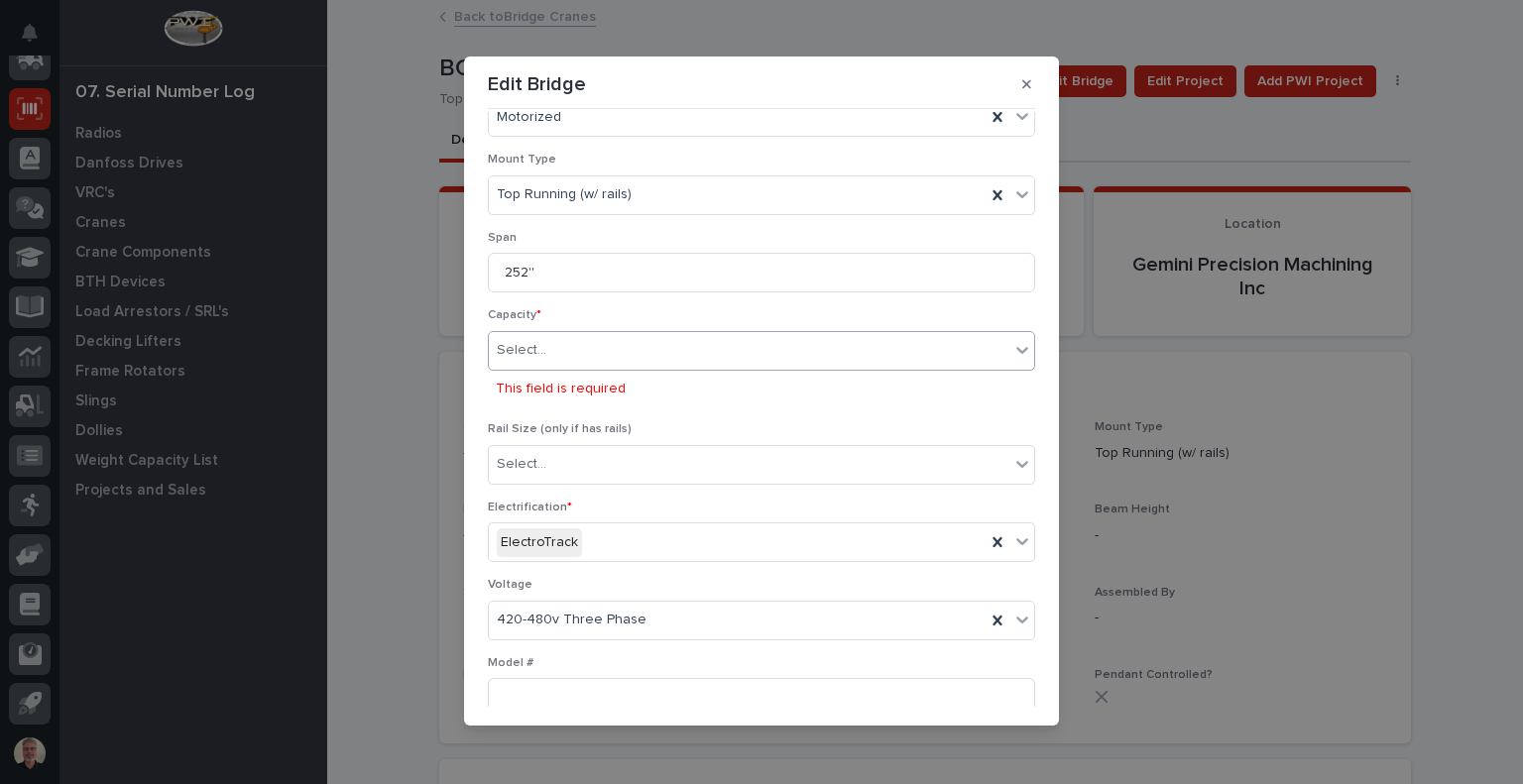 click on "Select..." at bounding box center [749, 350] 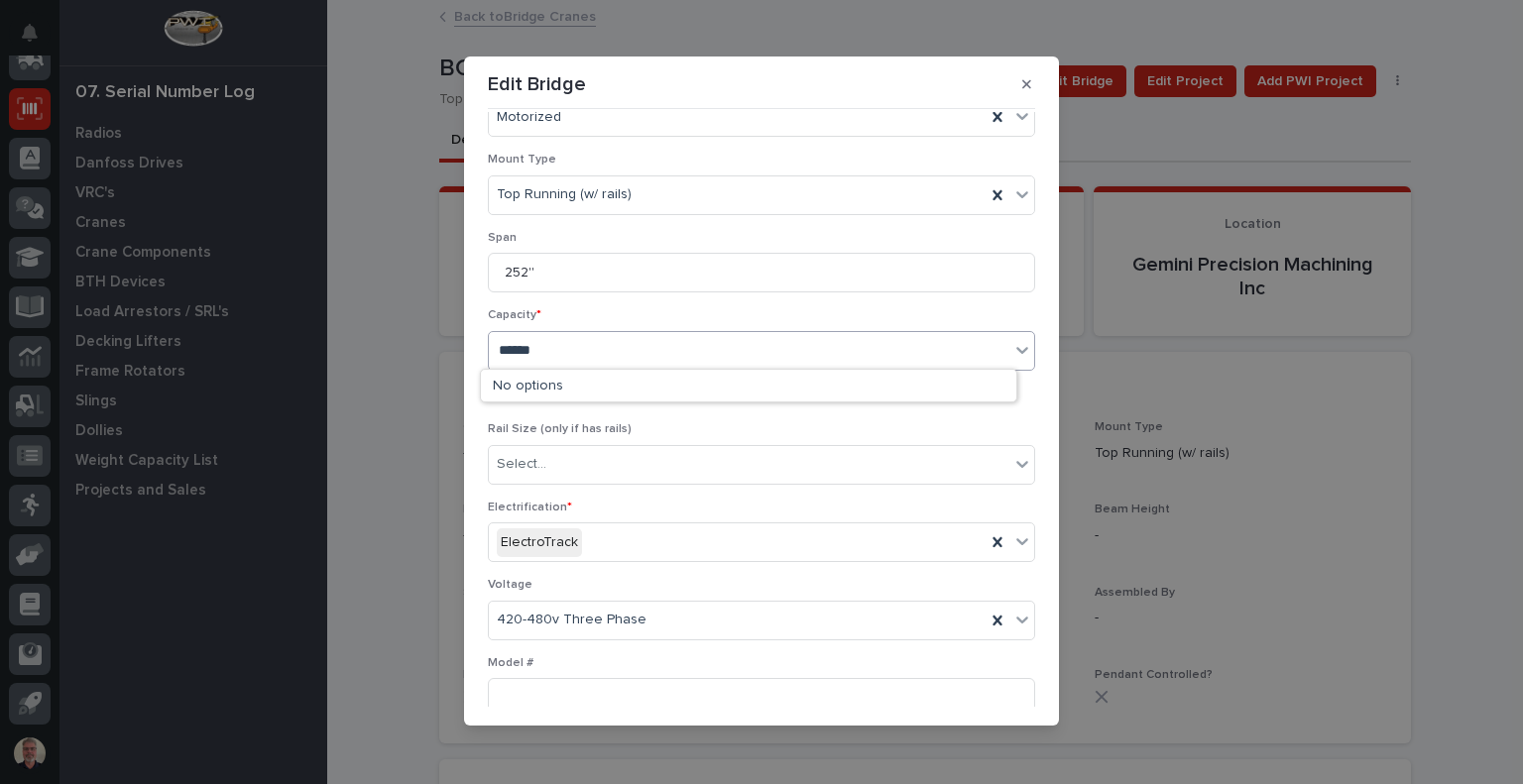 type on "******" 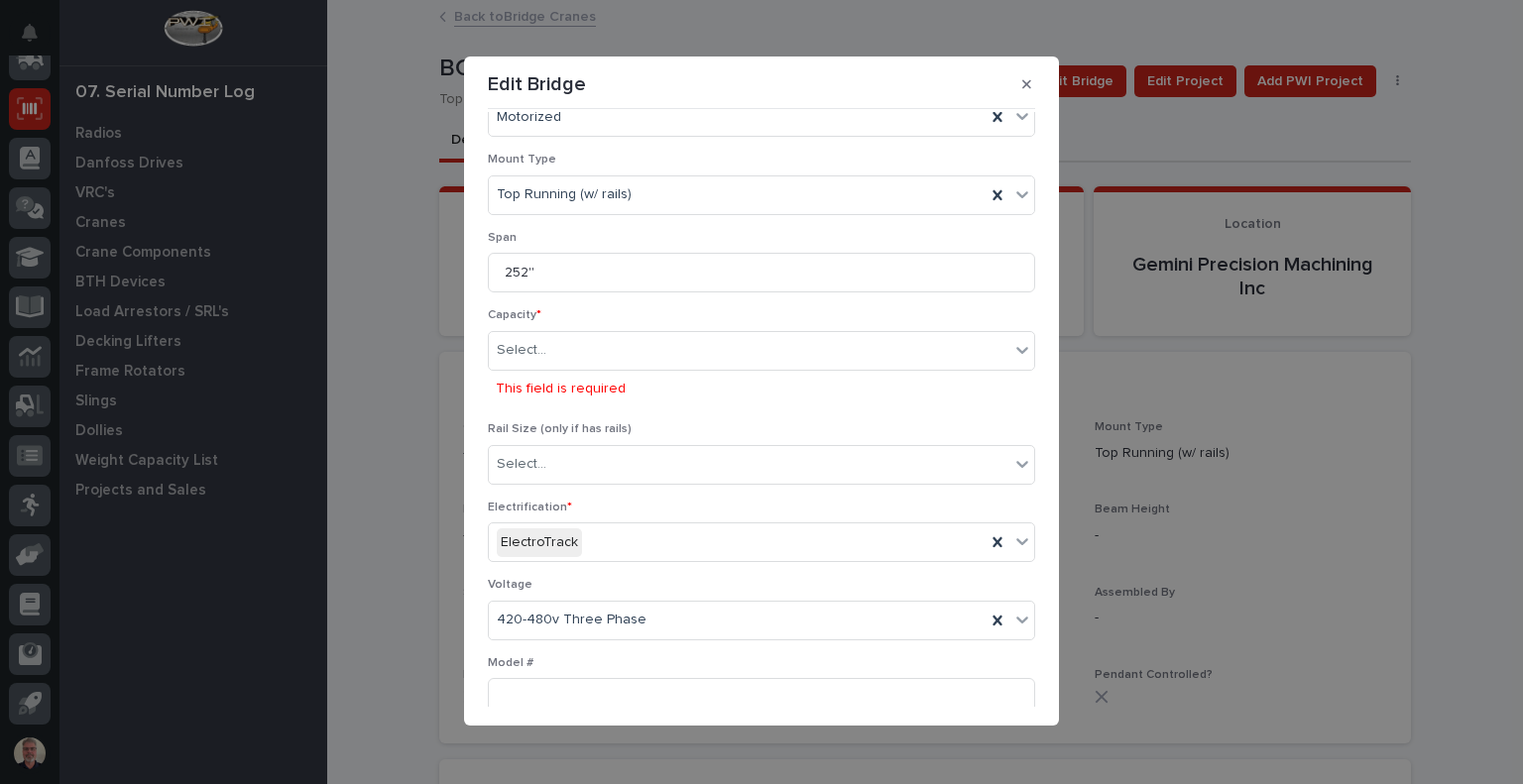 click on "Capacity *" at bounding box center (762, 315) 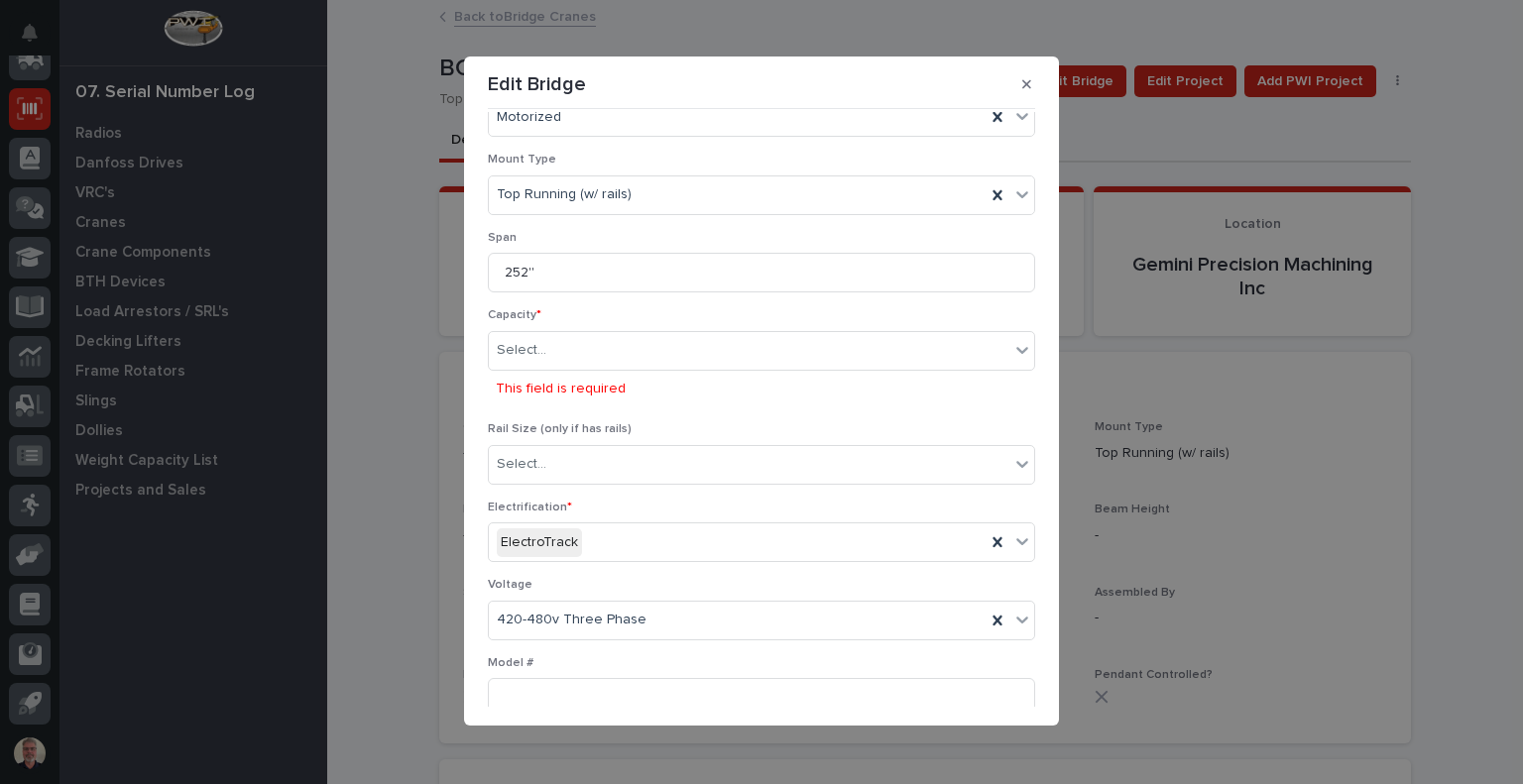 click on "This field is required" at bounding box center [560, 389] 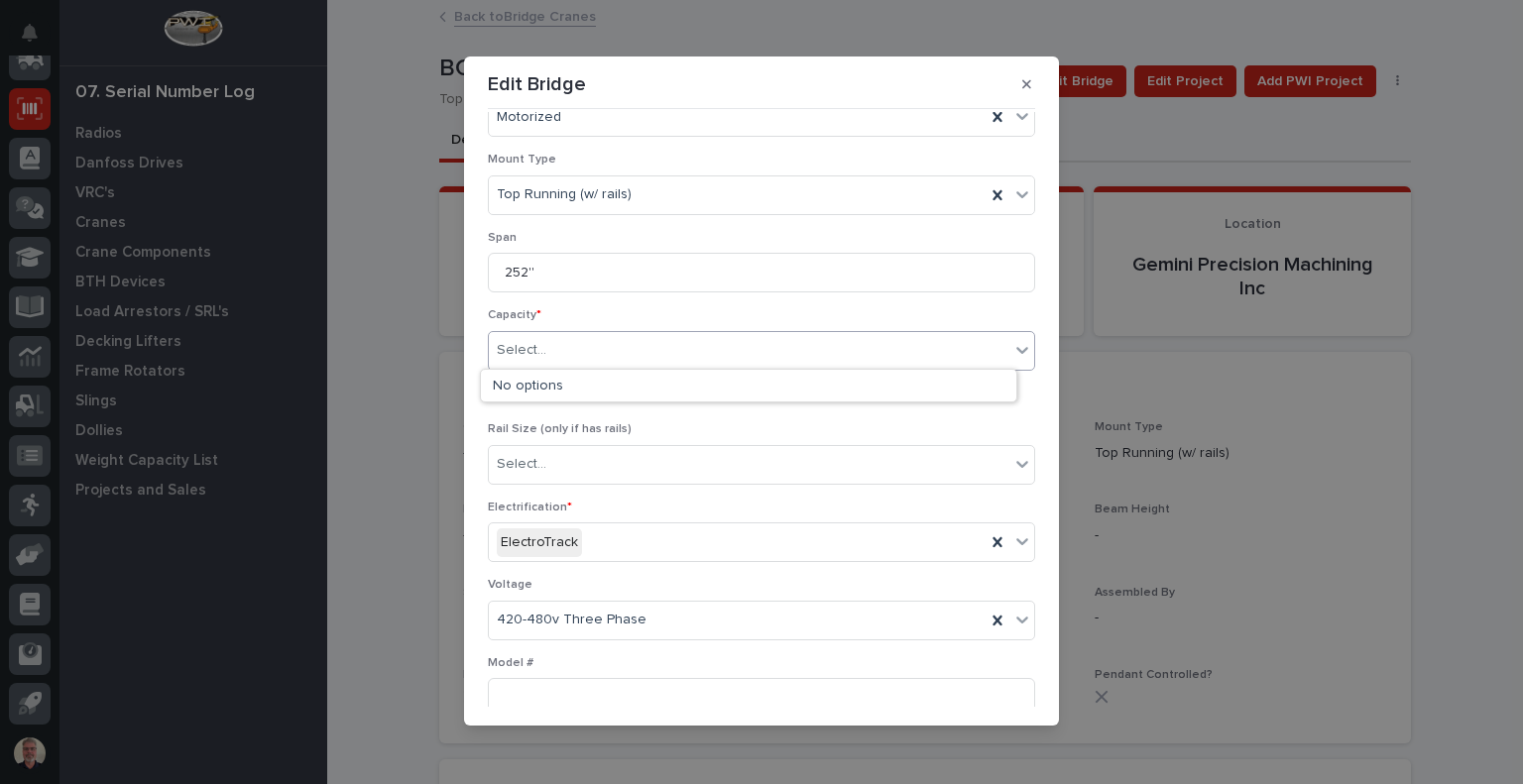 click 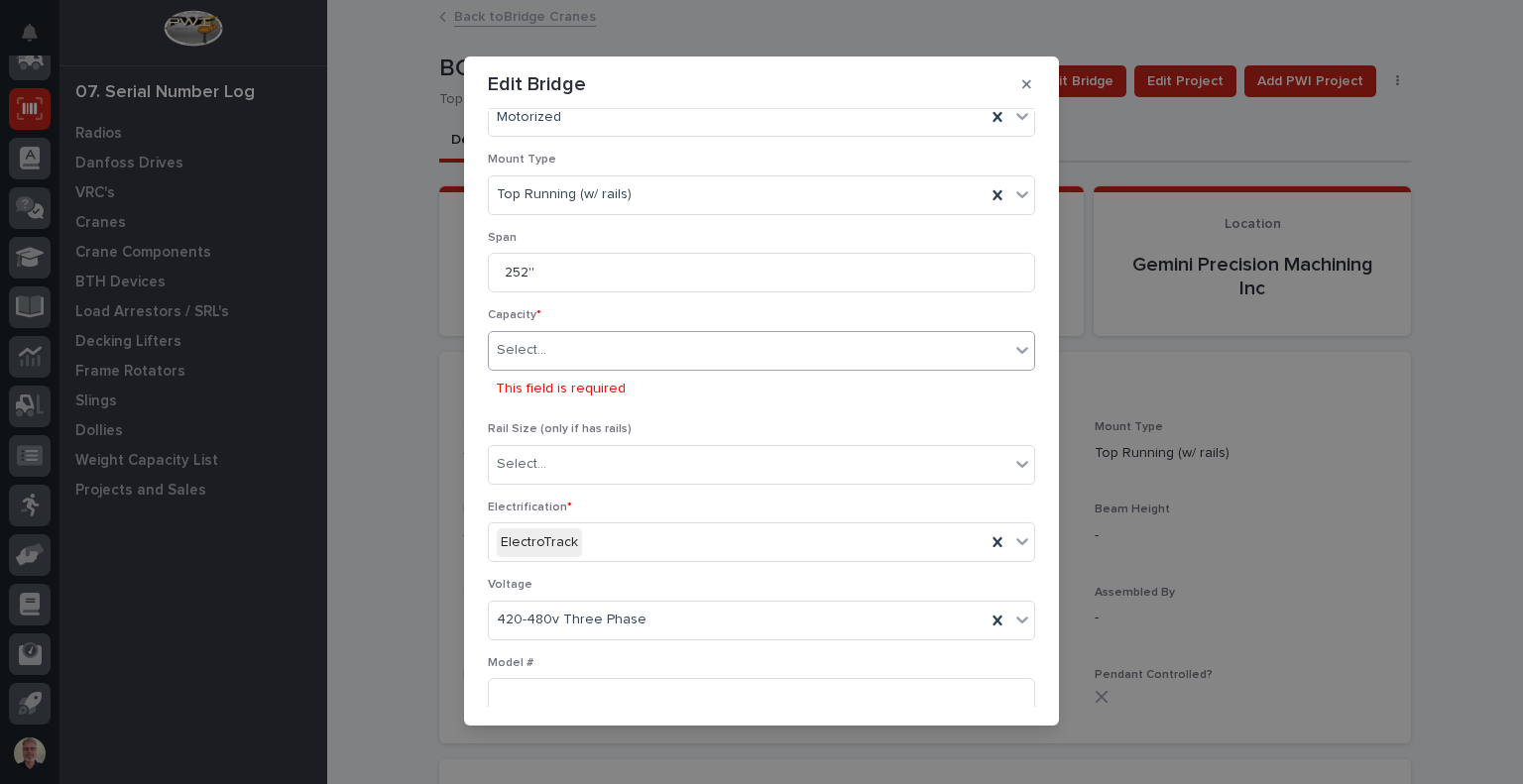 click 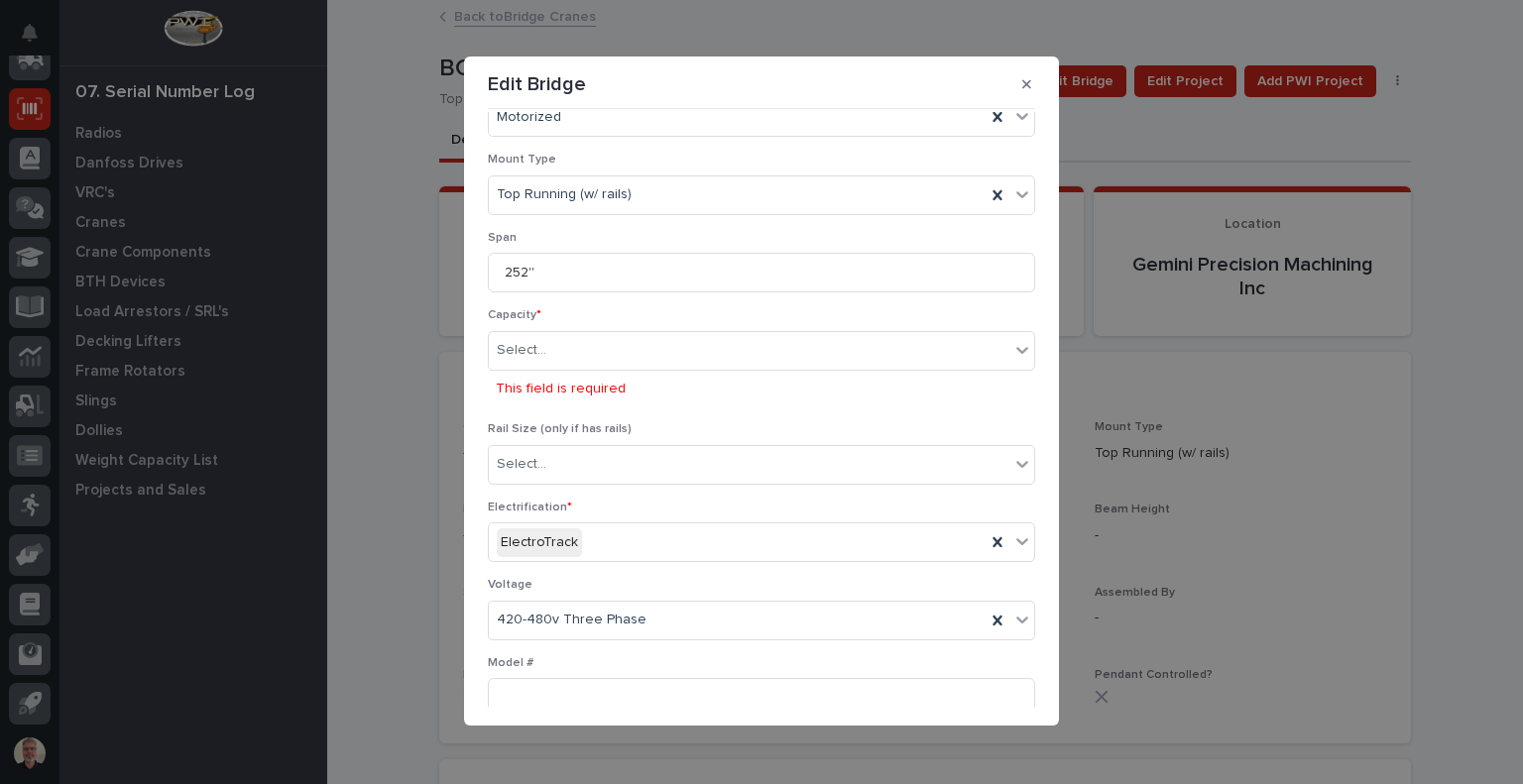 scroll, scrollTop: 0, scrollLeft: 0, axis: both 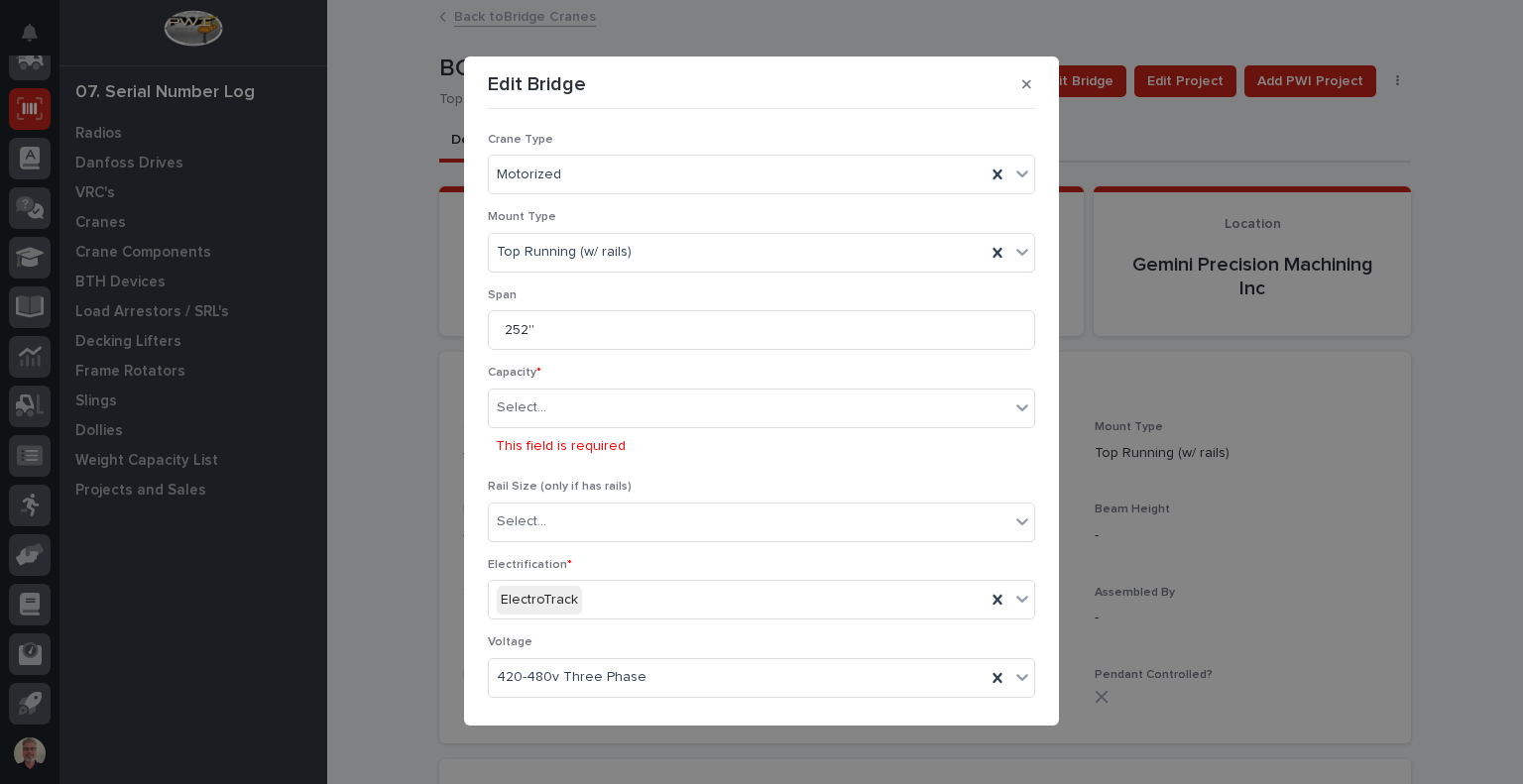 drag, startPoint x: 1032, startPoint y: 105, endPoint x: 1042, endPoint y: 137, distance: 33.526109 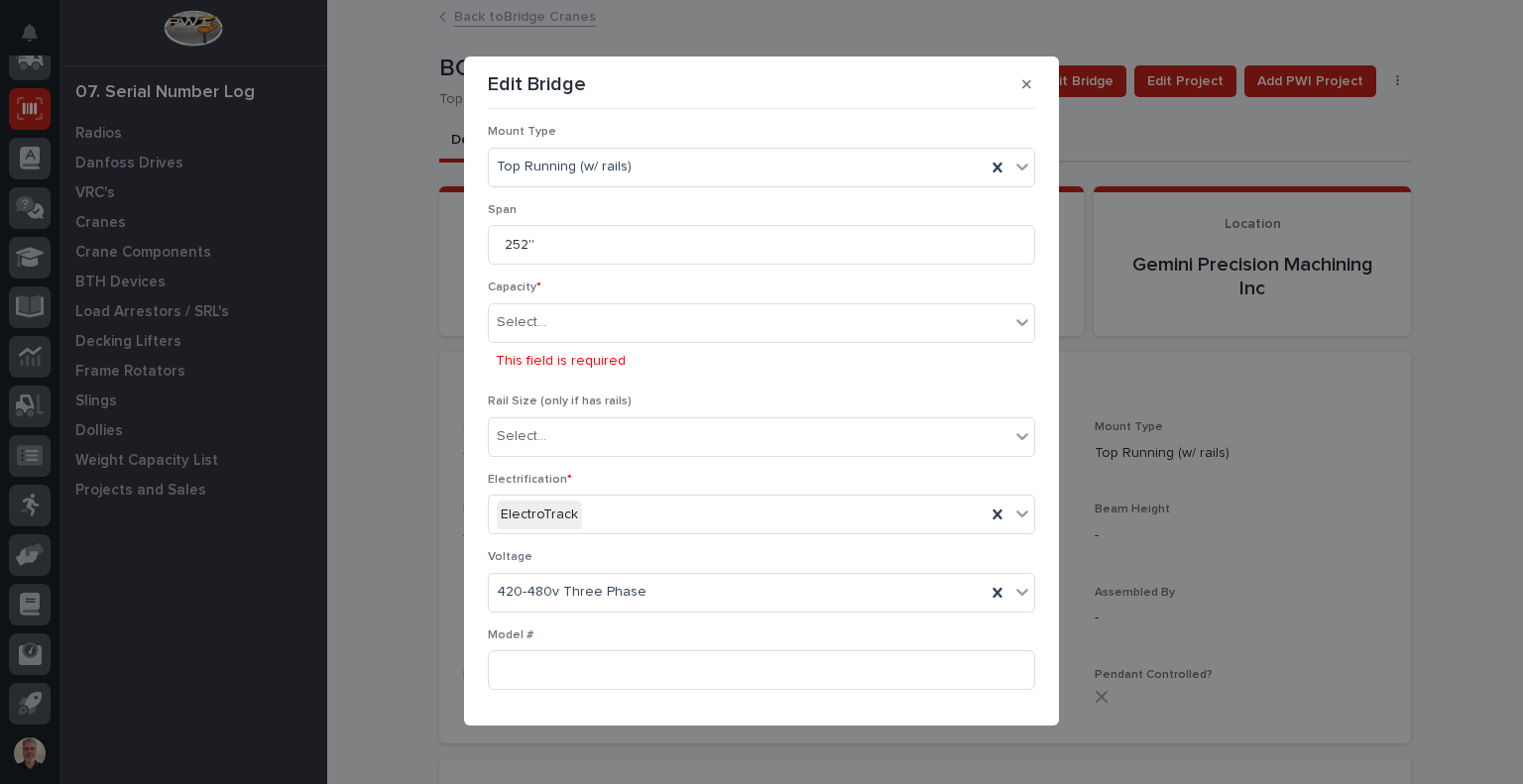 scroll, scrollTop: 105, scrollLeft: 0, axis: vertical 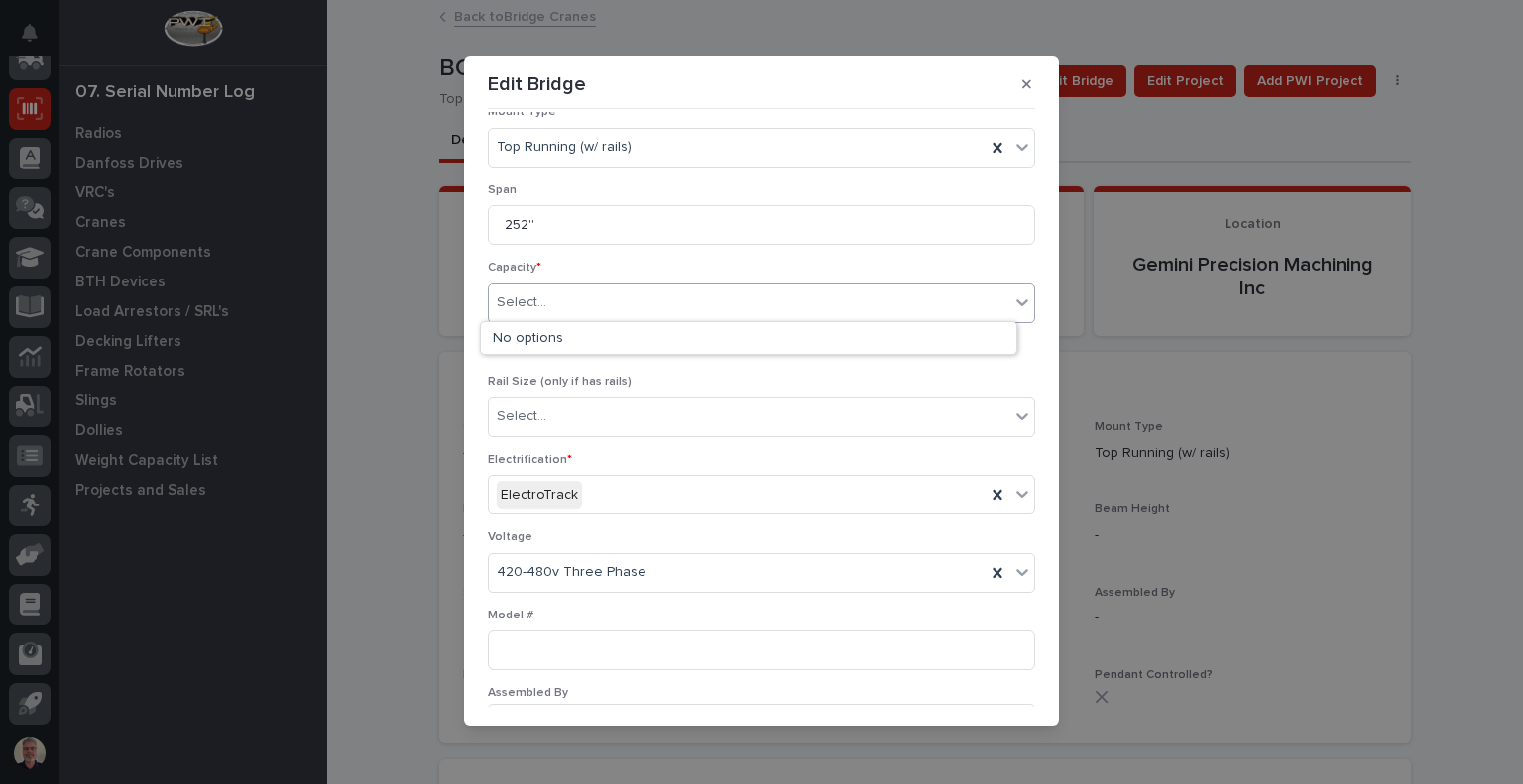 click on "Select..." at bounding box center [749, 302] 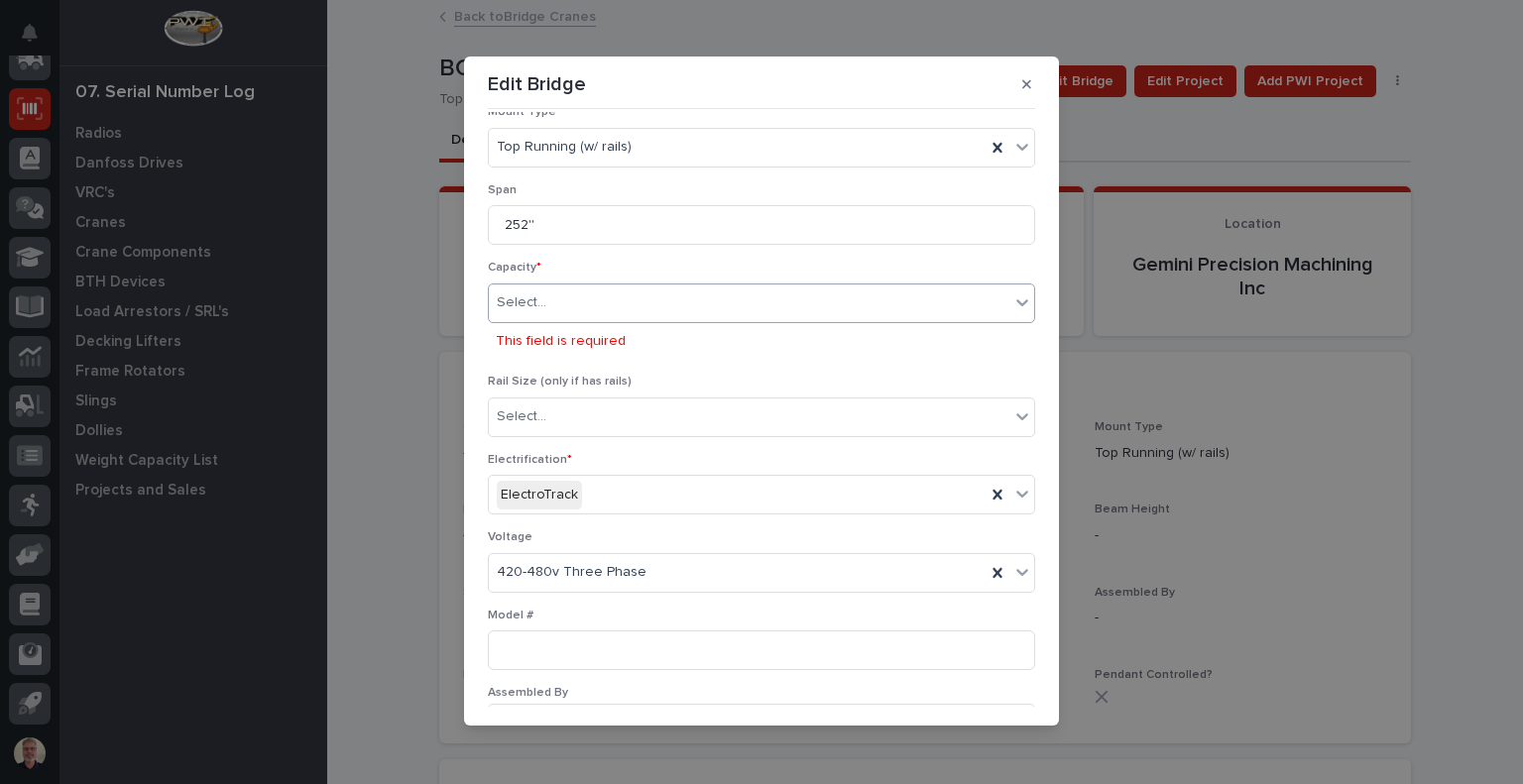 click on "Select..." at bounding box center [749, 302] 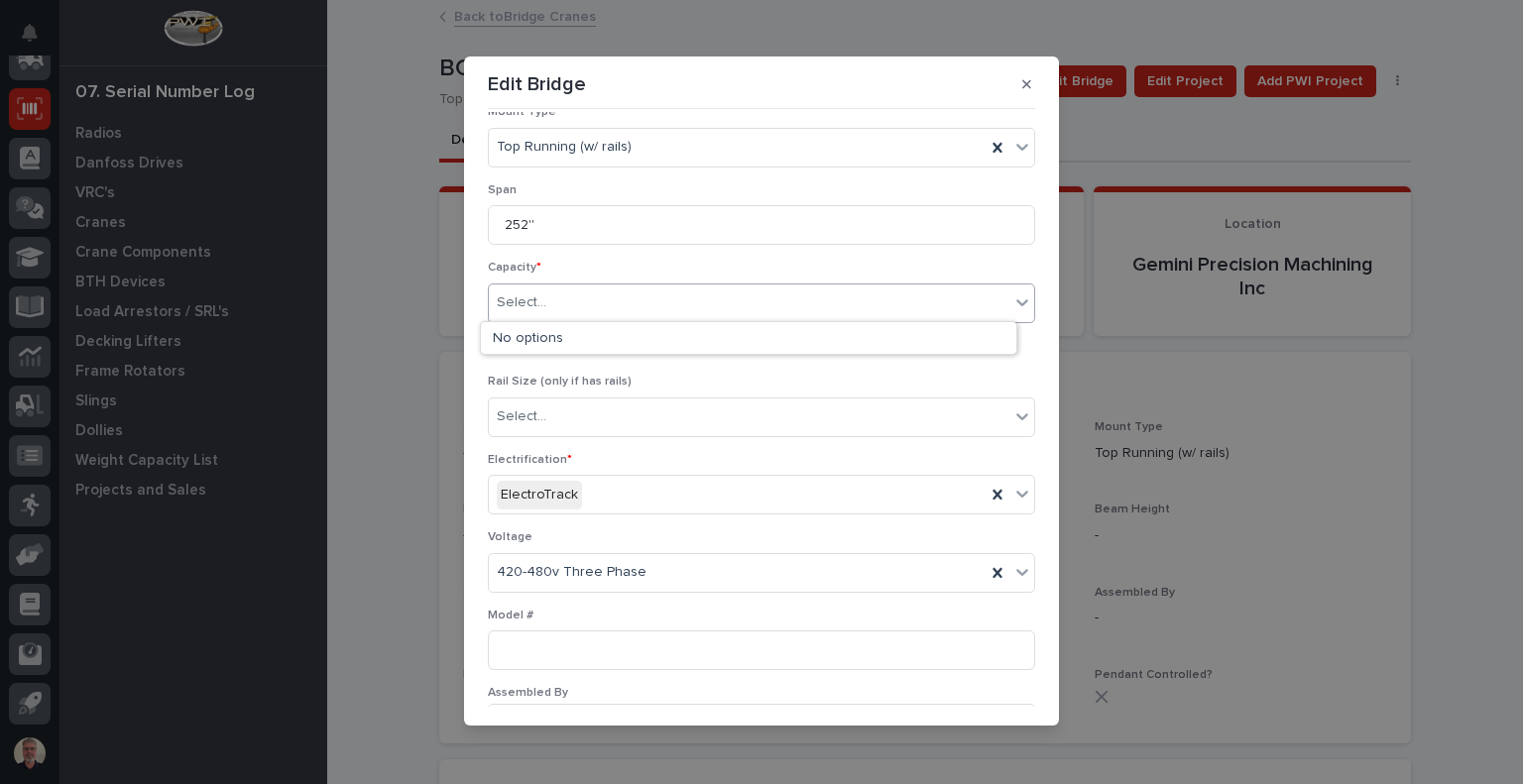 click on "Select..." at bounding box center (749, 302) 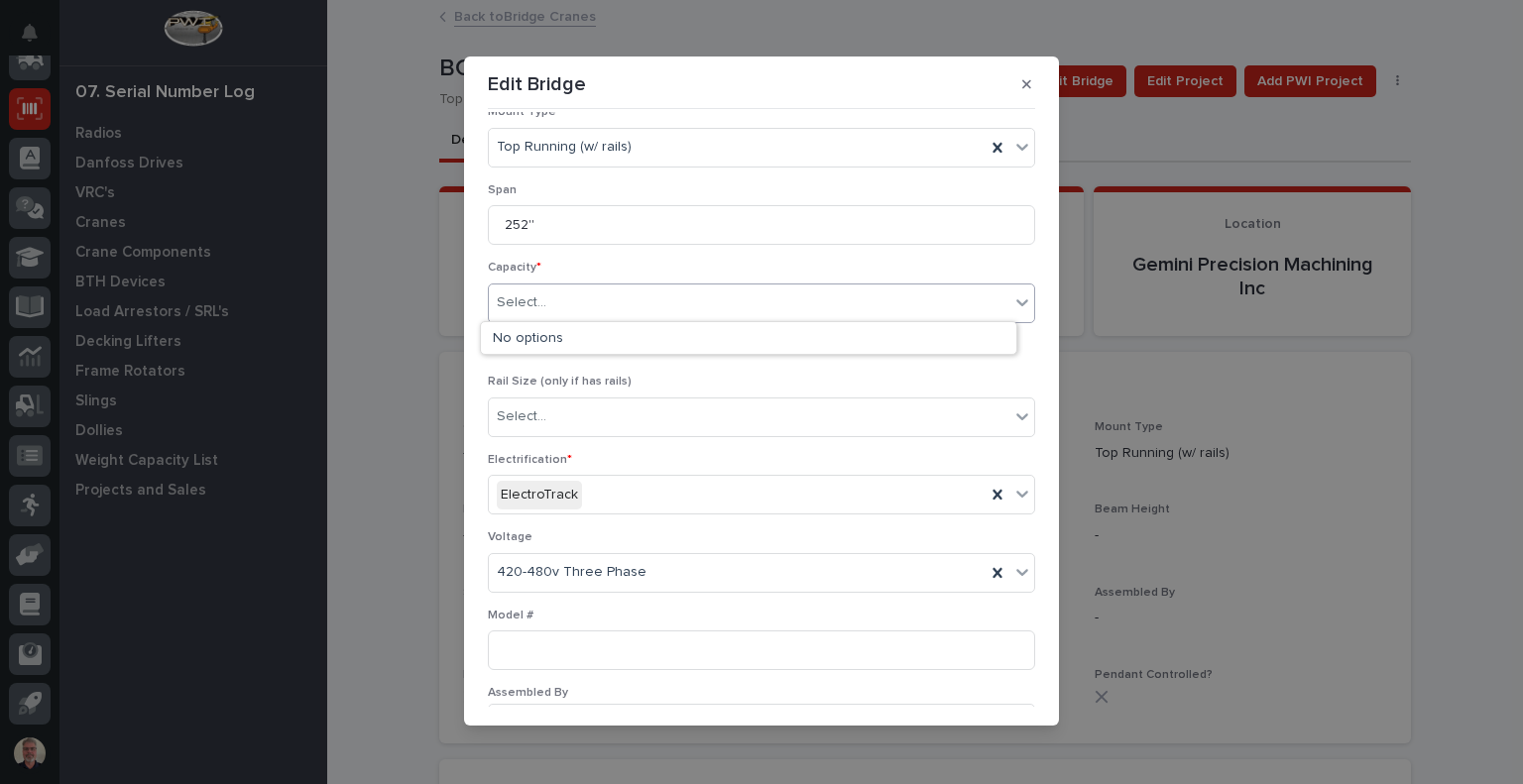 click on "No options" at bounding box center [749, 338] 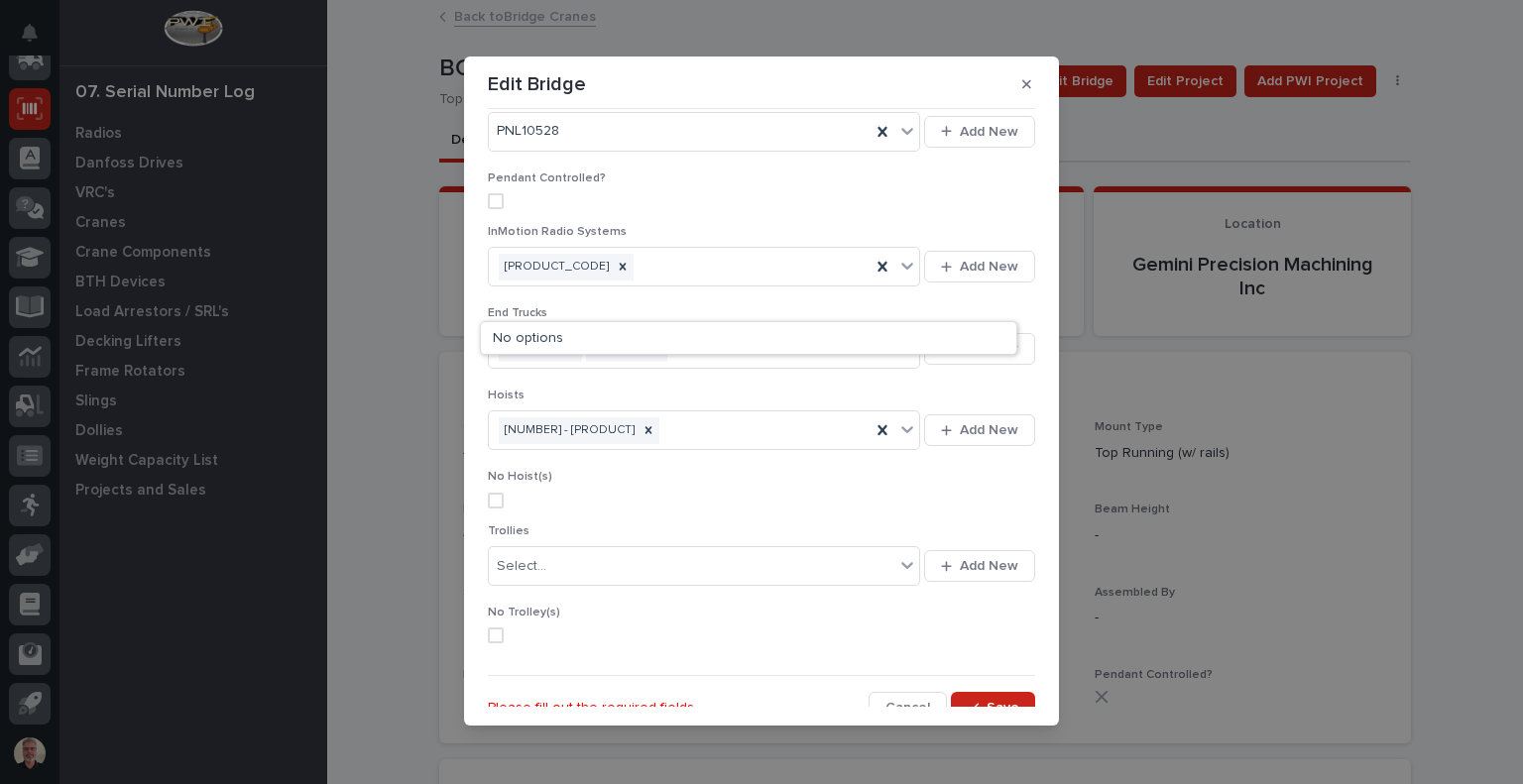 scroll, scrollTop: 1015, scrollLeft: 0, axis: vertical 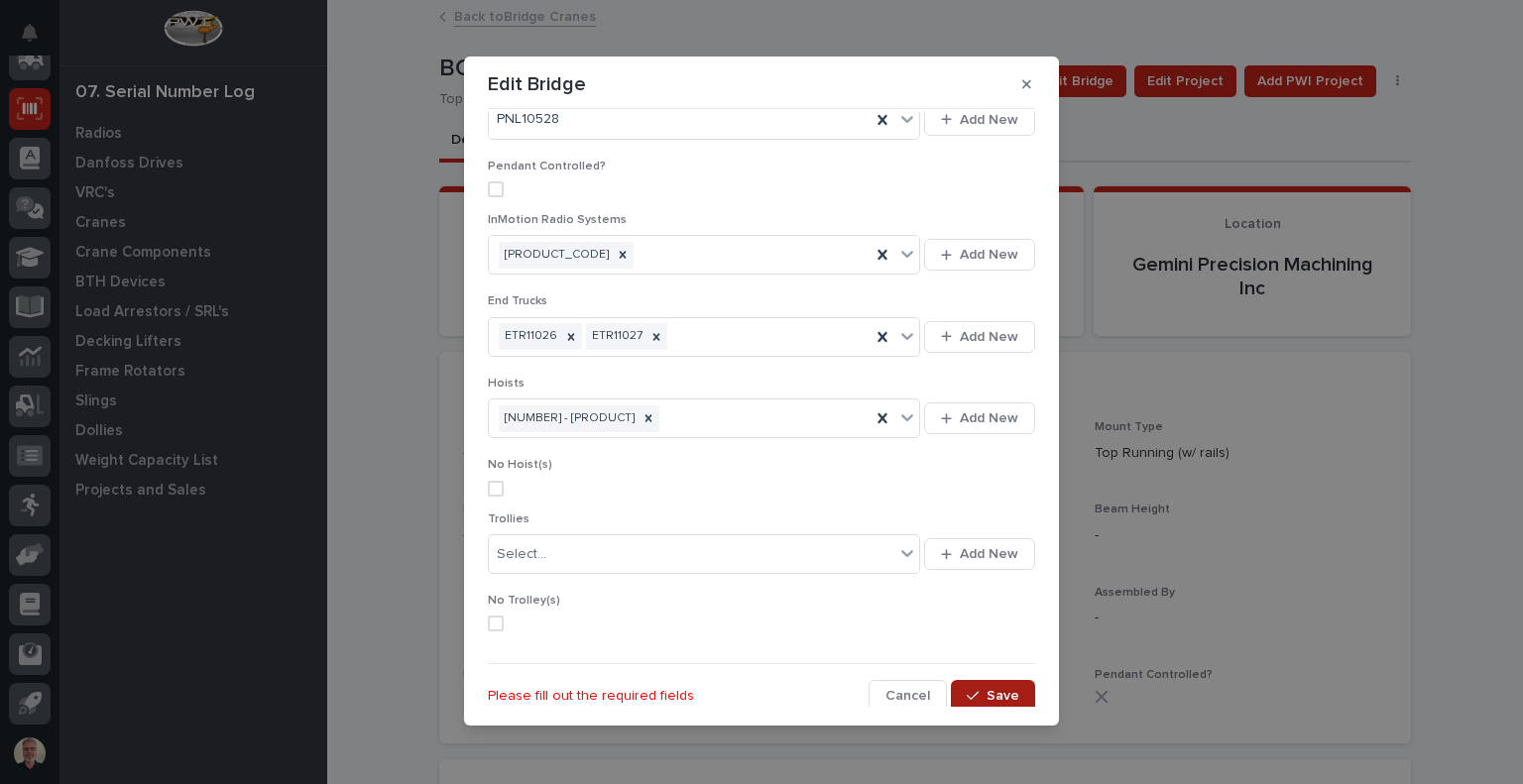 click on "Save" at bounding box center (993, 696) 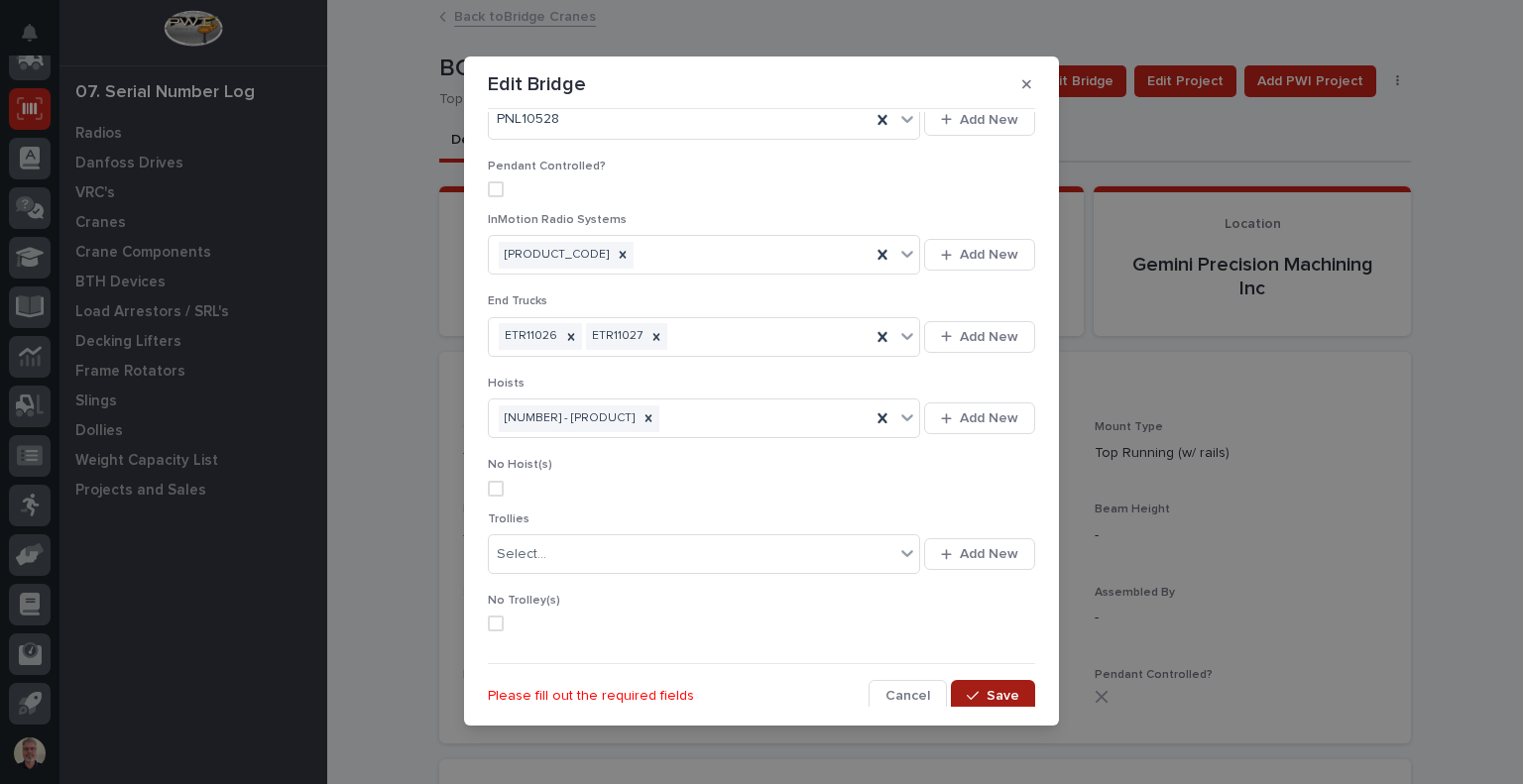 click on "Save" at bounding box center (993, 696) 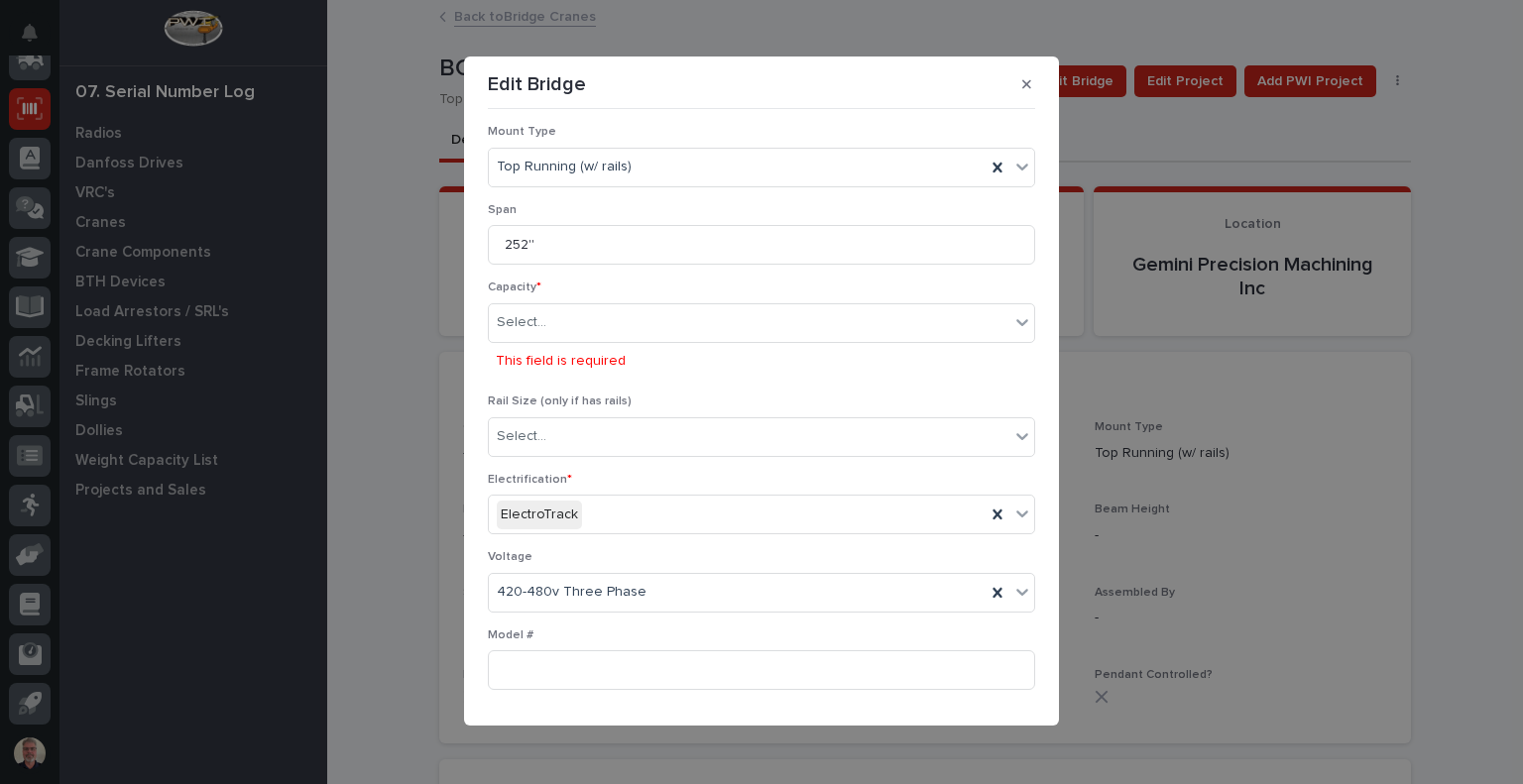 scroll, scrollTop: 67, scrollLeft: 0, axis: vertical 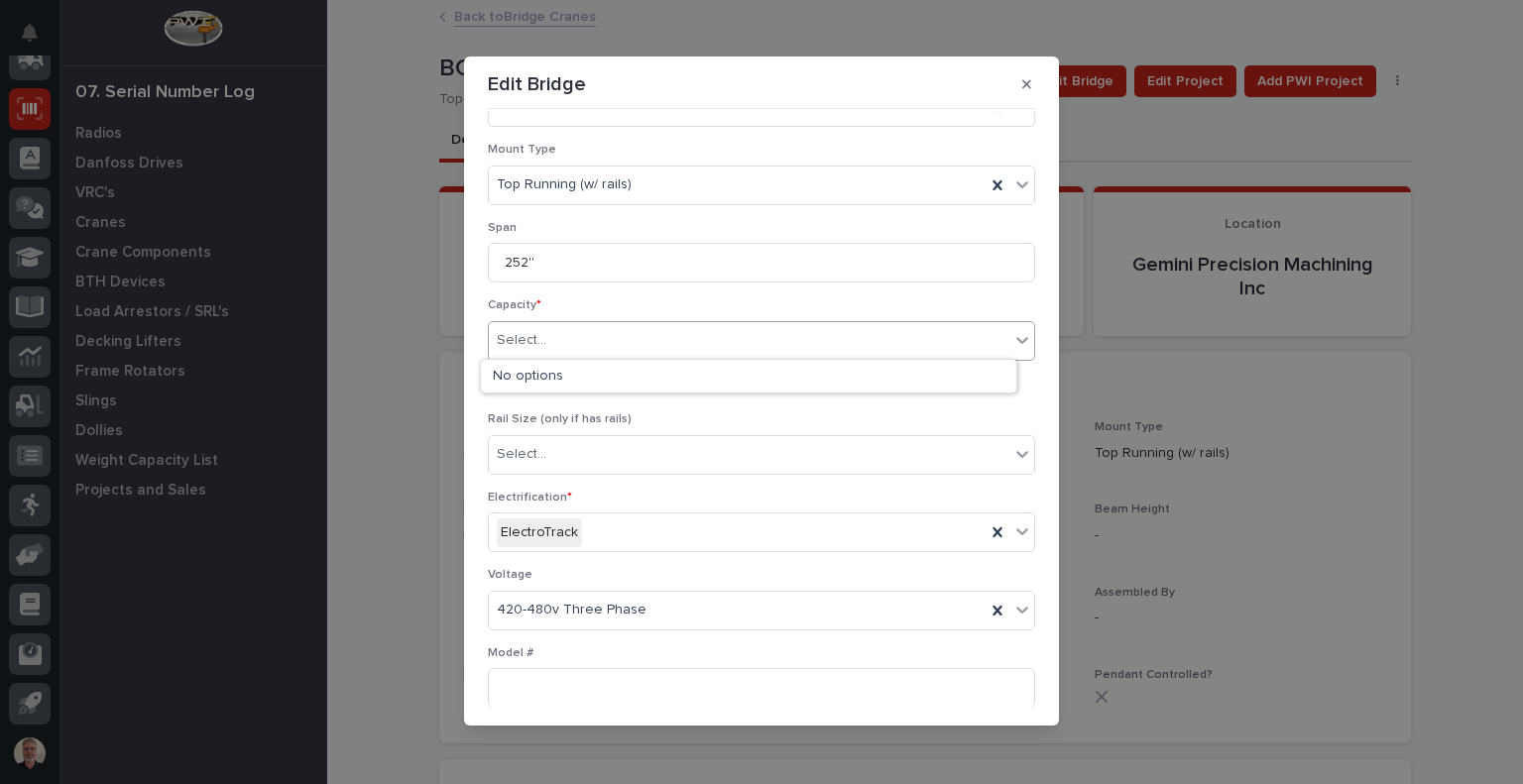 click on "Select..." at bounding box center [749, 340] 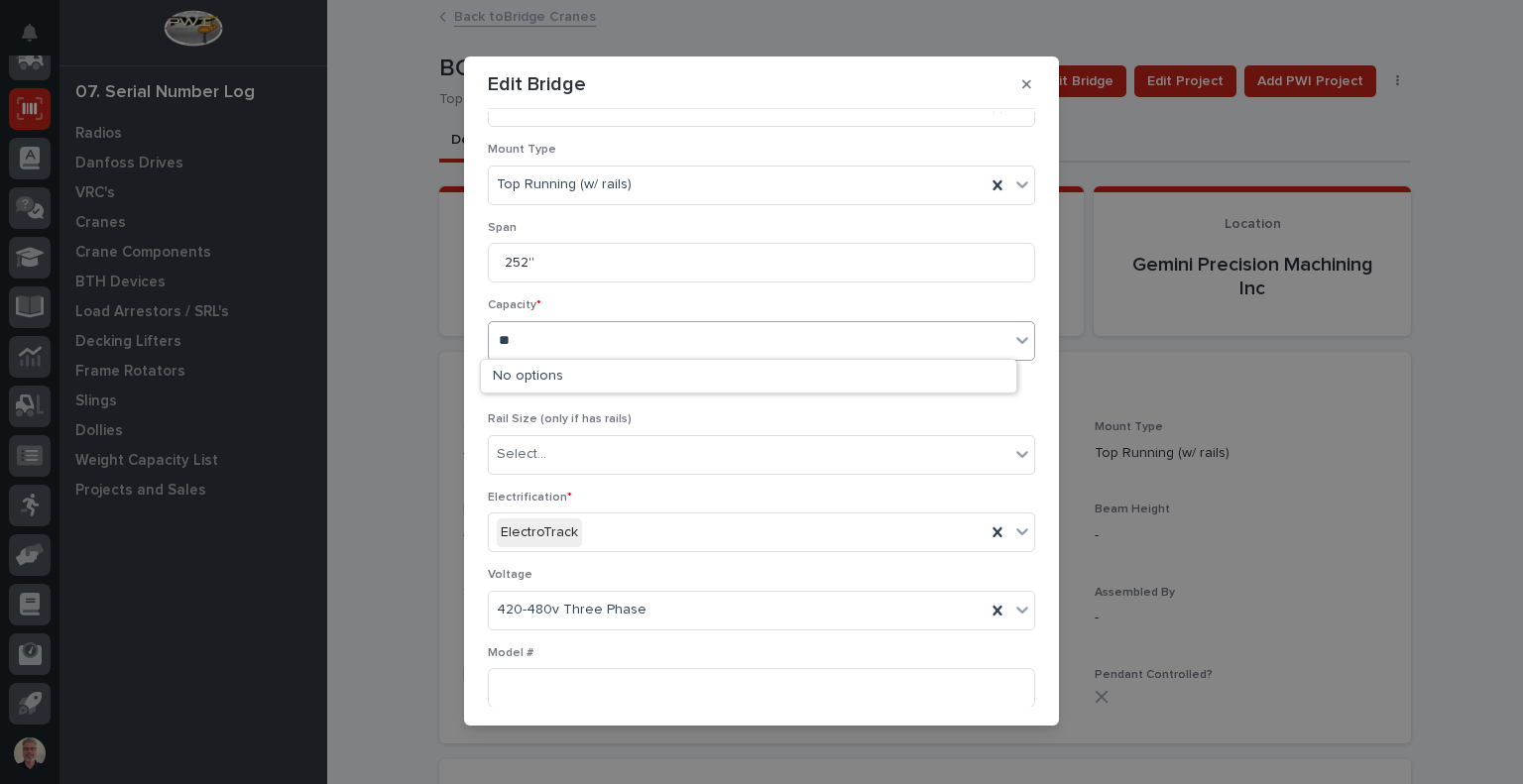 type on "**" 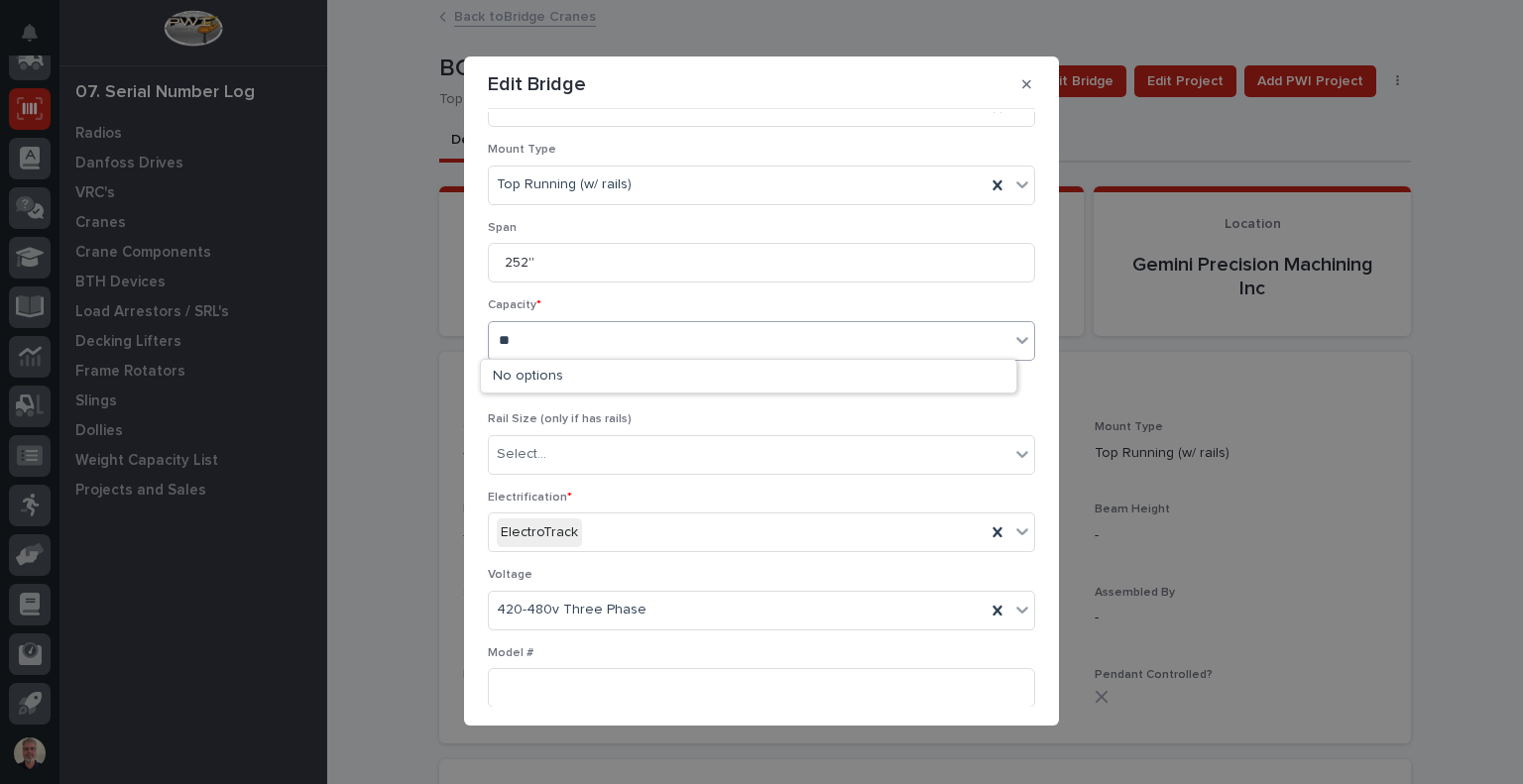 type 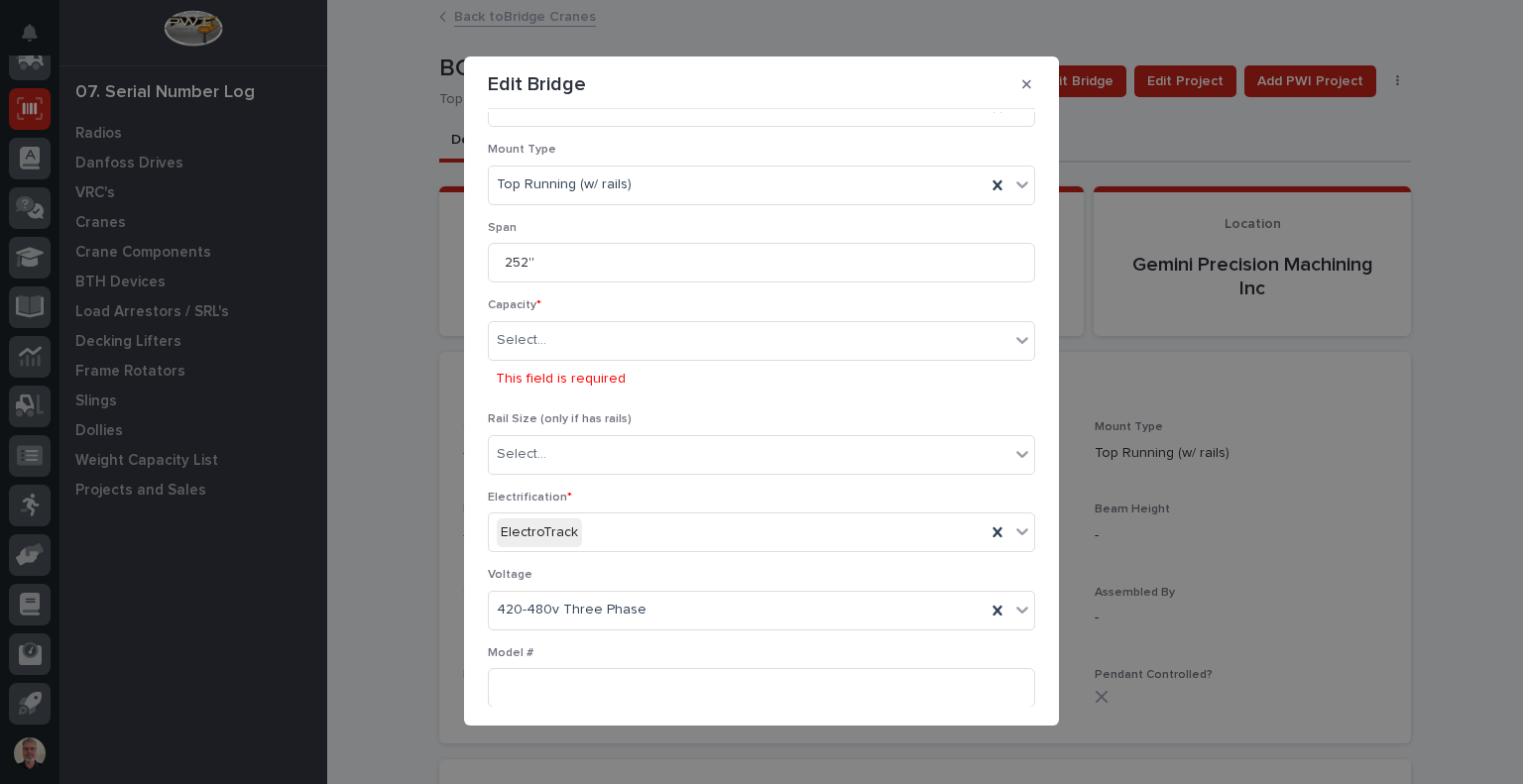 click on "Rail Size (only if has rails)" at bounding box center [762, 419] 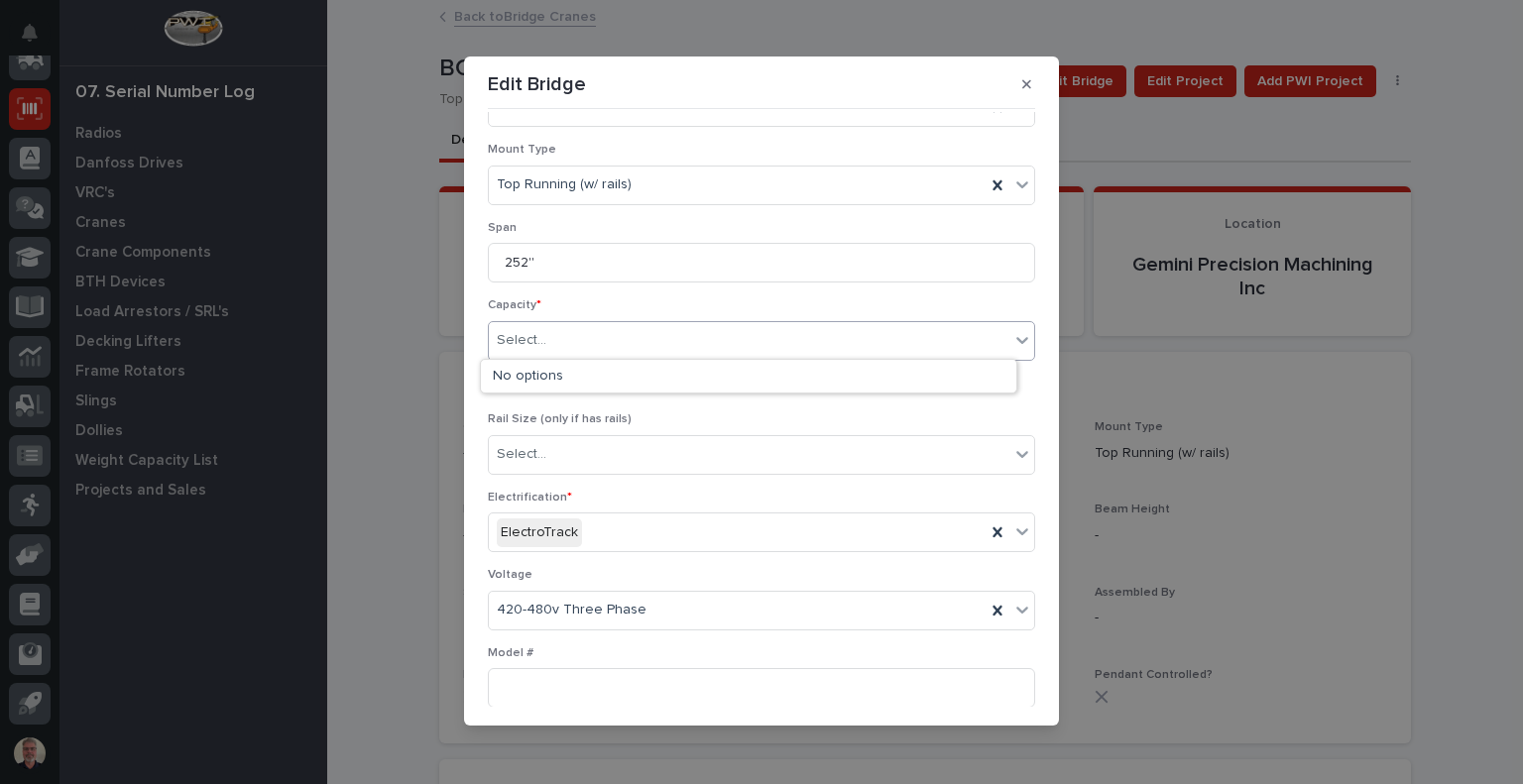 click on "Select..." at bounding box center (749, 340) 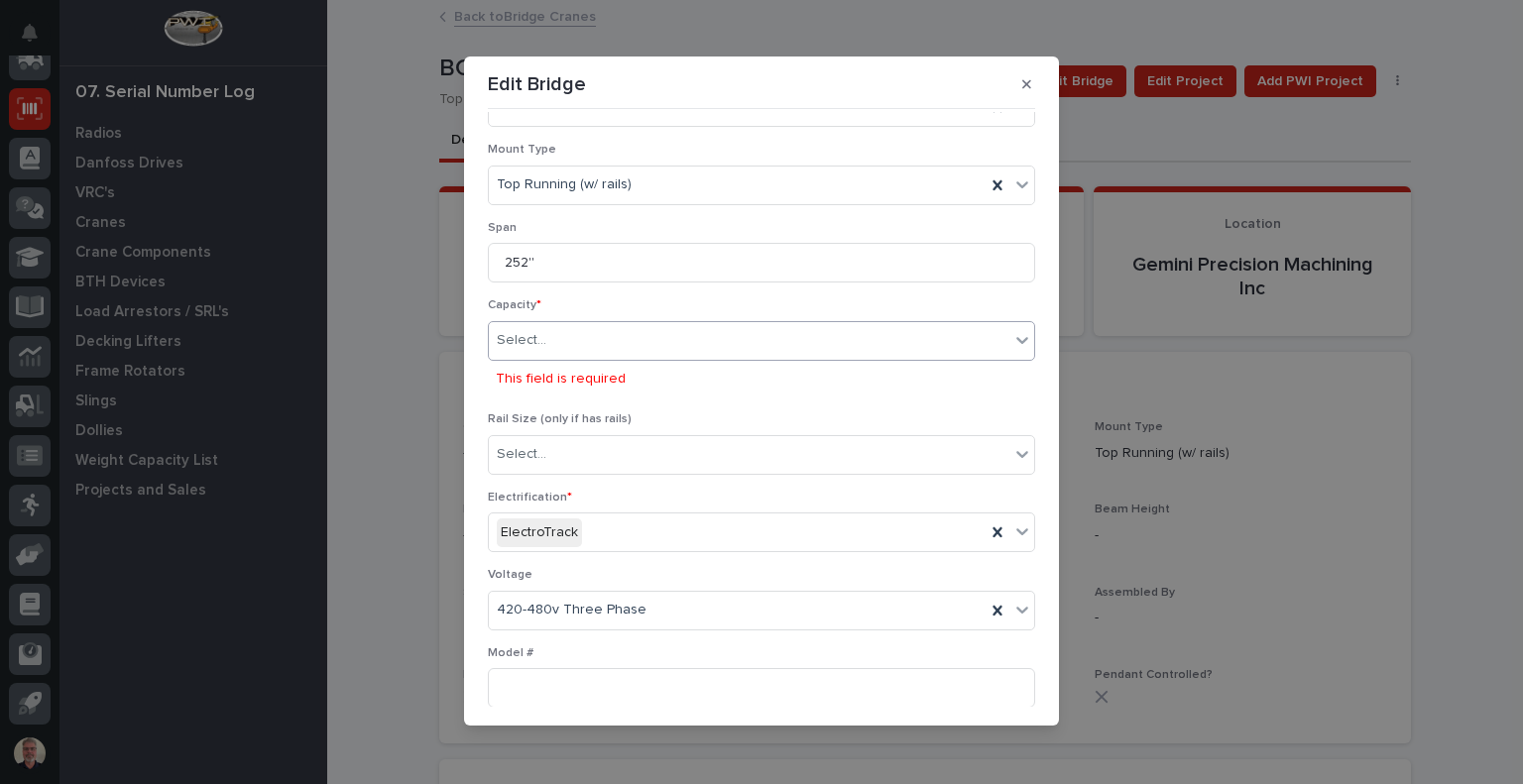 click on "Select..." at bounding box center (749, 340) 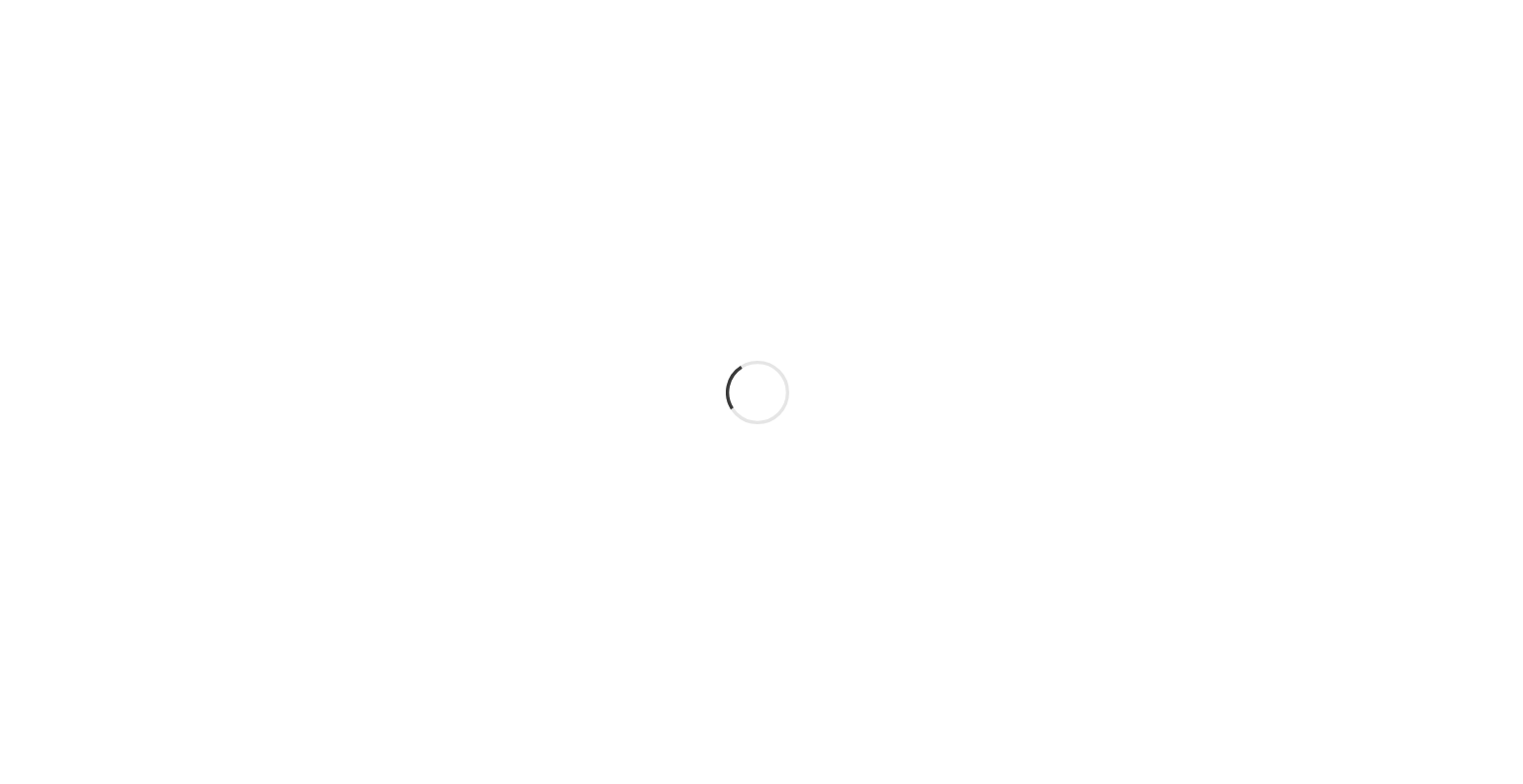 scroll, scrollTop: 0, scrollLeft: 0, axis: both 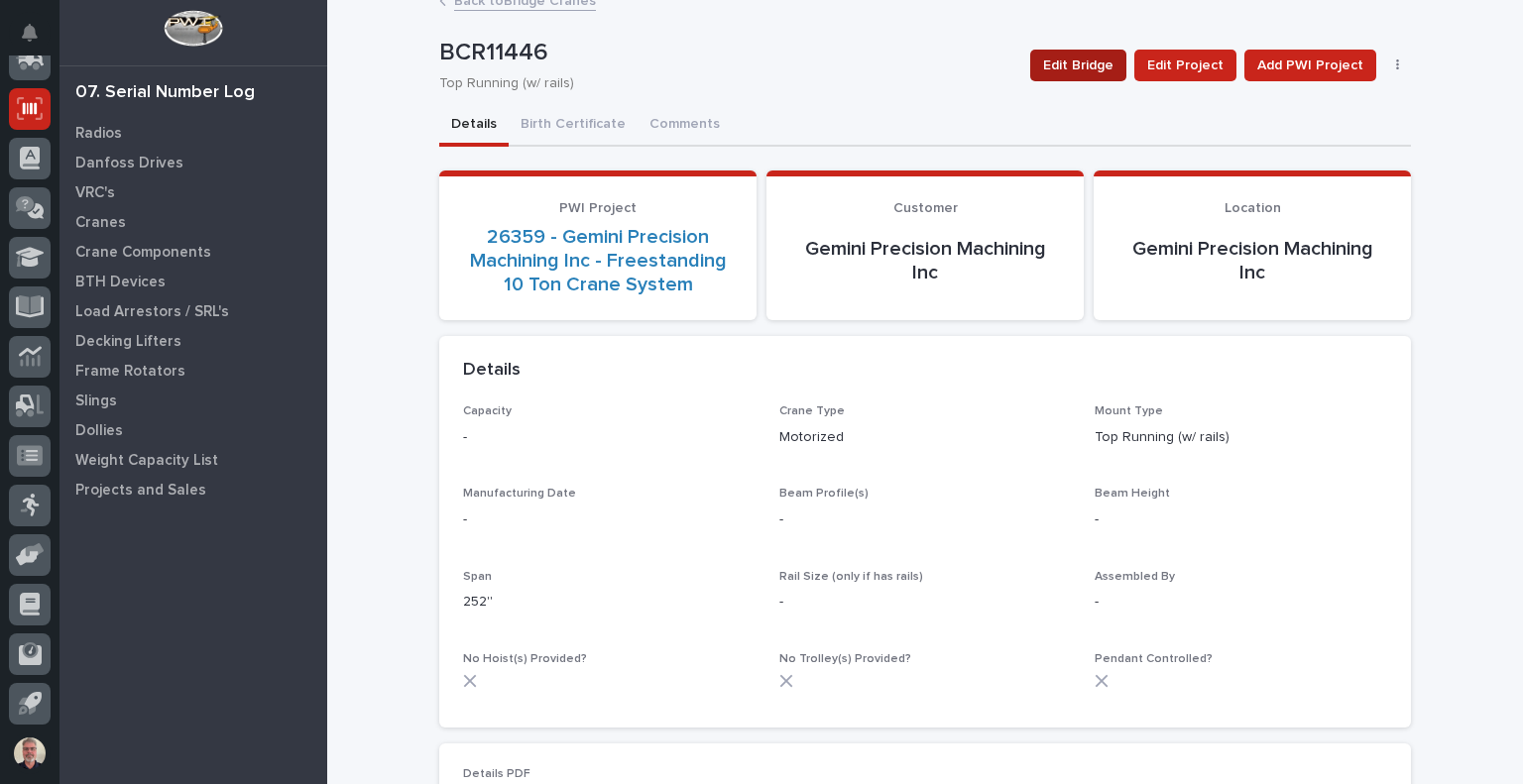 click on "Edit Bridge" at bounding box center (1078, 65) 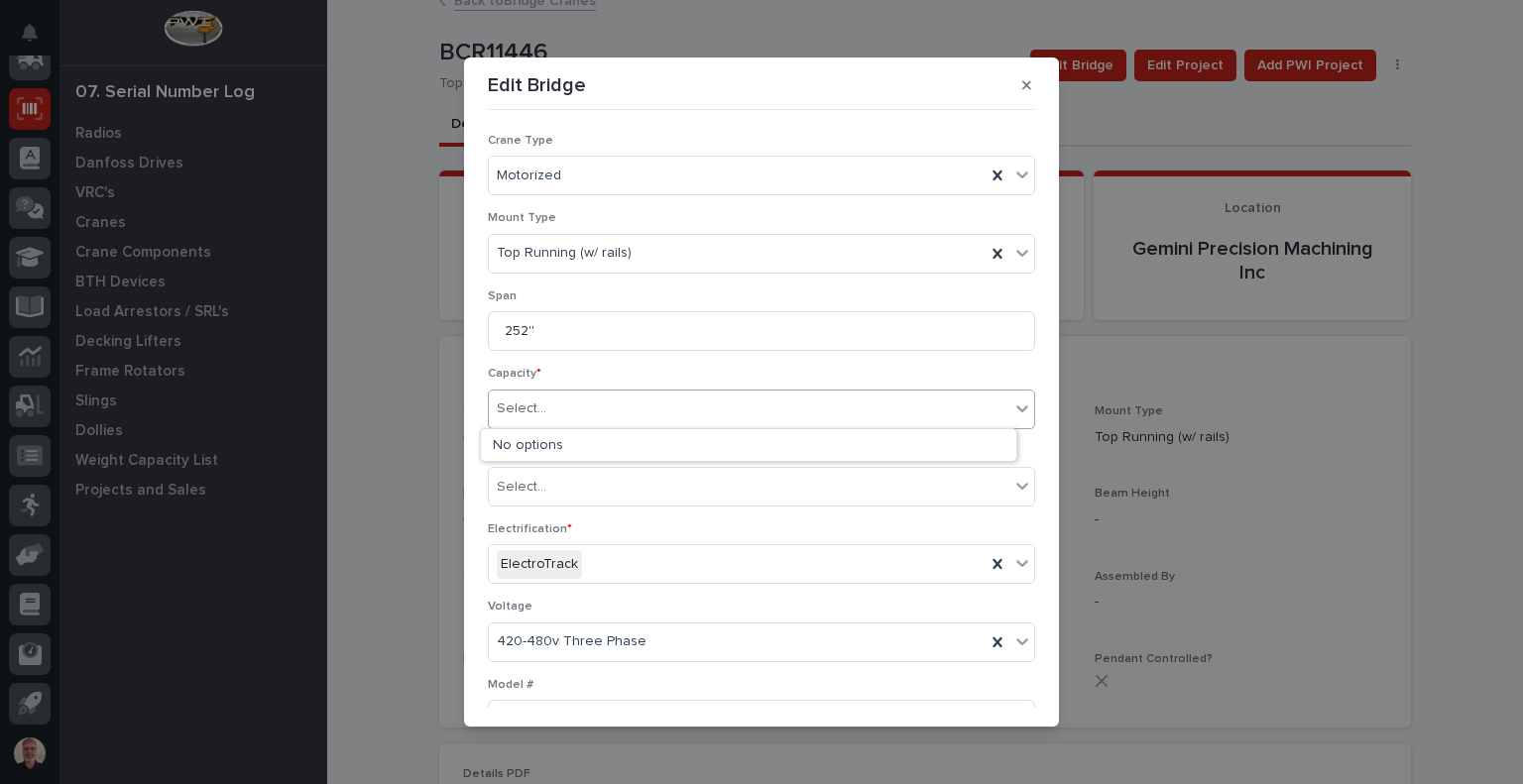 click on "Select..." at bounding box center [749, 408] 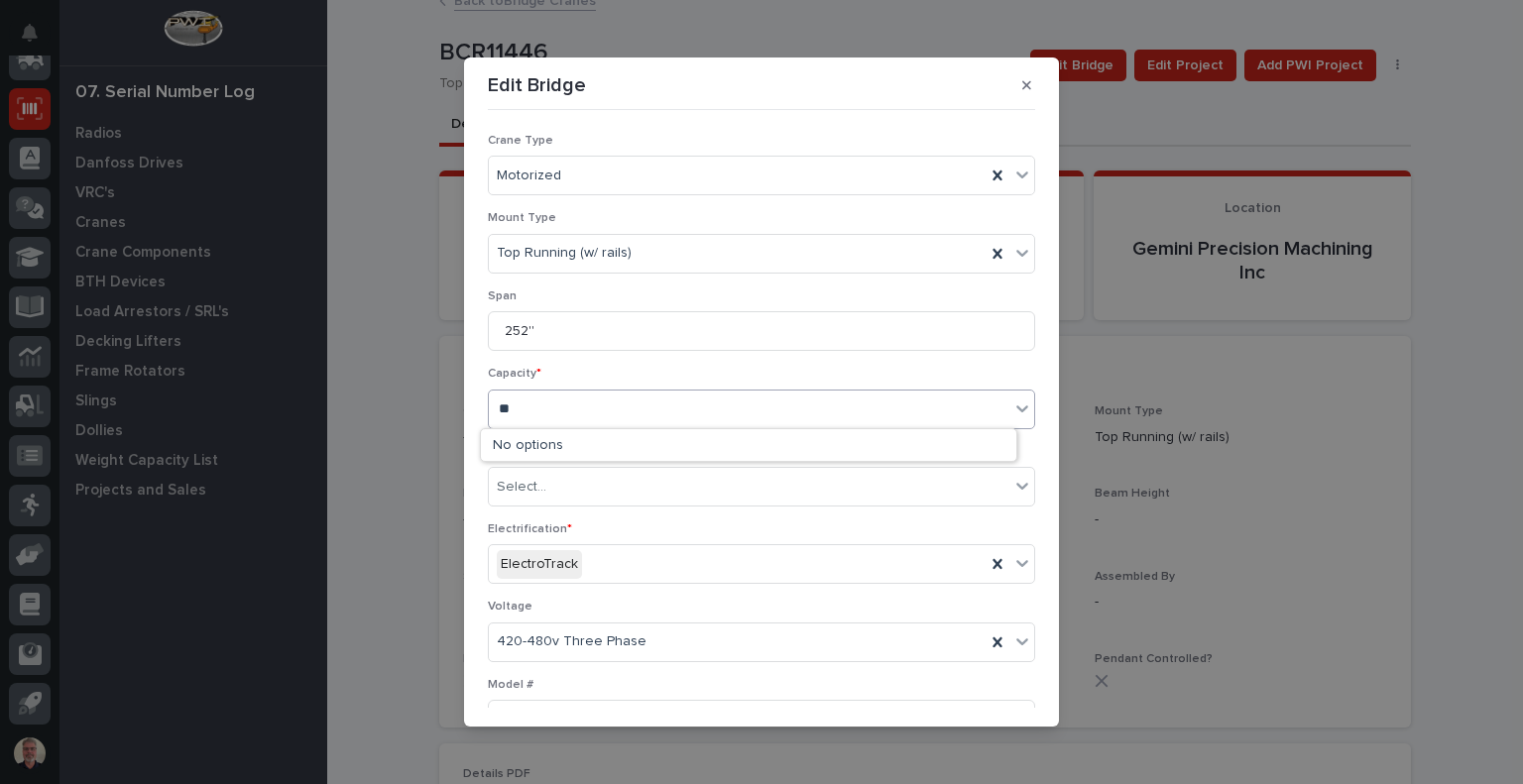 type on "**" 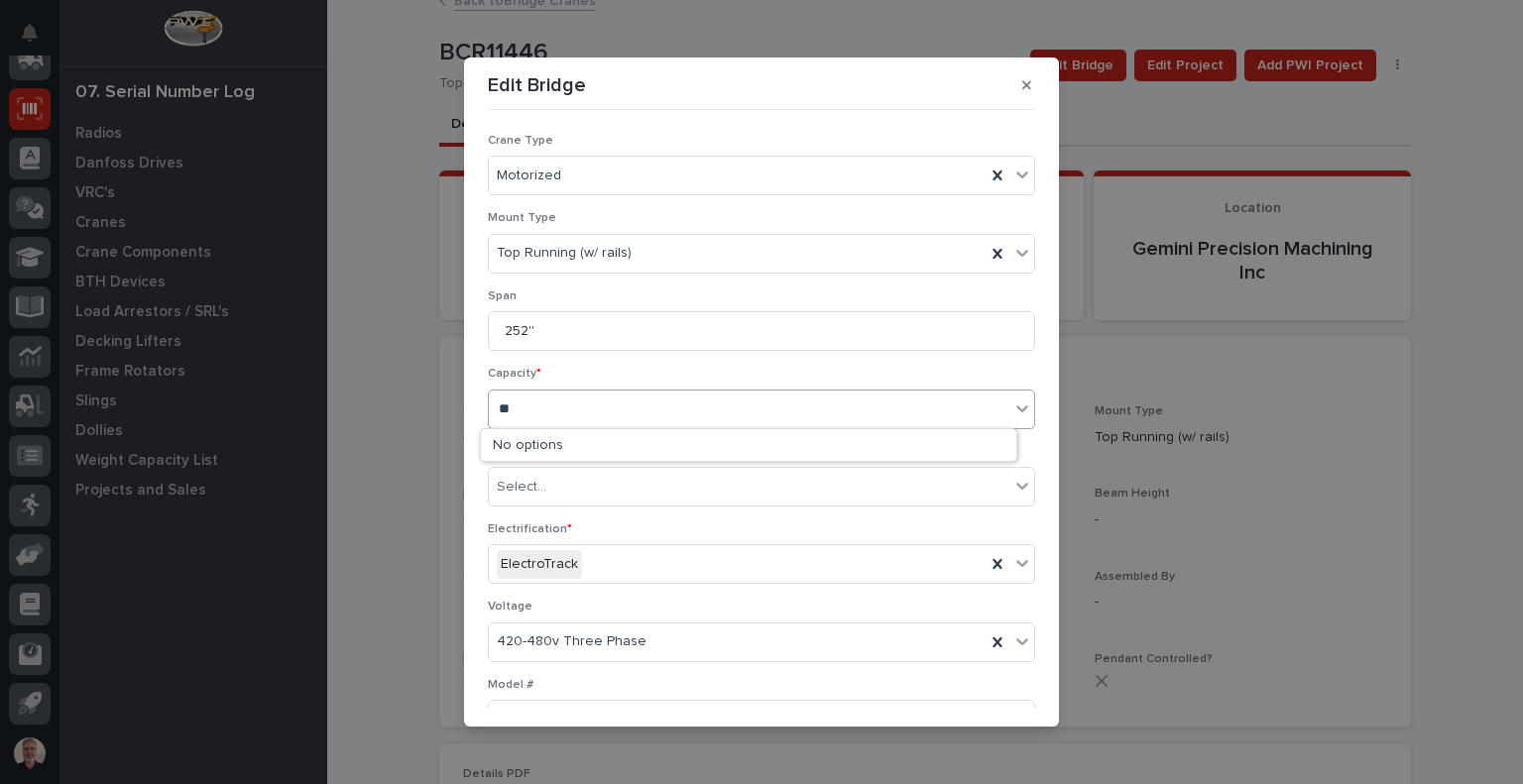 type 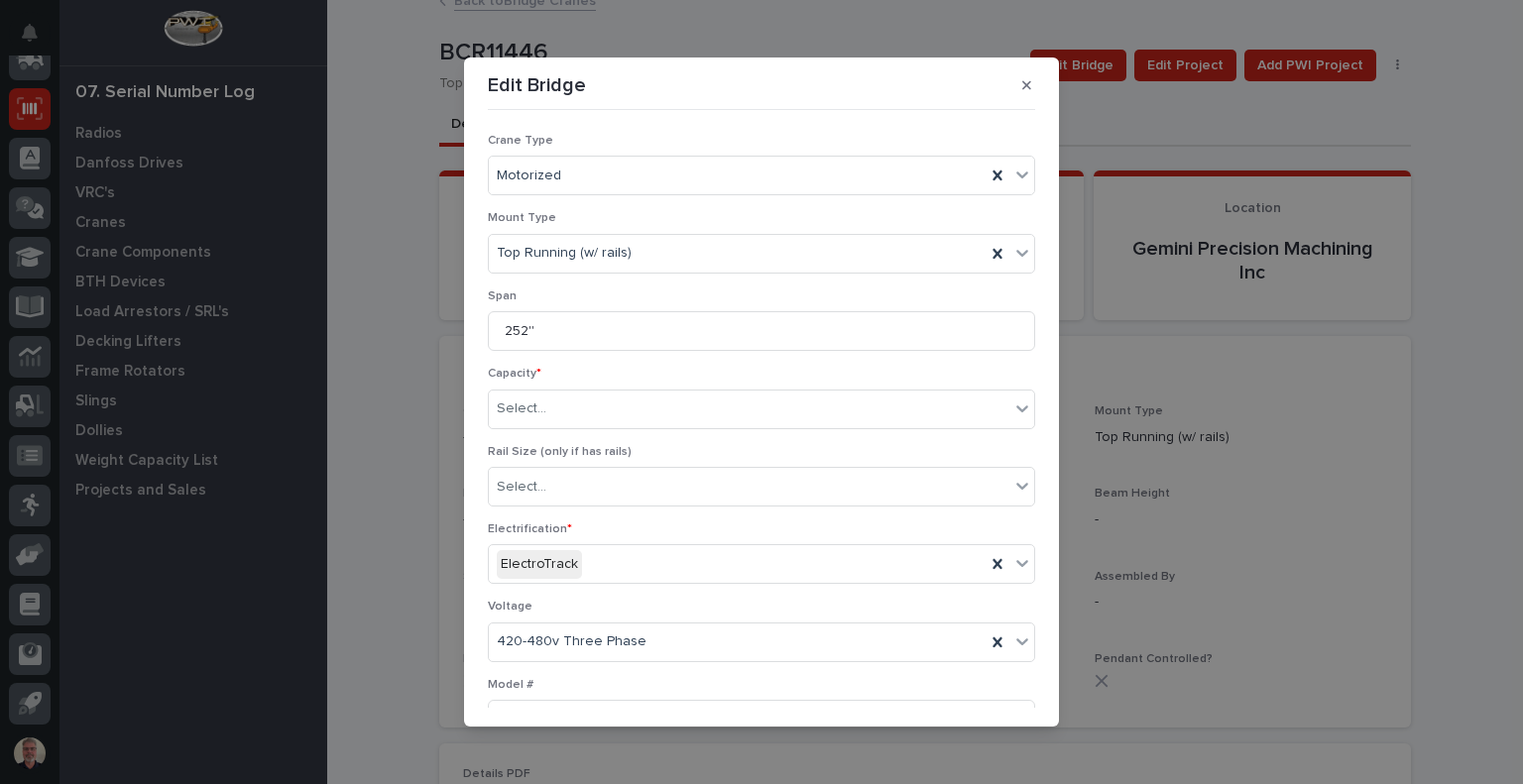 click on "Edit Bridge Crane Type Motorized Mount Type Top Running (w/ rails) Span 252'' Capacity * Select... Rail Size (only if has rails) Select... Electrification * ElectroTrack Voltage 420-480v Three Phase Model # Assembled By Select... Manufacturing Date Max Amp Draw (A) Location Control Panels PNL10528 Add New Pendant Controlled? InMotion Radio Systems SYS10989 Add New End Trucks ETR11026 ETR11027 Add New Hoists 22080016 - Starke SMW1021-20-460V-3PH Add New No Hoist(s) Trollies Select... Add New No Trolley(s) Cancel Save" at bounding box center (762, 392) 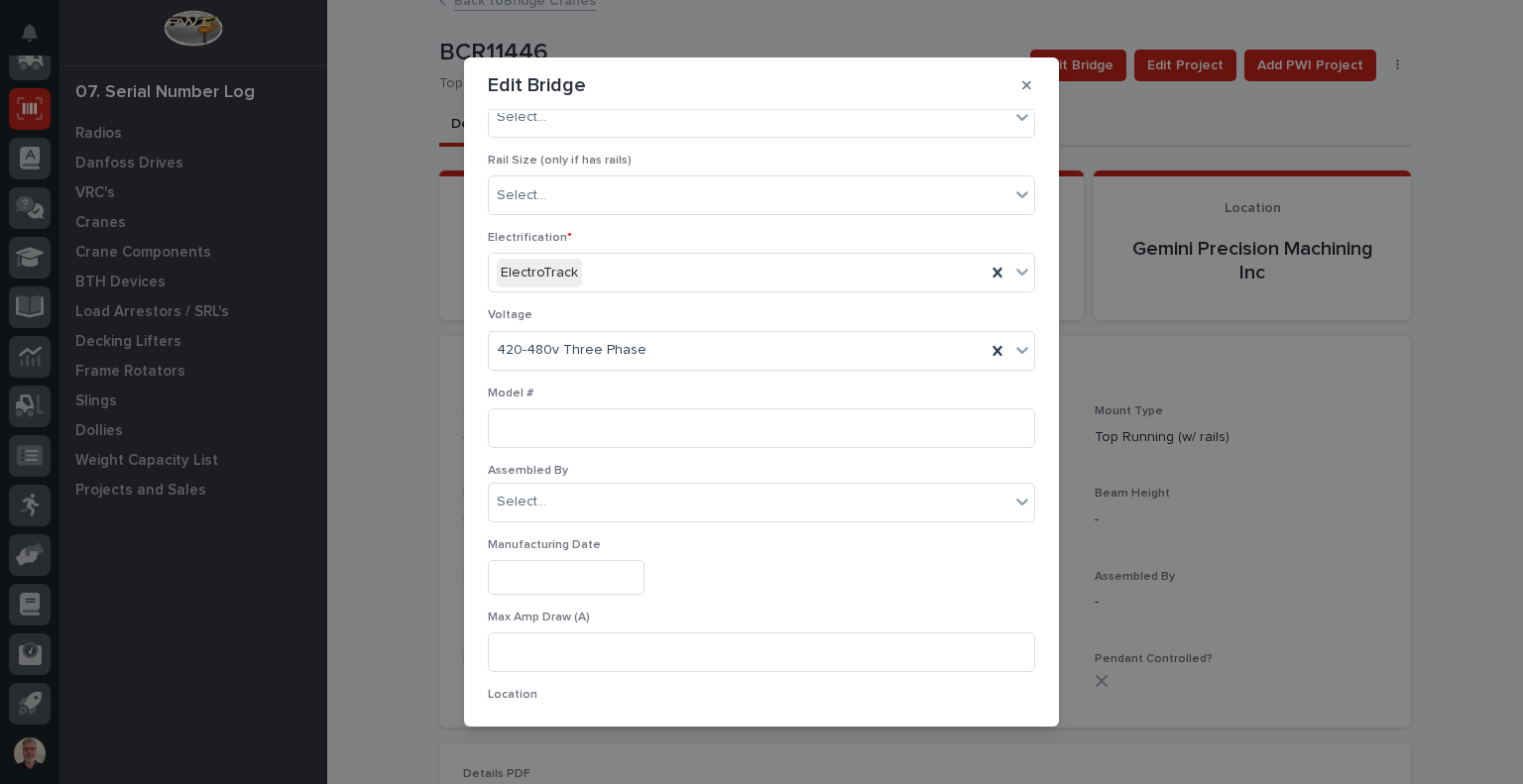 scroll, scrollTop: 261, scrollLeft: 0, axis: vertical 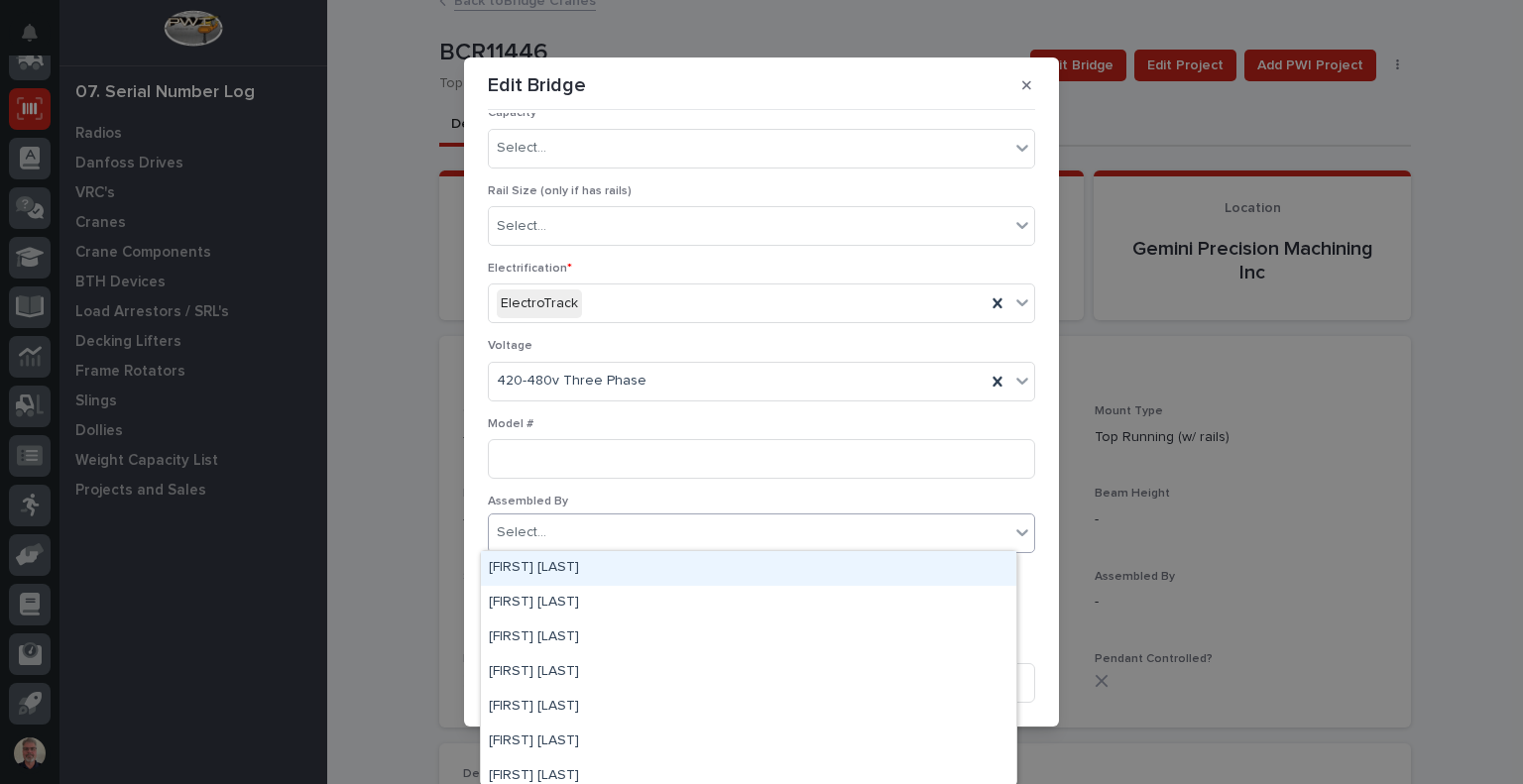 click on "Select..." at bounding box center [749, 532] 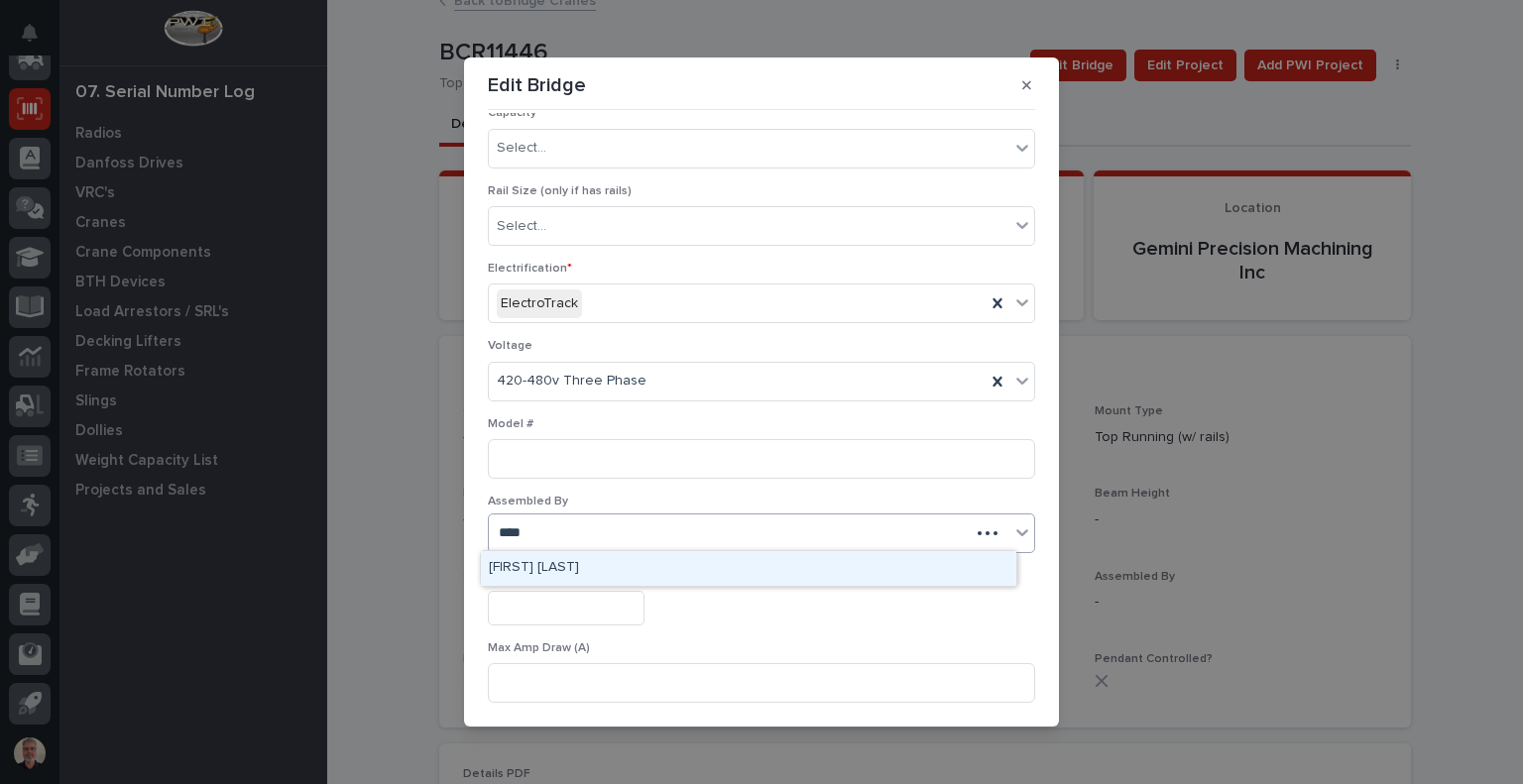 type on "*****" 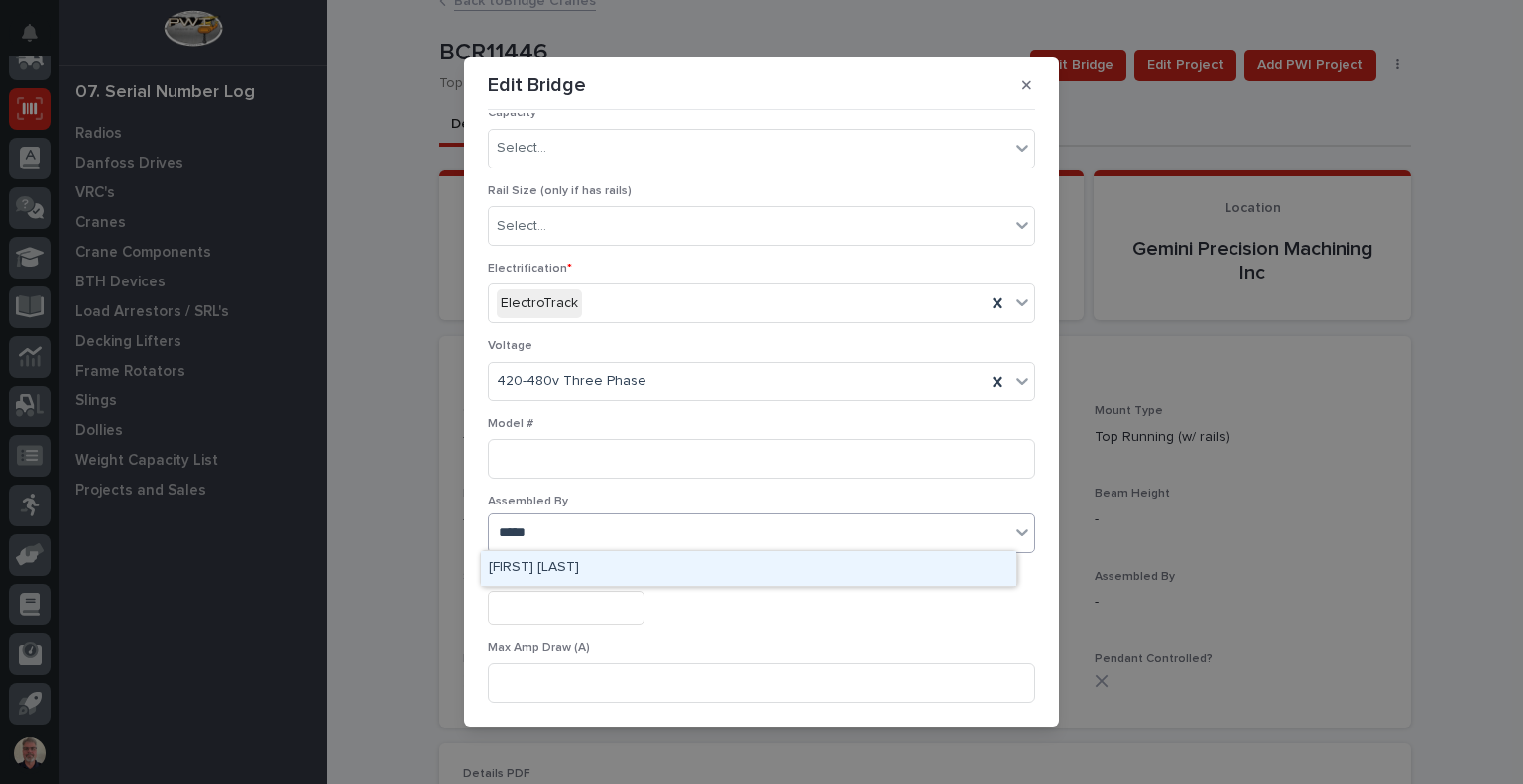 click on "[FIRST] [LAST]" at bounding box center [749, 568] 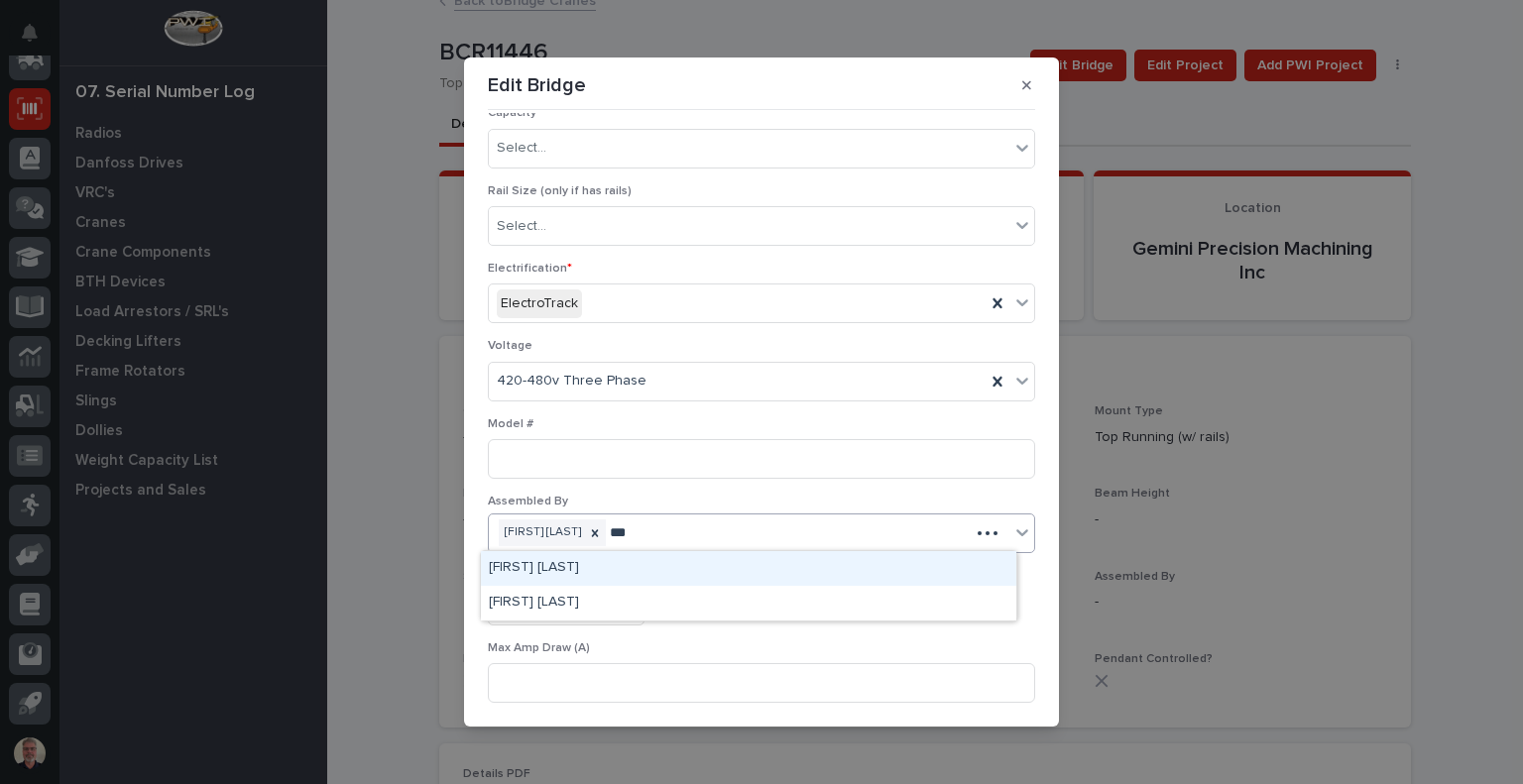 type on "****" 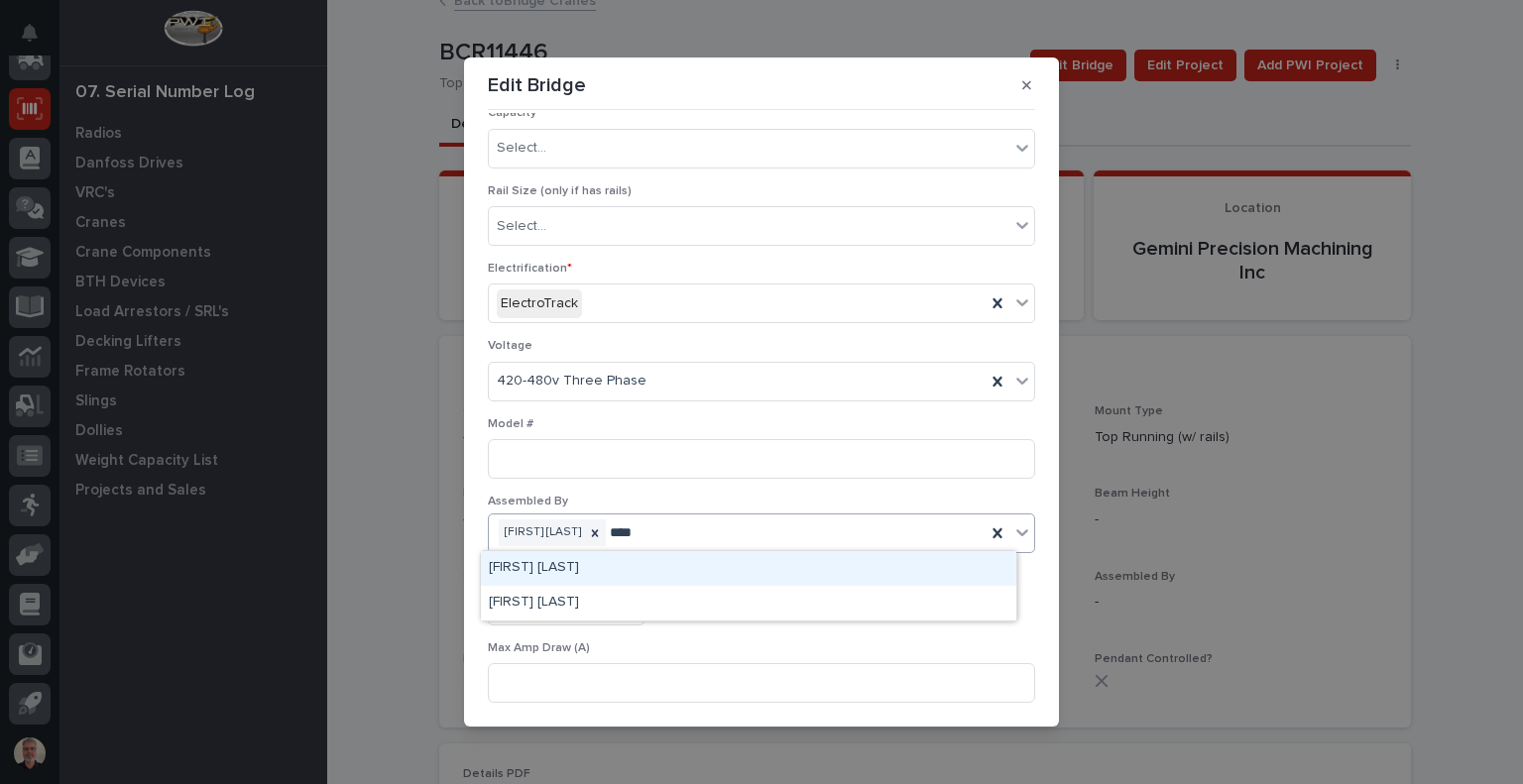 click on "[FIRST] [LAST]" at bounding box center [749, 568] 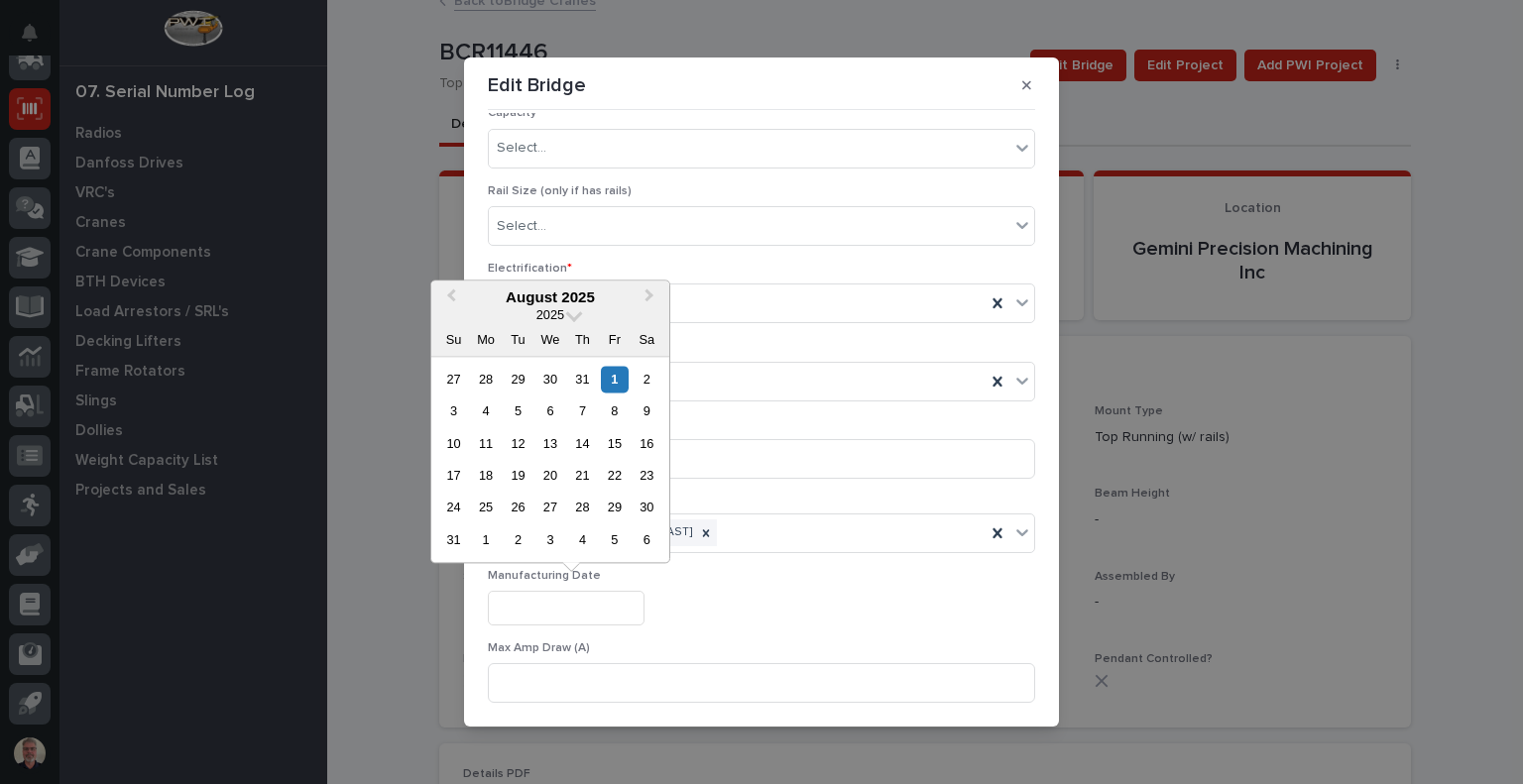 click at bounding box center (566, 608) 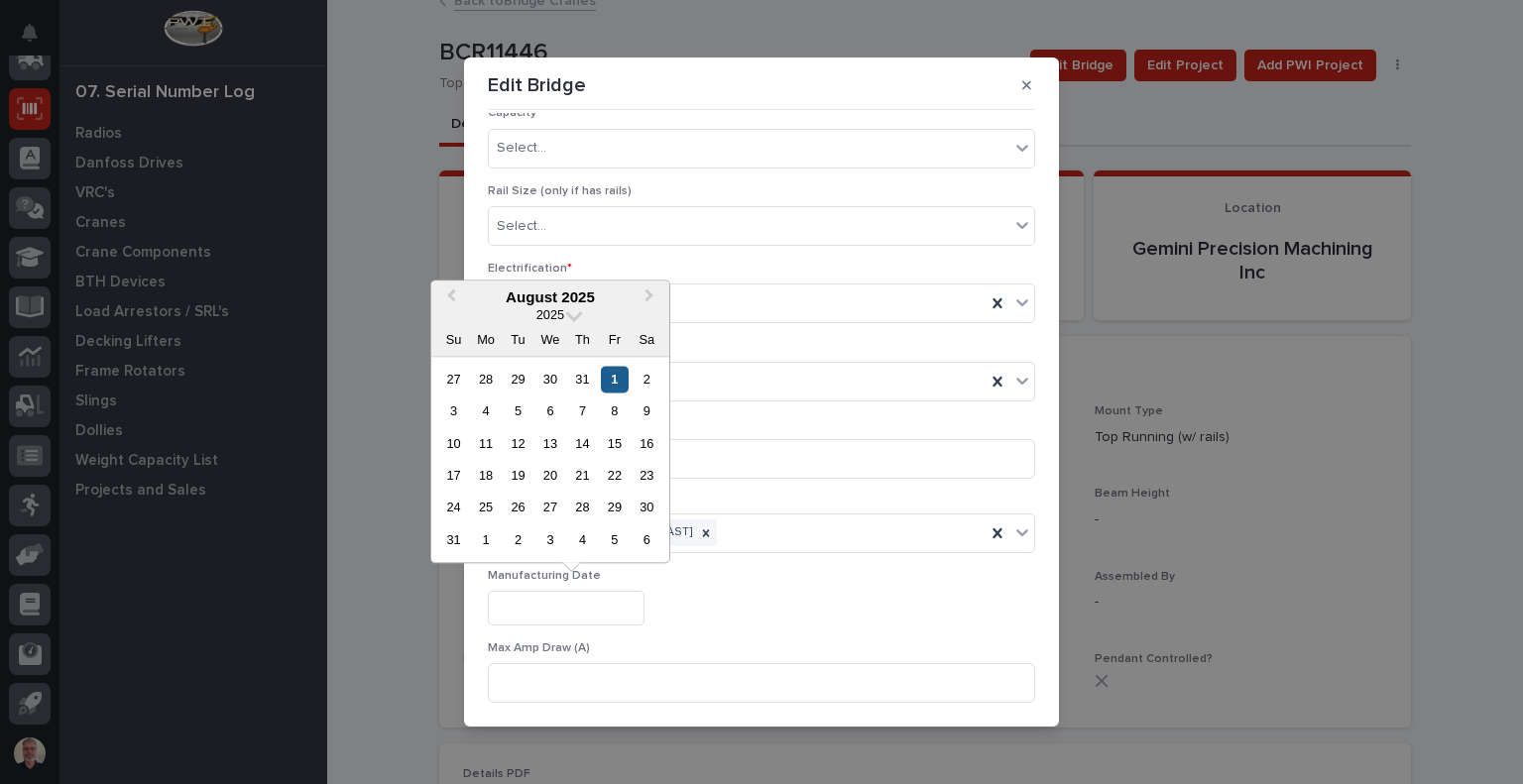 click on "1" at bounding box center (614, 379) 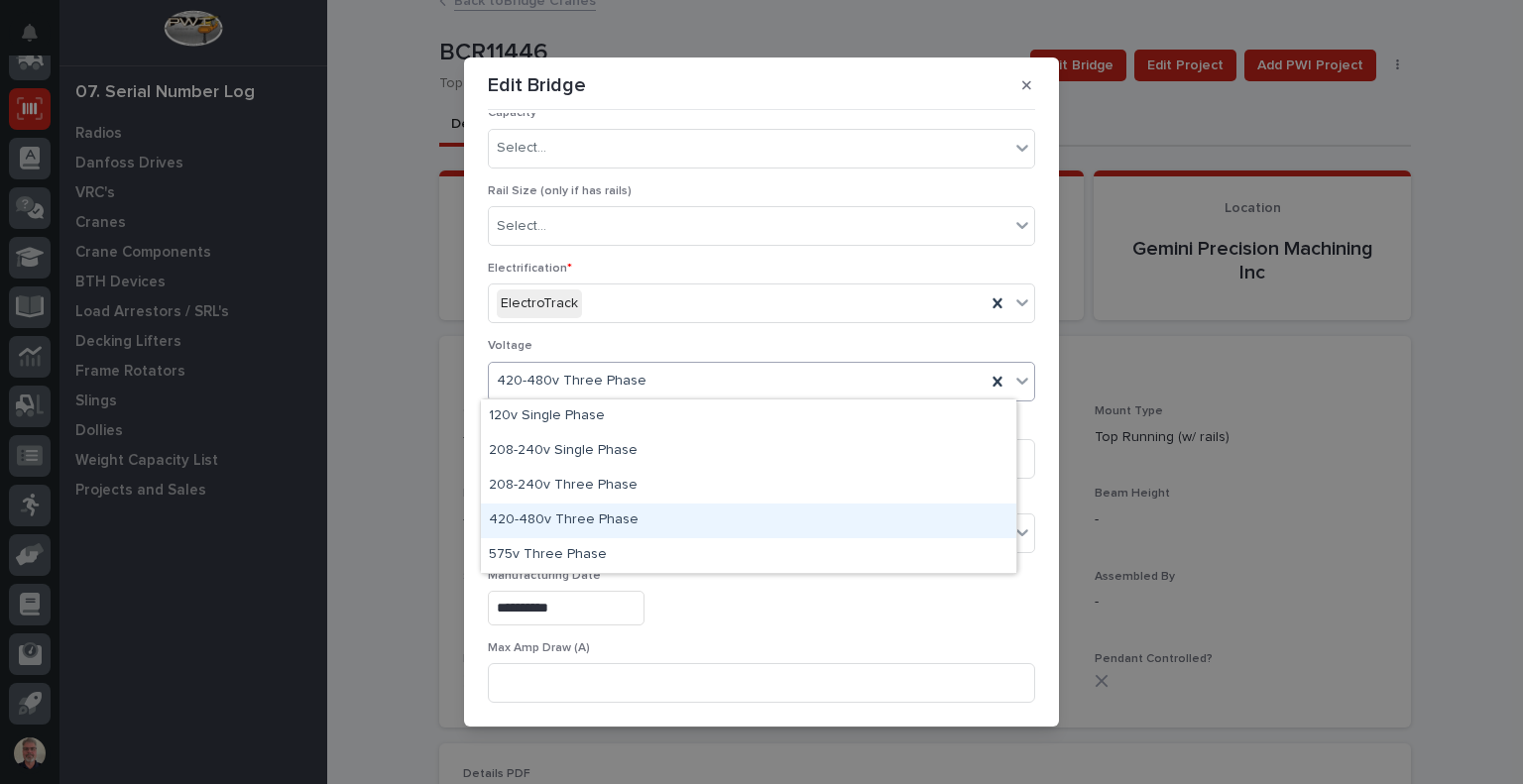 click on "420-480v Three Phase" at bounding box center (749, 520) 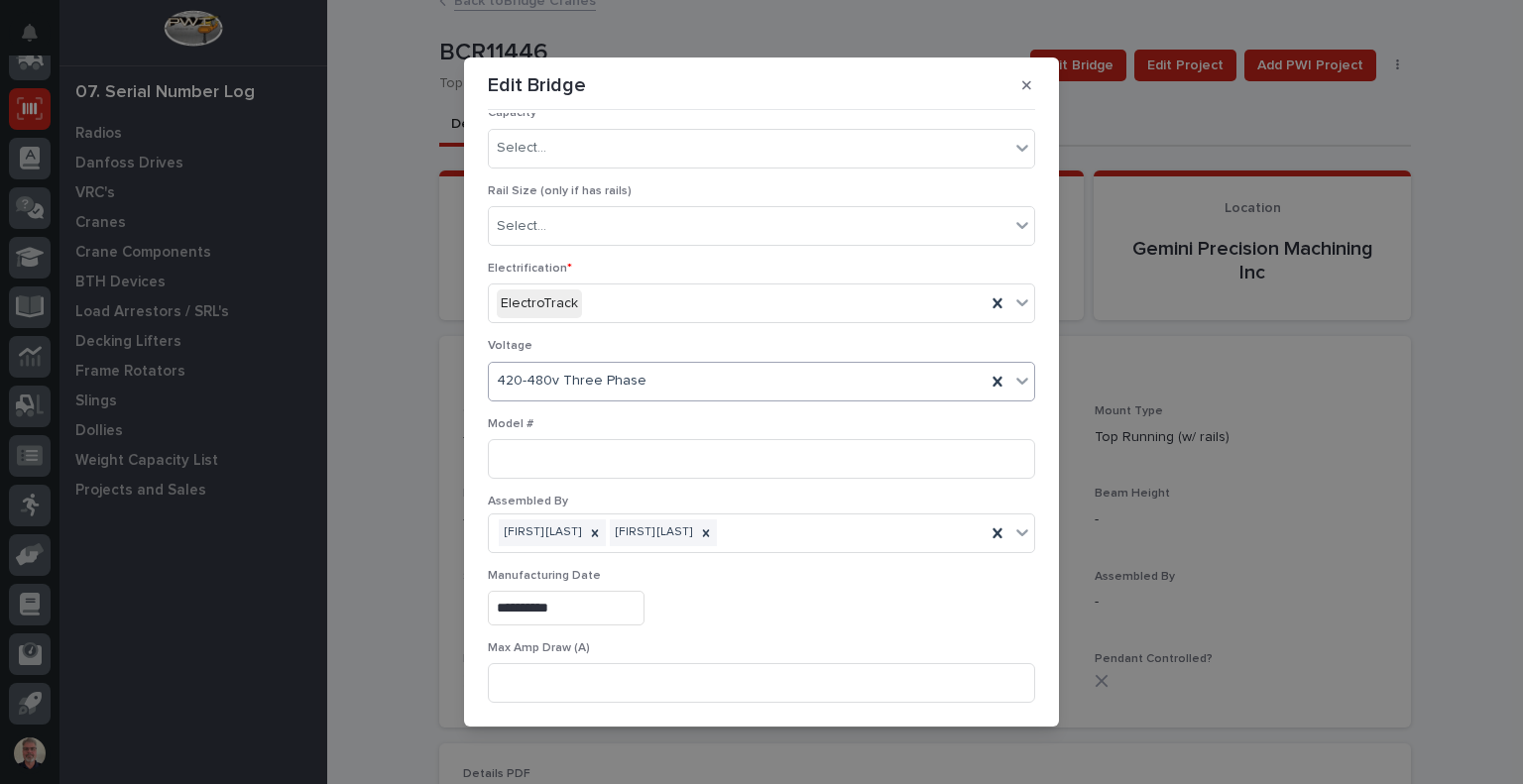 click on "Matt Glassman Steve Hall" at bounding box center [762, 533] 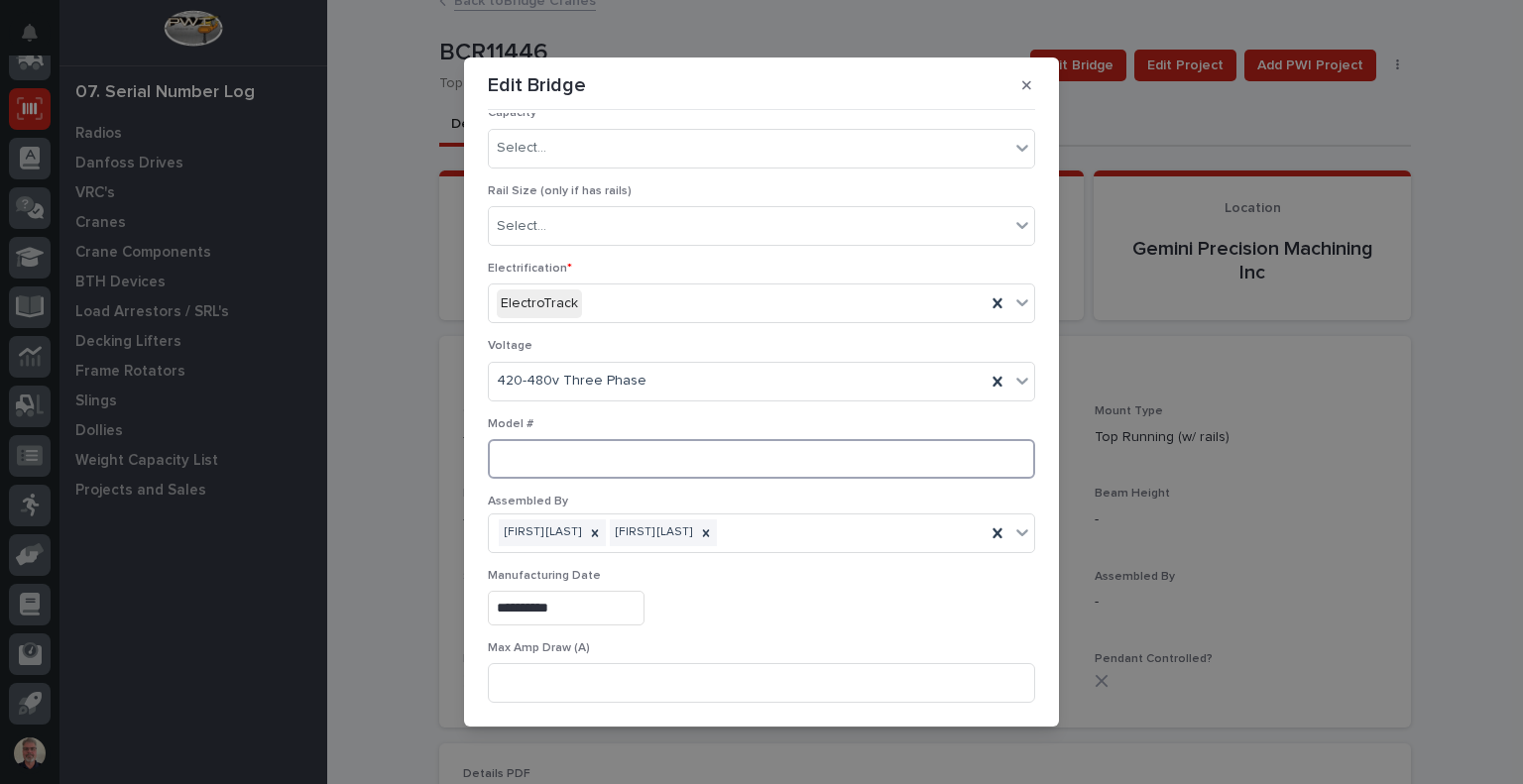 click at bounding box center [762, 459] 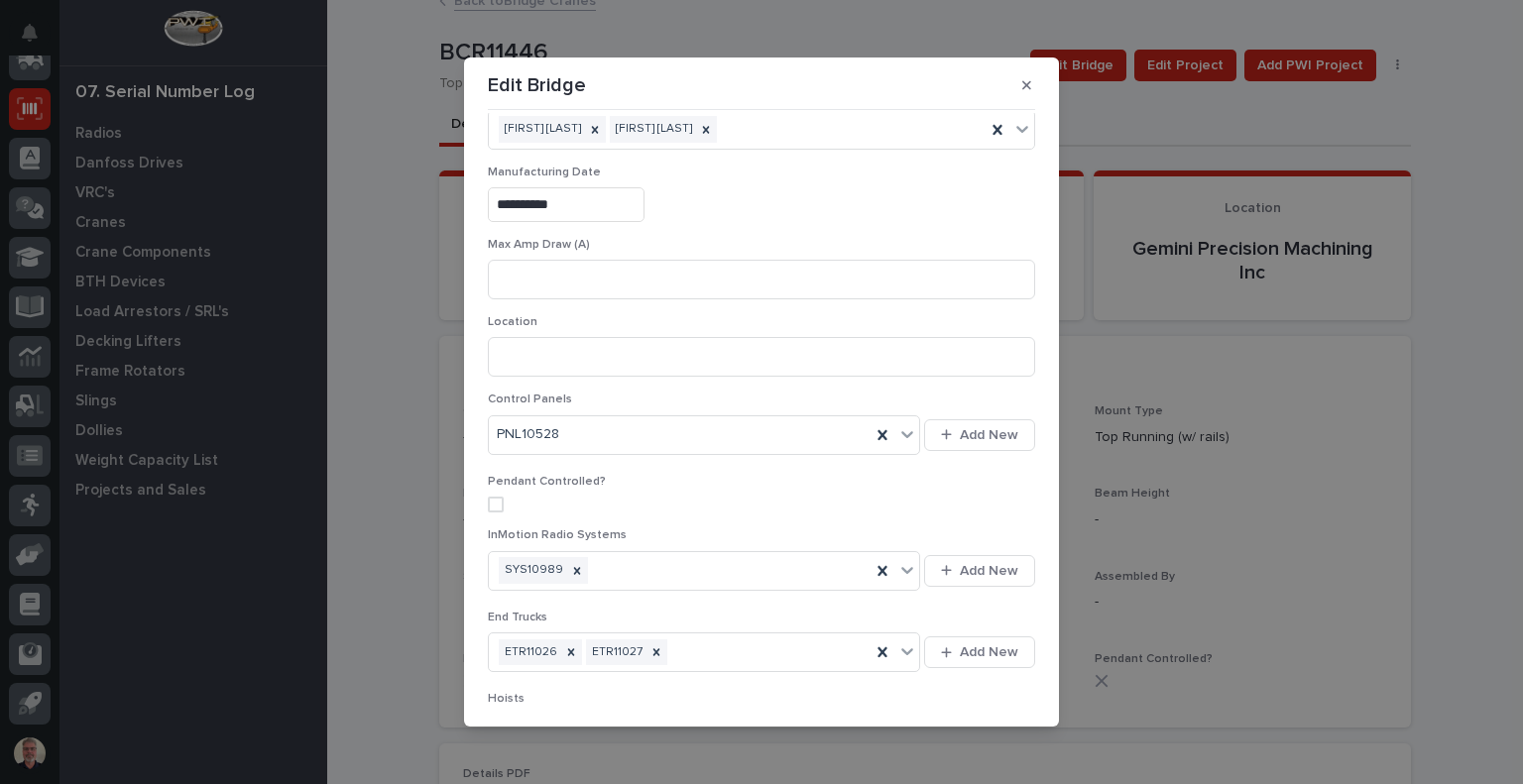 scroll, scrollTop: 662, scrollLeft: 0, axis: vertical 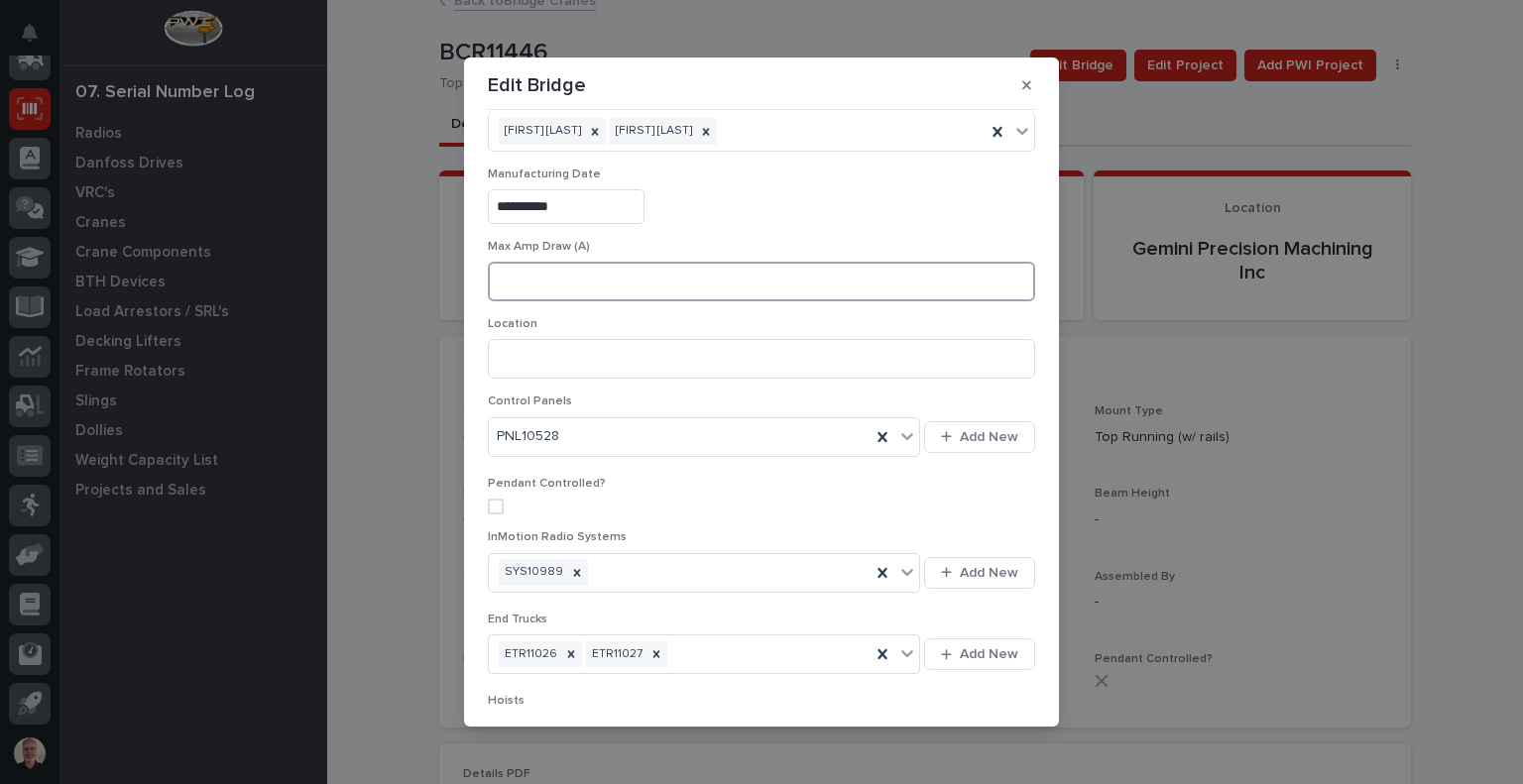 click at bounding box center [762, 281] 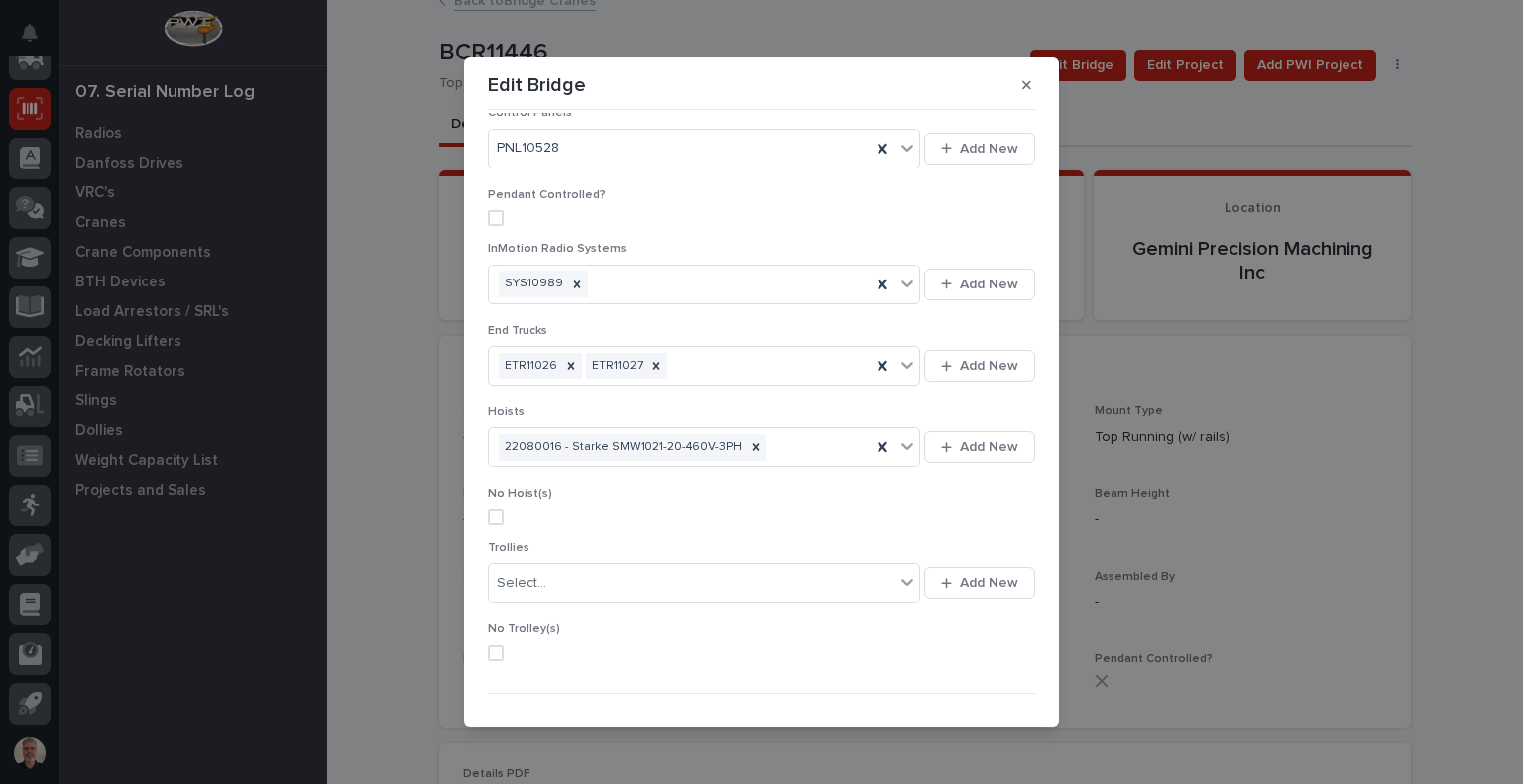 scroll, scrollTop: 978, scrollLeft: 0, axis: vertical 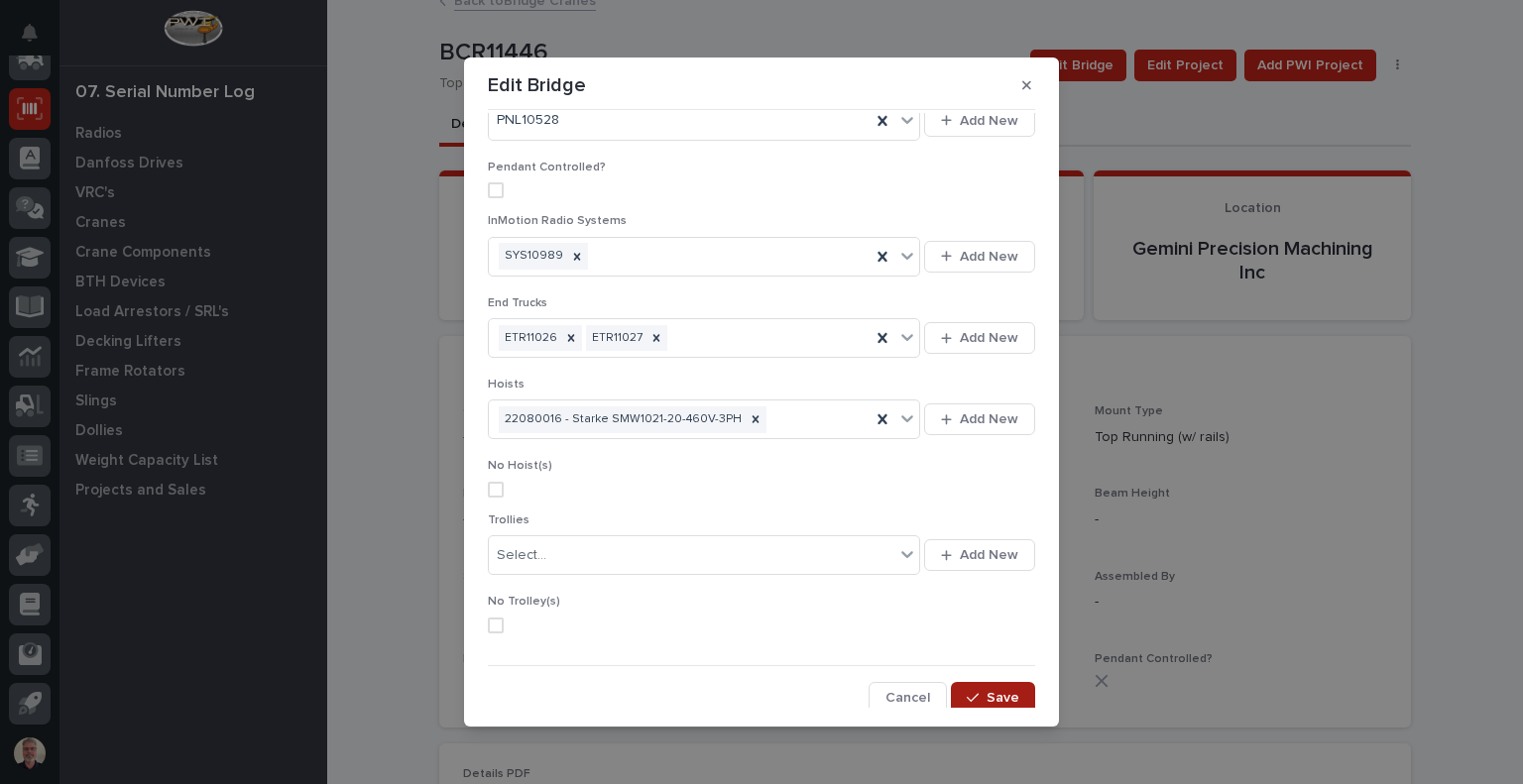 type on "65" 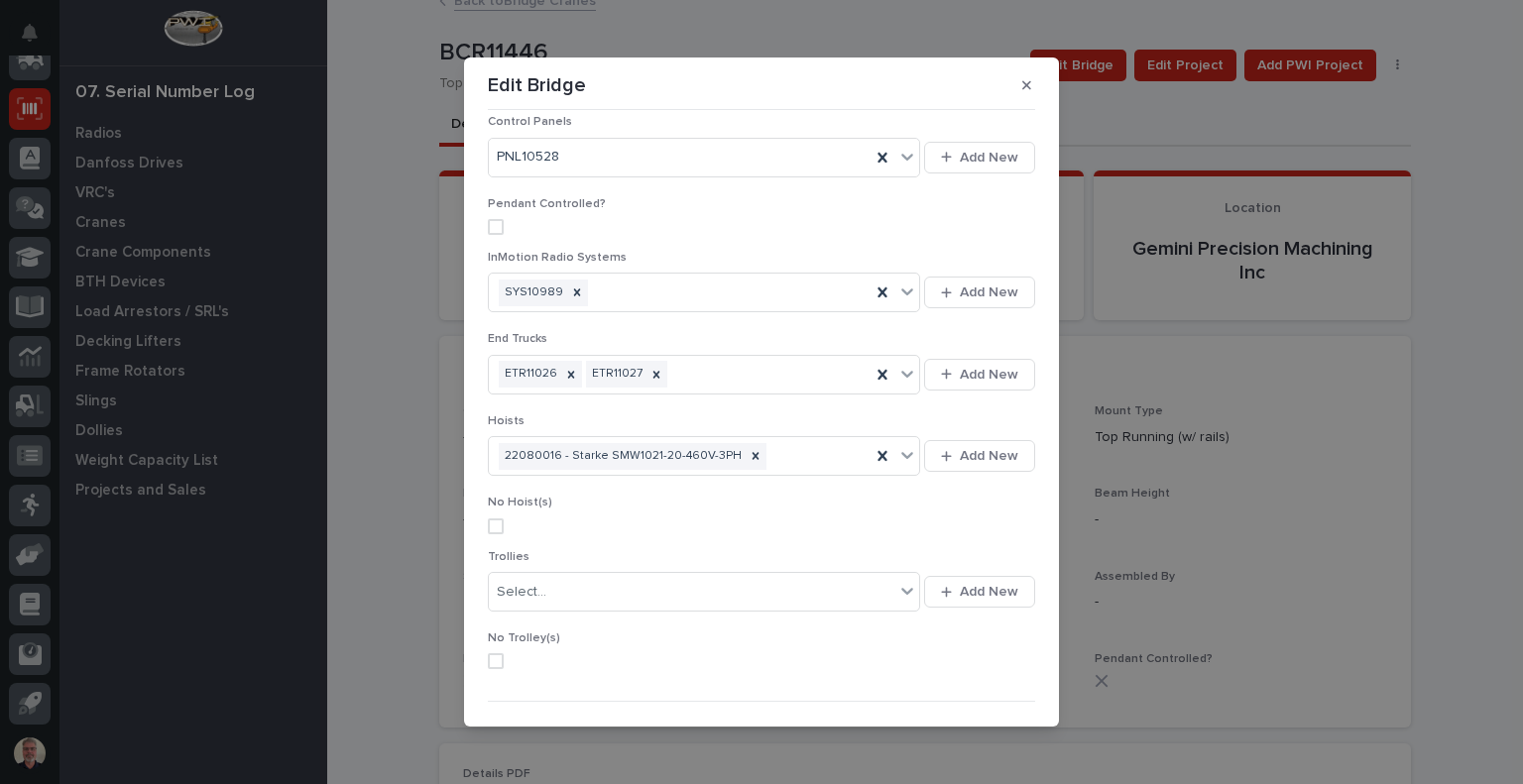 scroll, scrollTop: 1015, scrollLeft: 0, axis: vertical 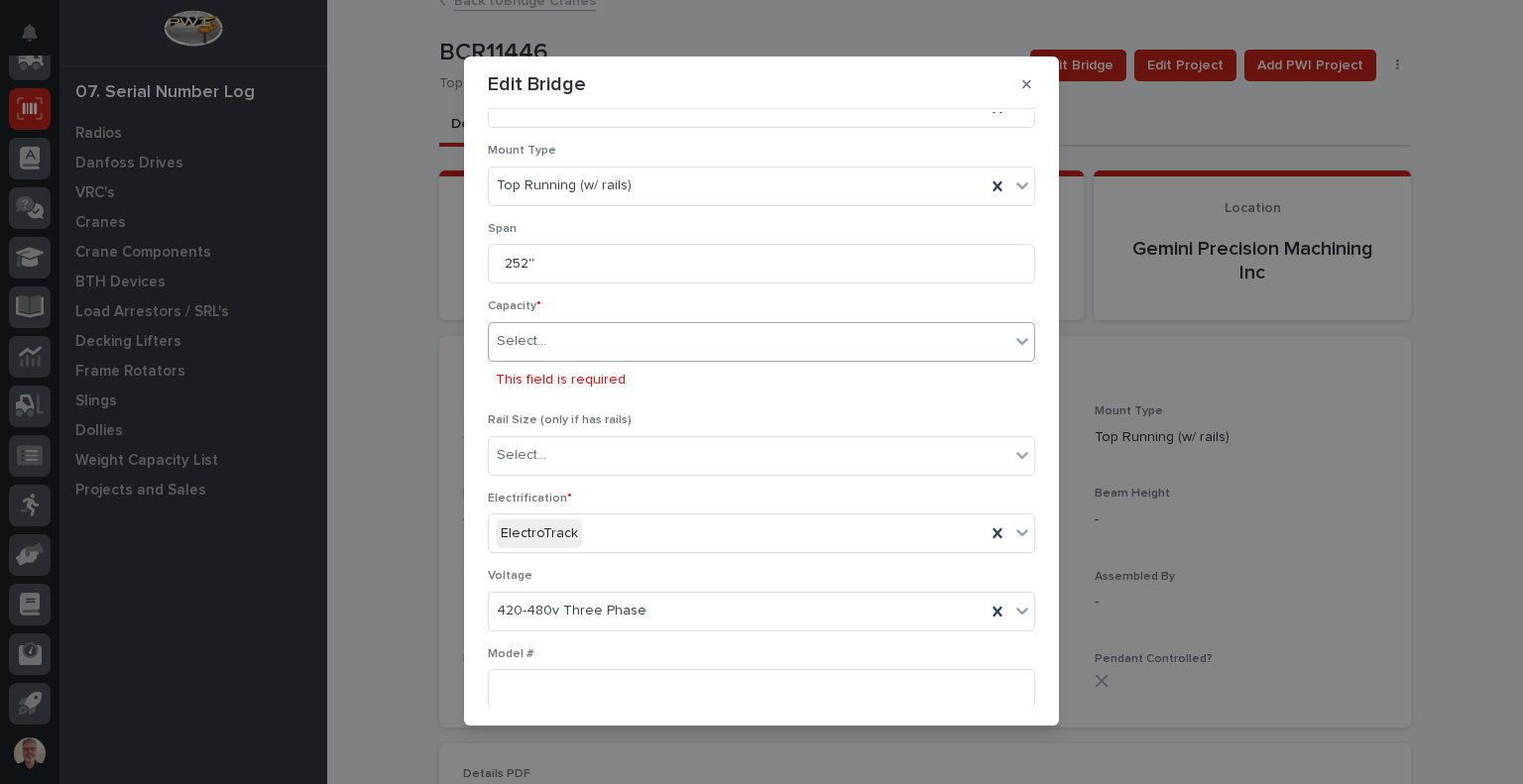 click on "Select..." at bounding box center (749, 341) 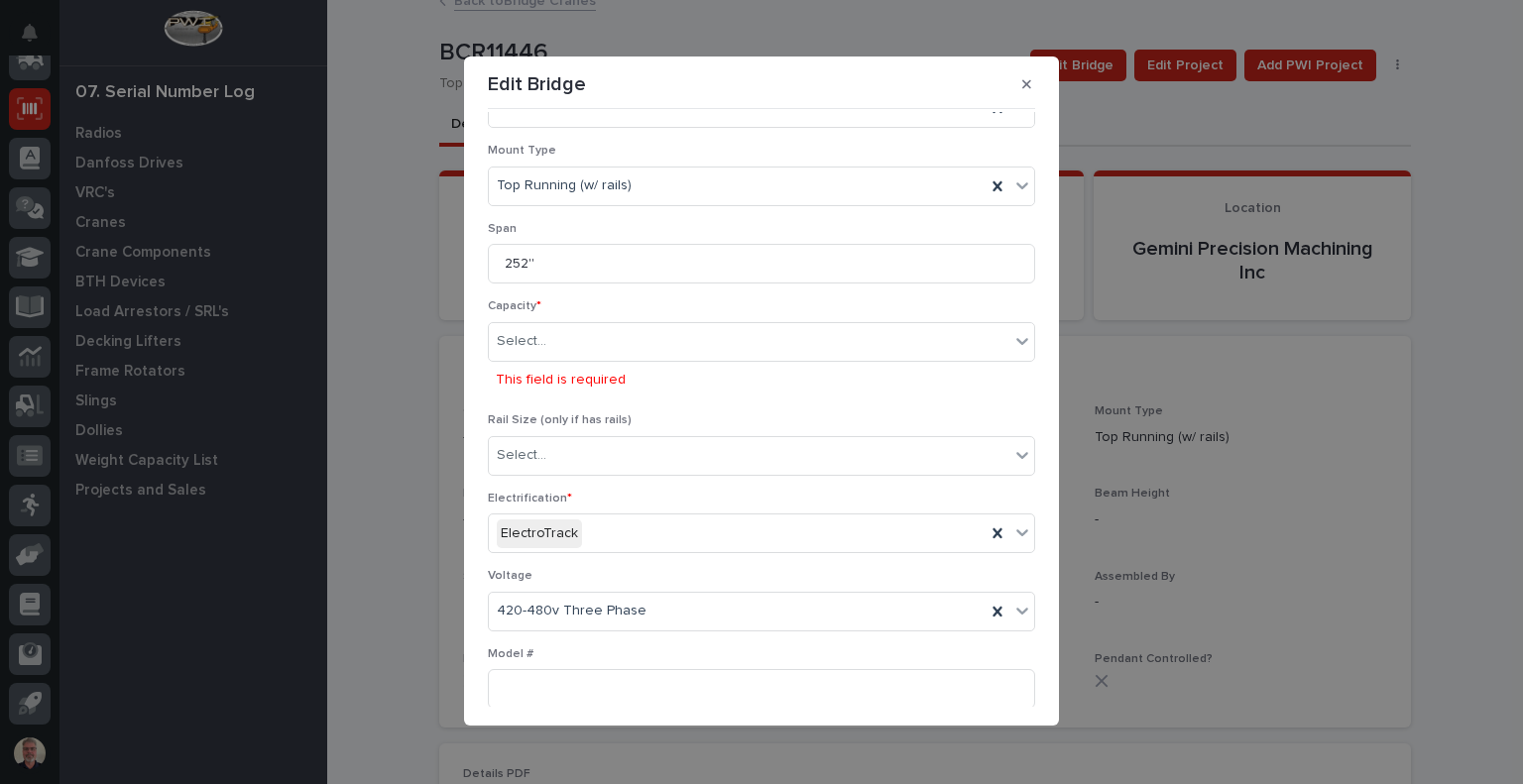 click on "Capacity * Select... This field is required" at bounding box center [762, 356] 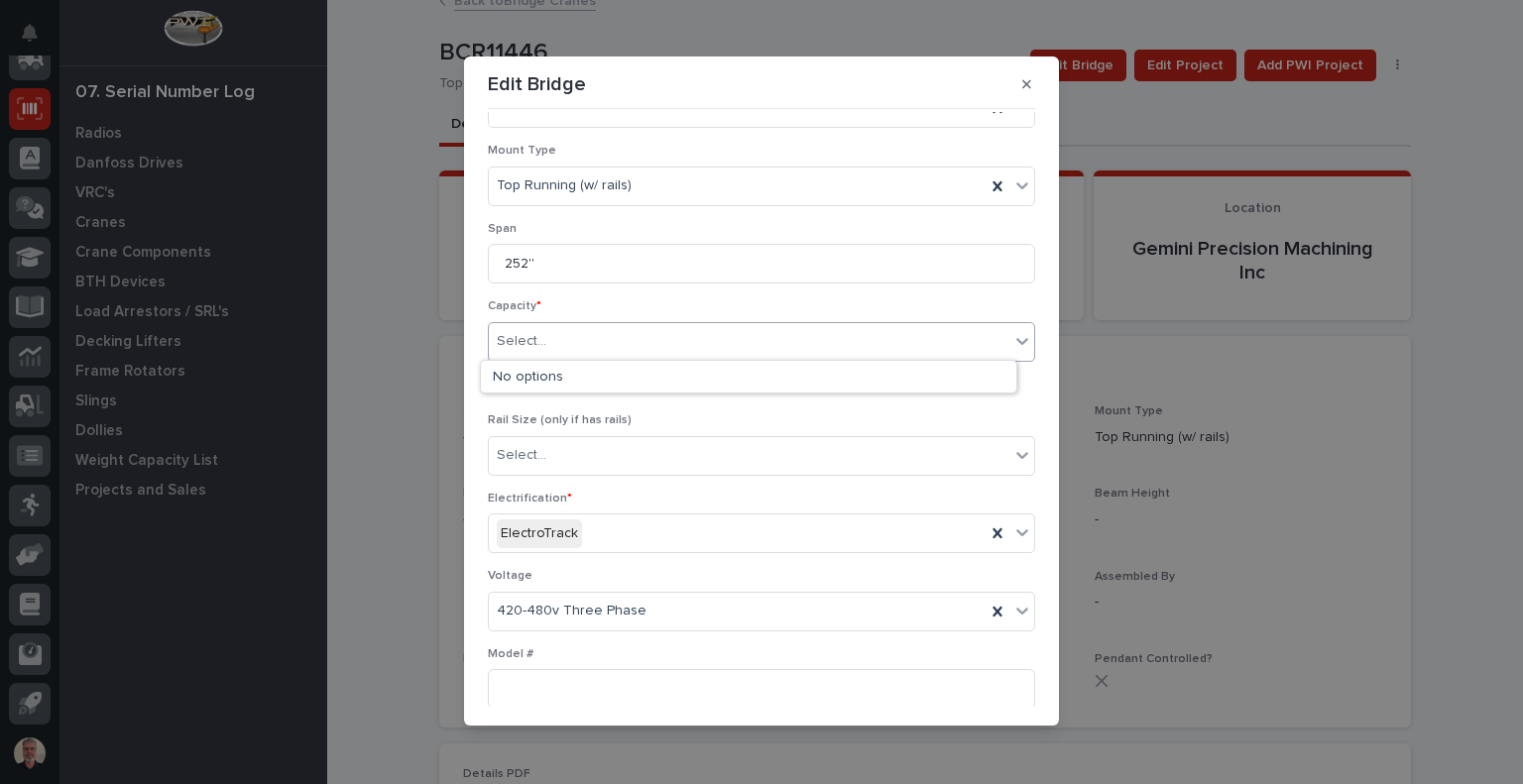 click on "Select..." at bounding box center (749, 341) 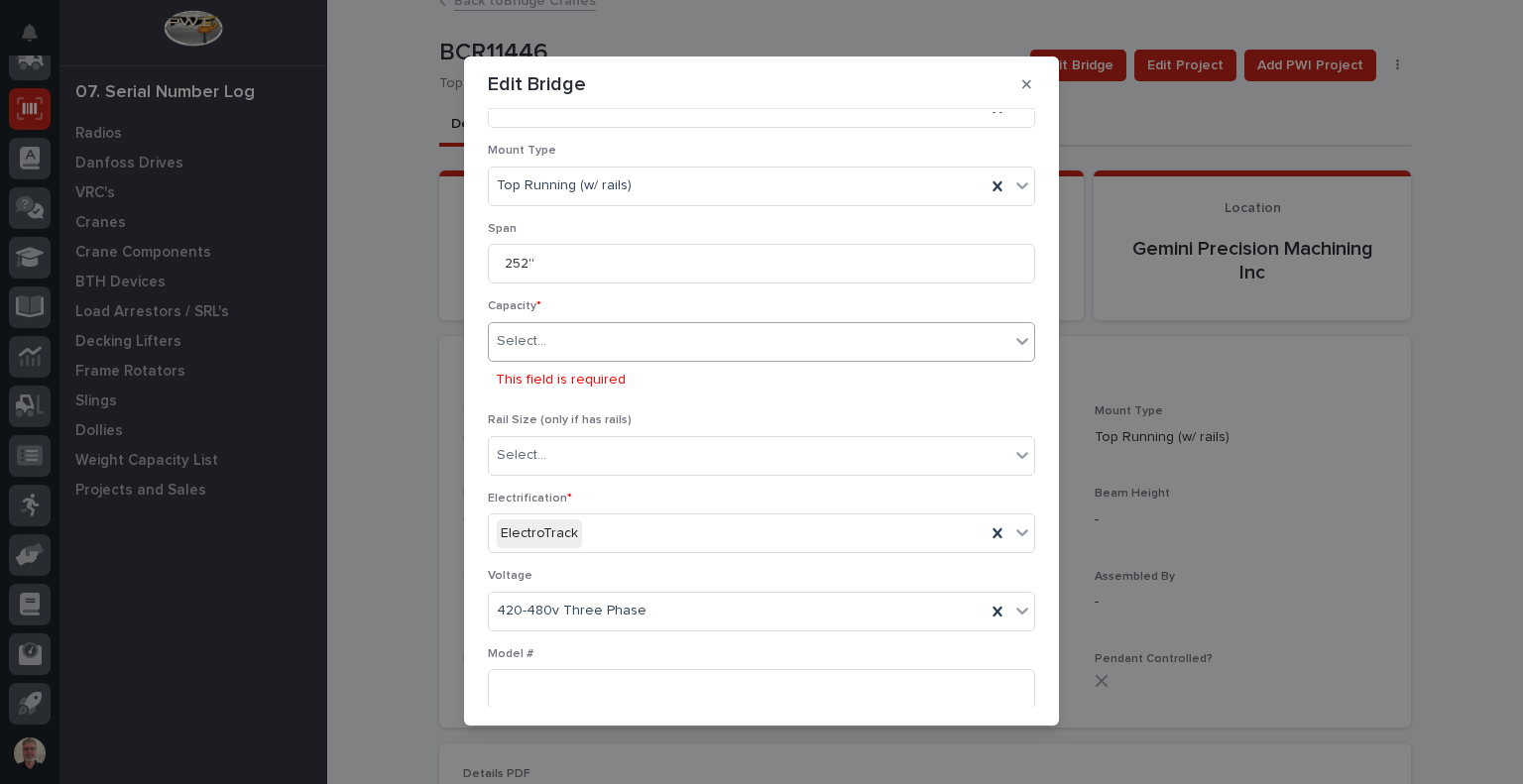 click on "Select..." at bounding box center [749, 341] 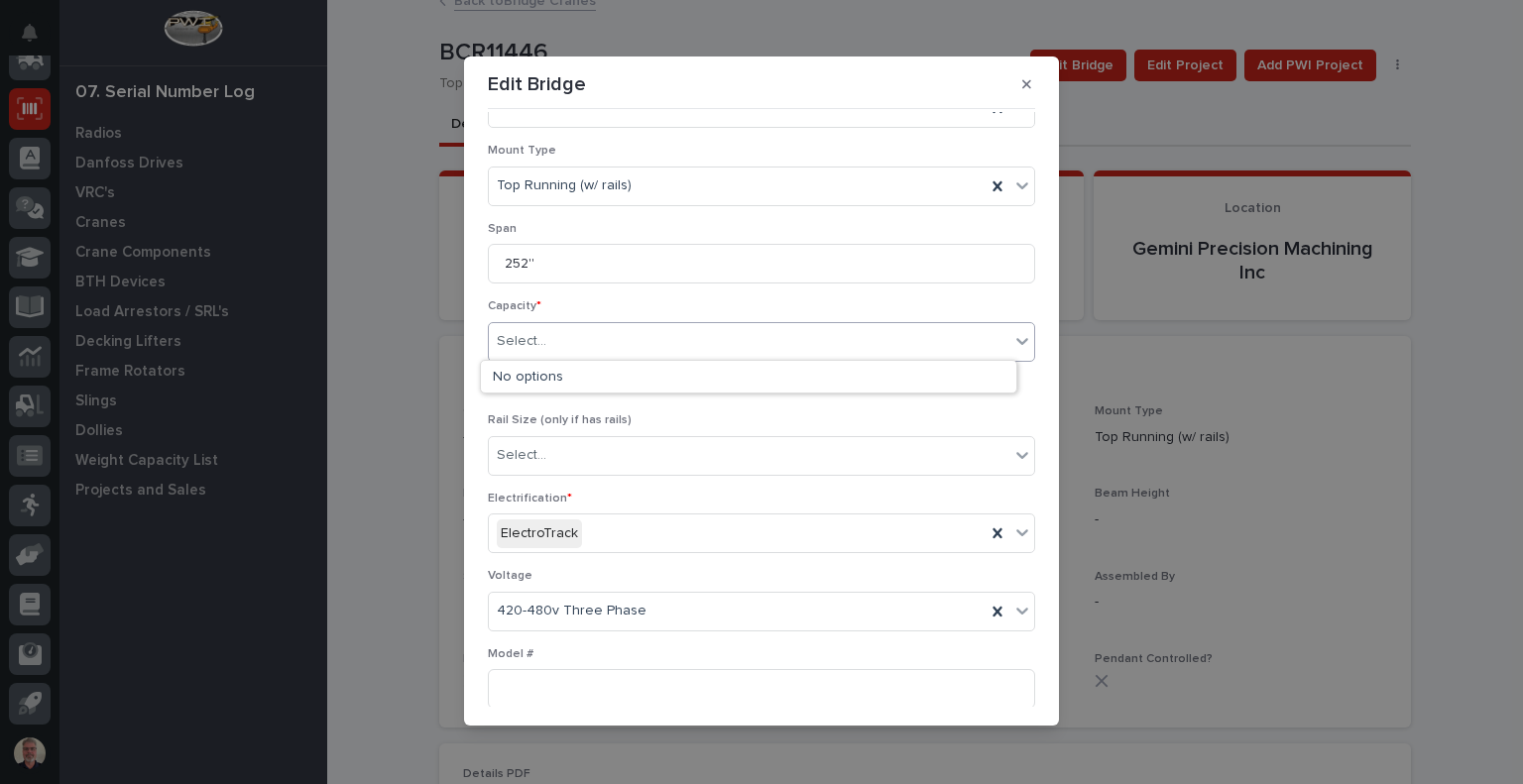 click on "Select..." at bounding box center (749, 341) 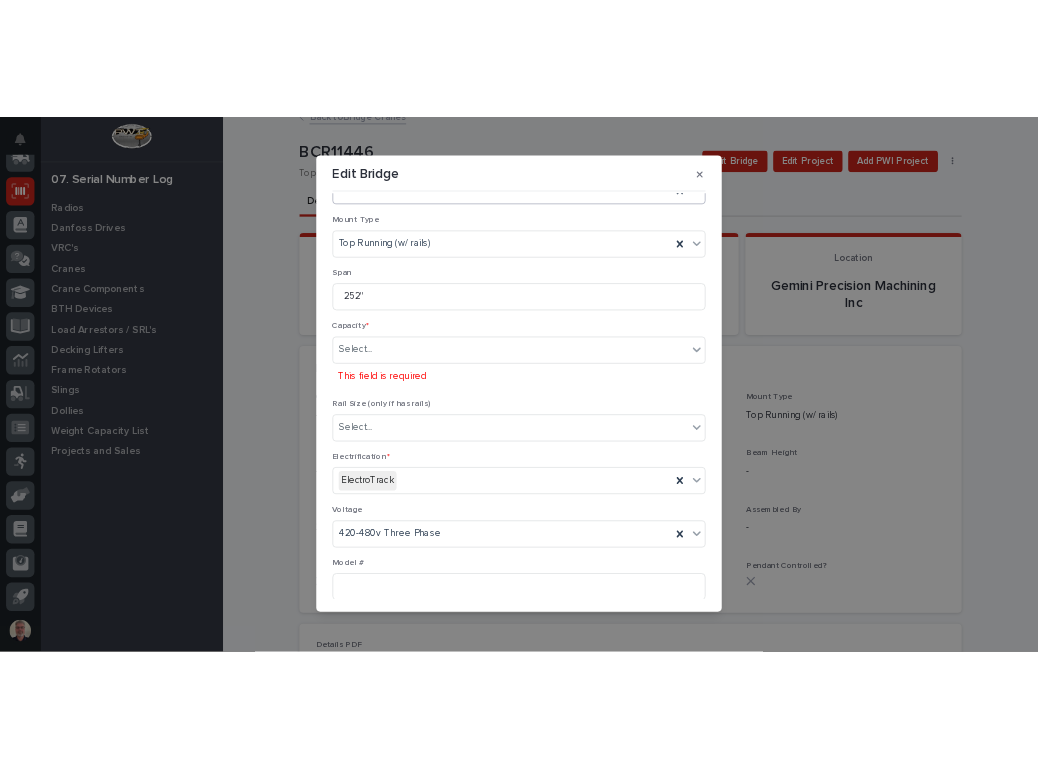 scroll, scrollTop: 55, scrollLeft: 0, axis: vertical 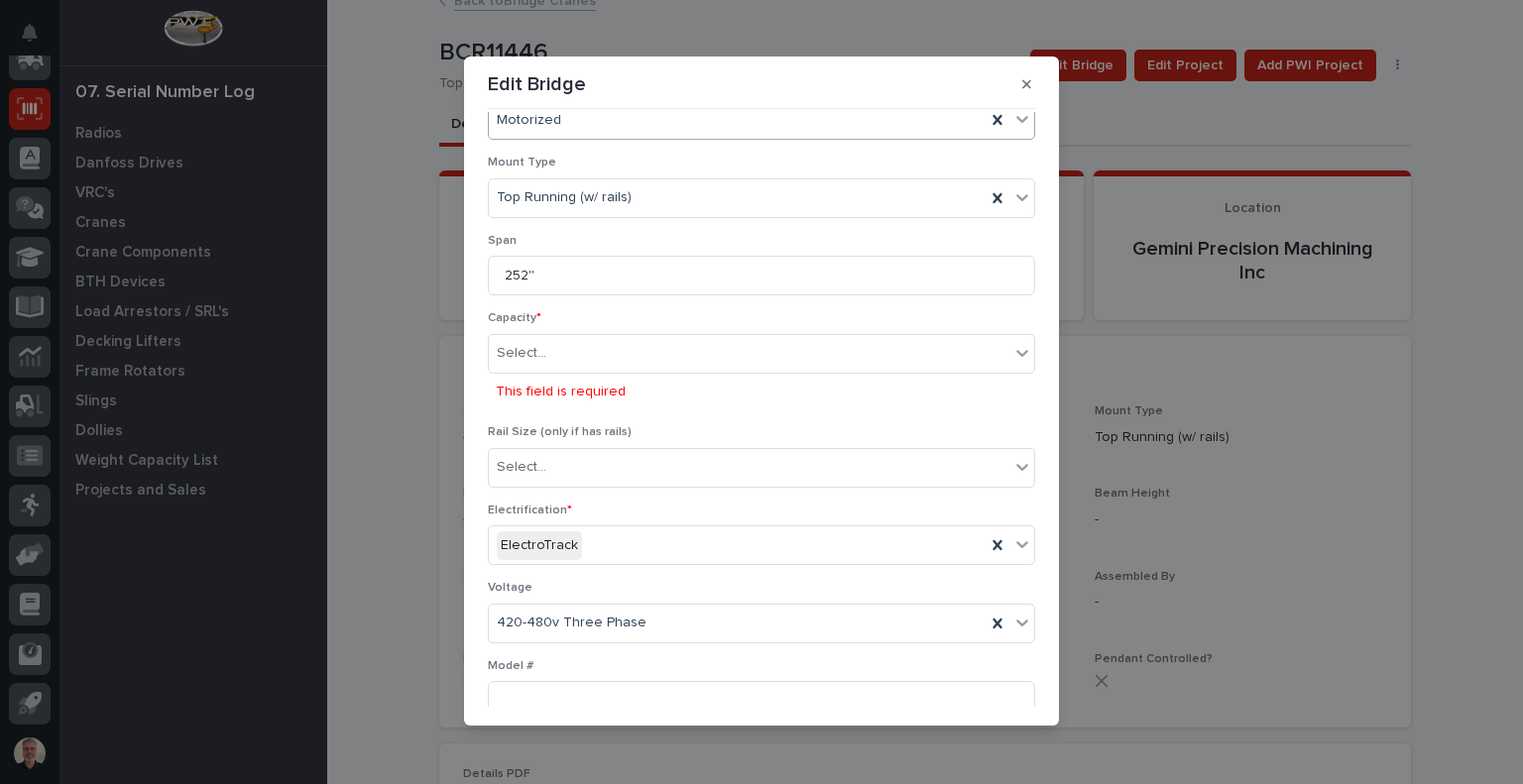 click on "Motorized" at bounding box center [737, 120] 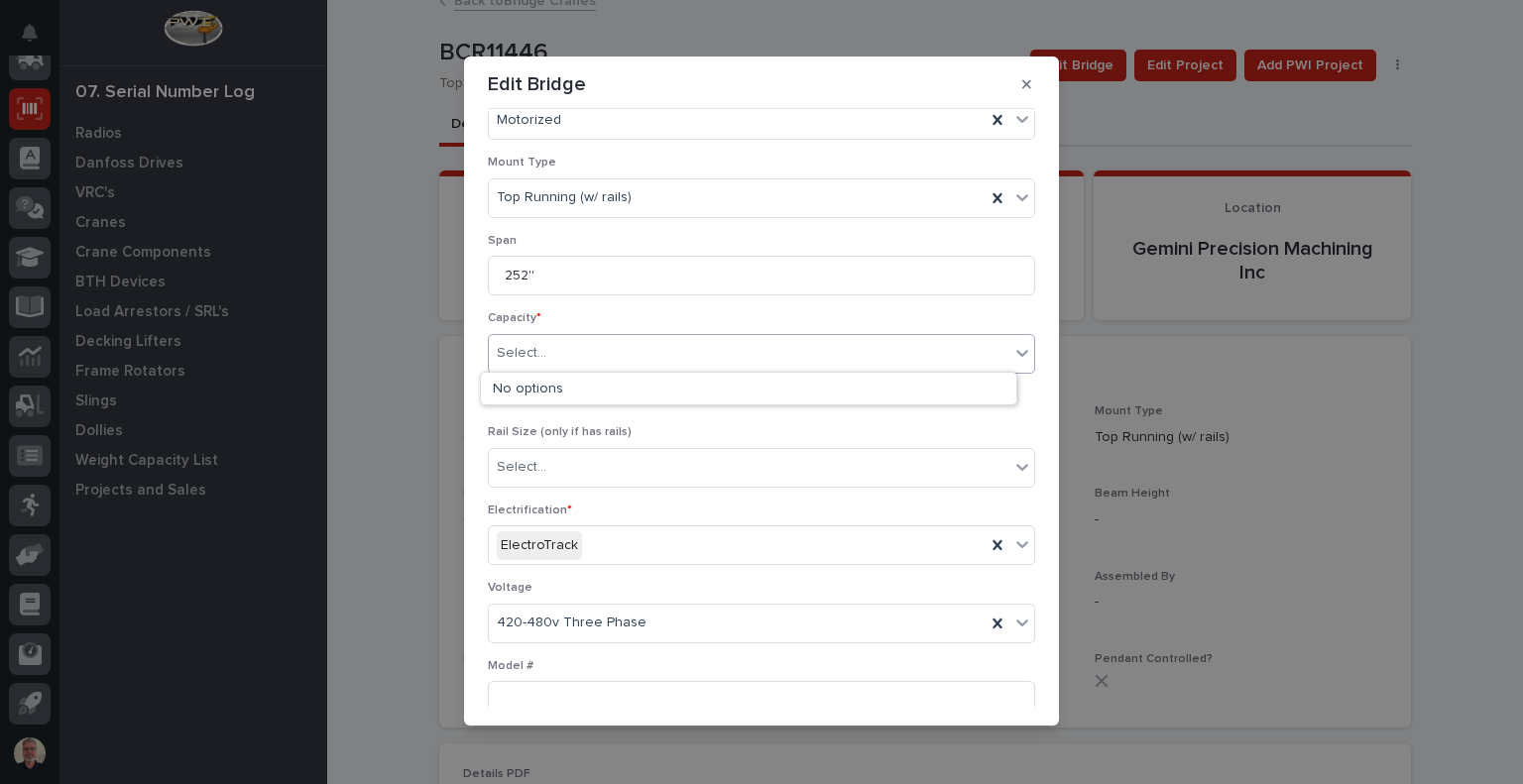 click on "Select..." at bounding box center (749, 353) 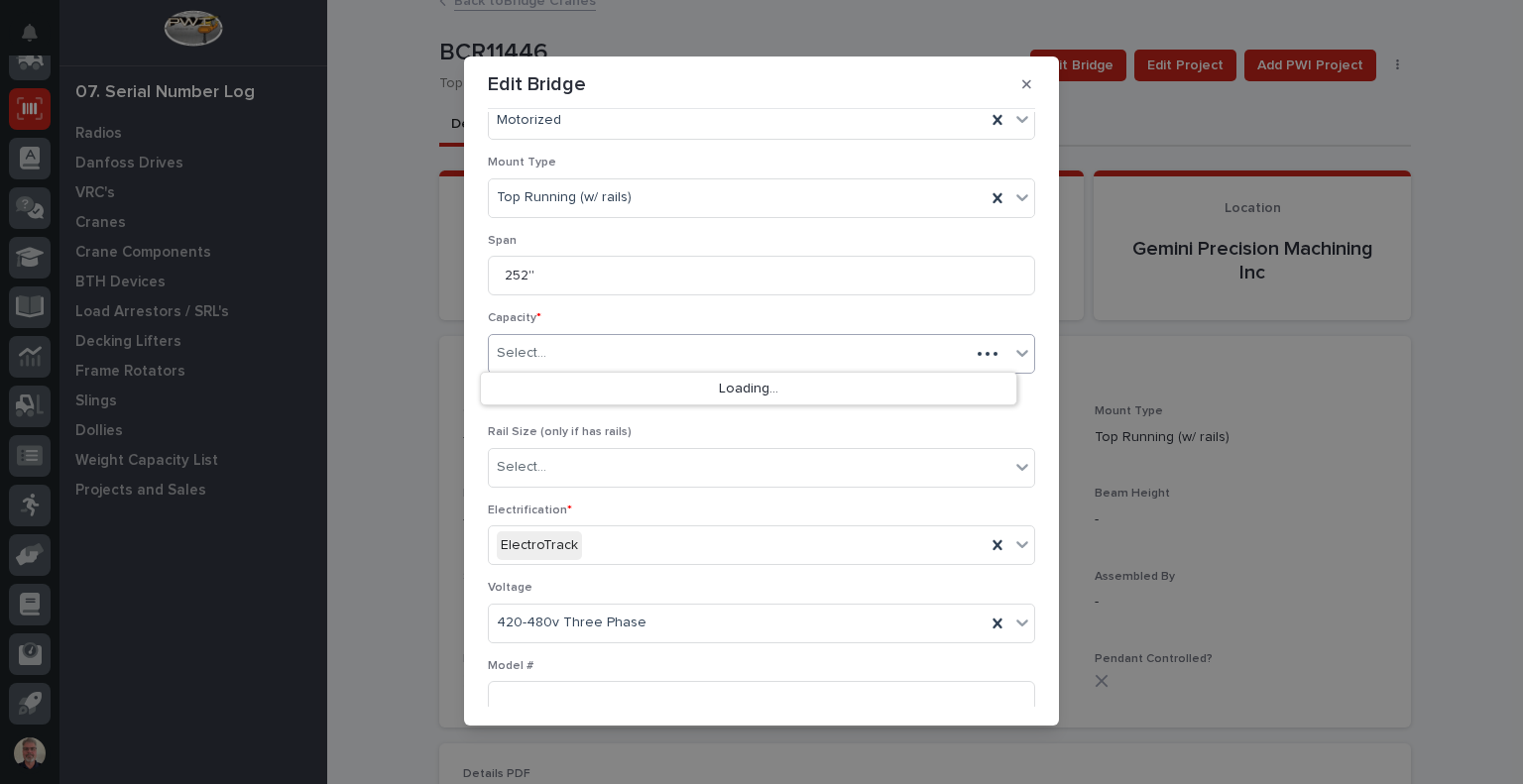click on "Select..." at bounding box center (522, 353) 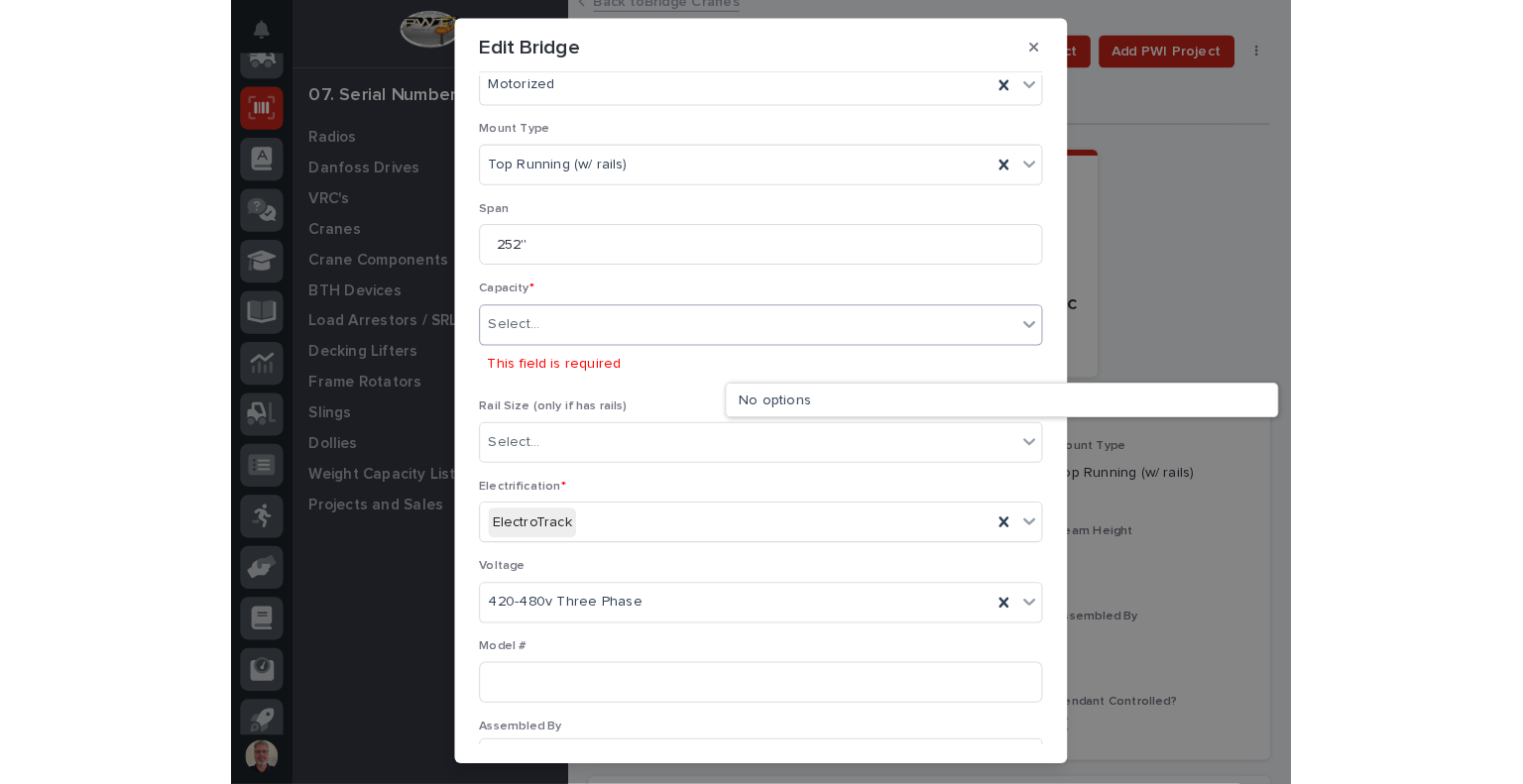 scroll, scrollTop: 280, scrollLeft: 0, axis: vertical 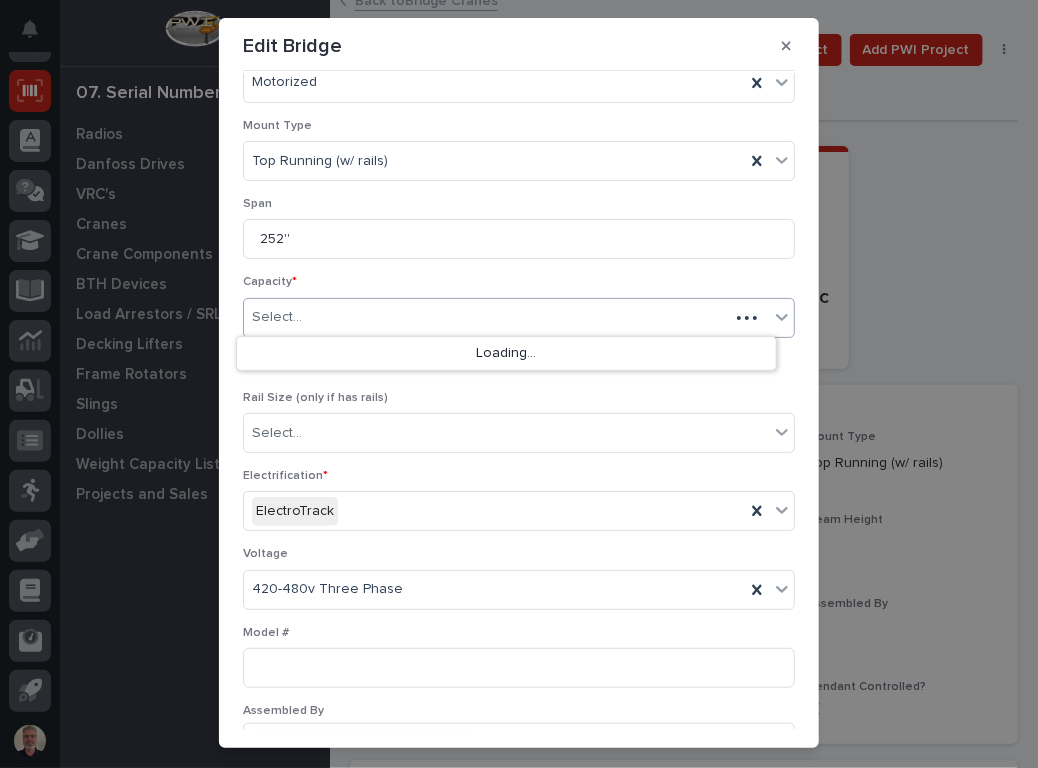 click on "Select..." at bounding box center [486, 317] 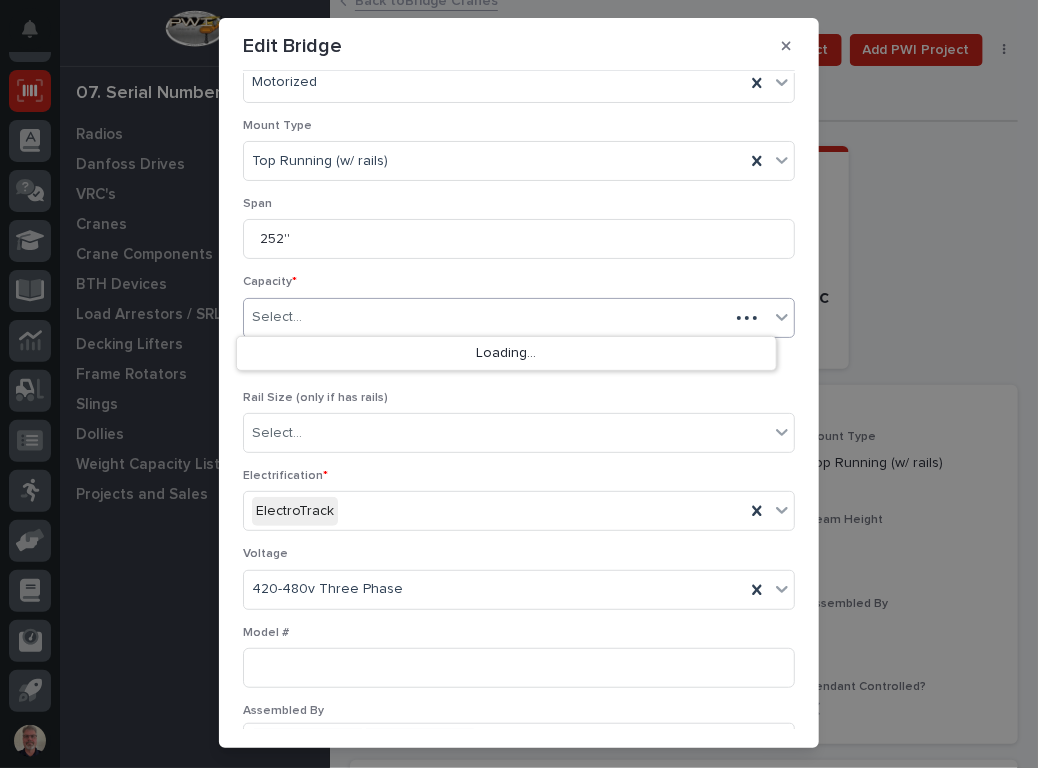 click on "Select..." at bounding box center (486, 317) 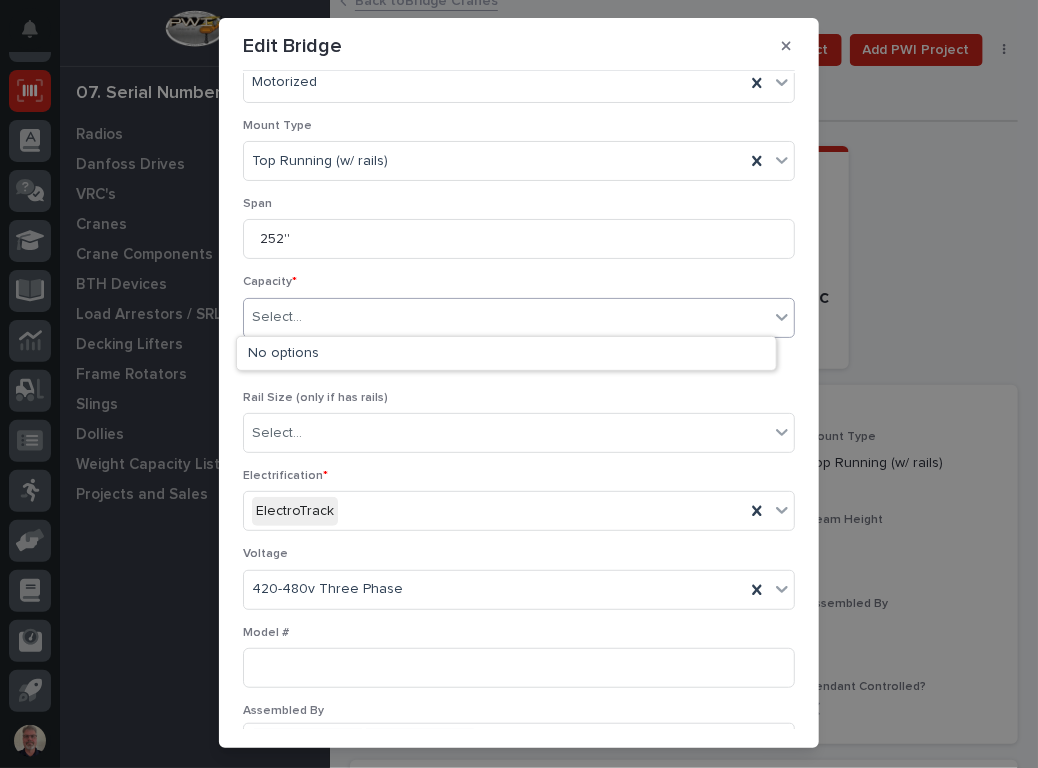 click 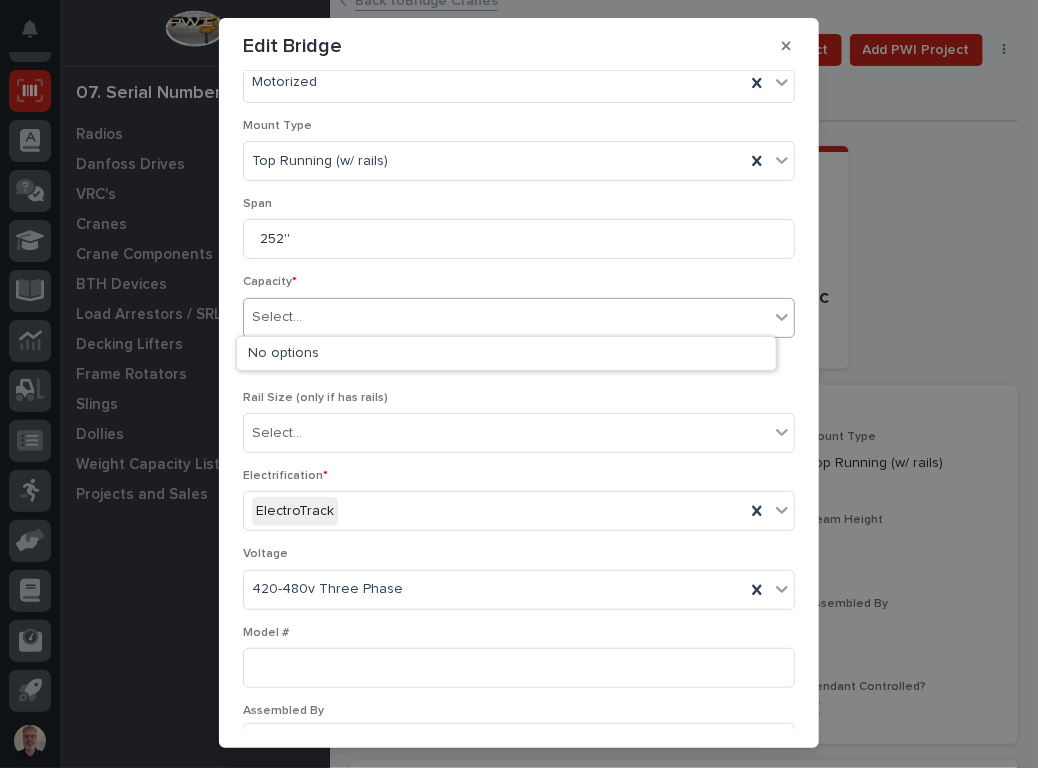 click on "Select..." at bounding box center (506, 317) 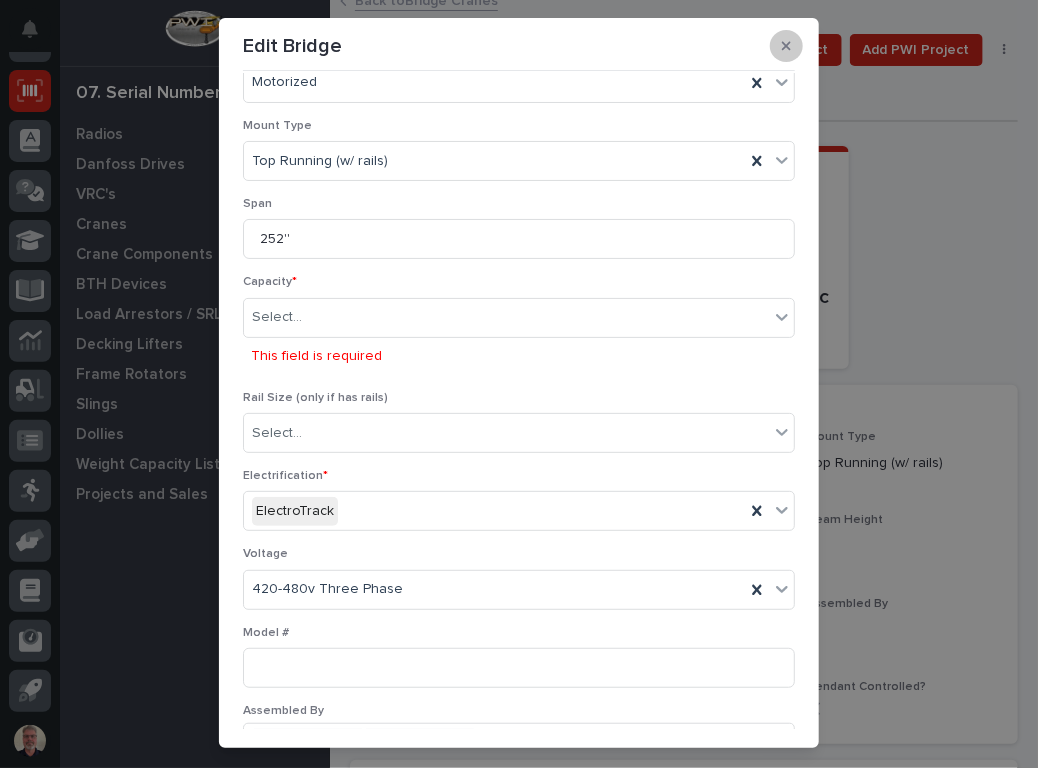 click at bounding box center [786, 46] 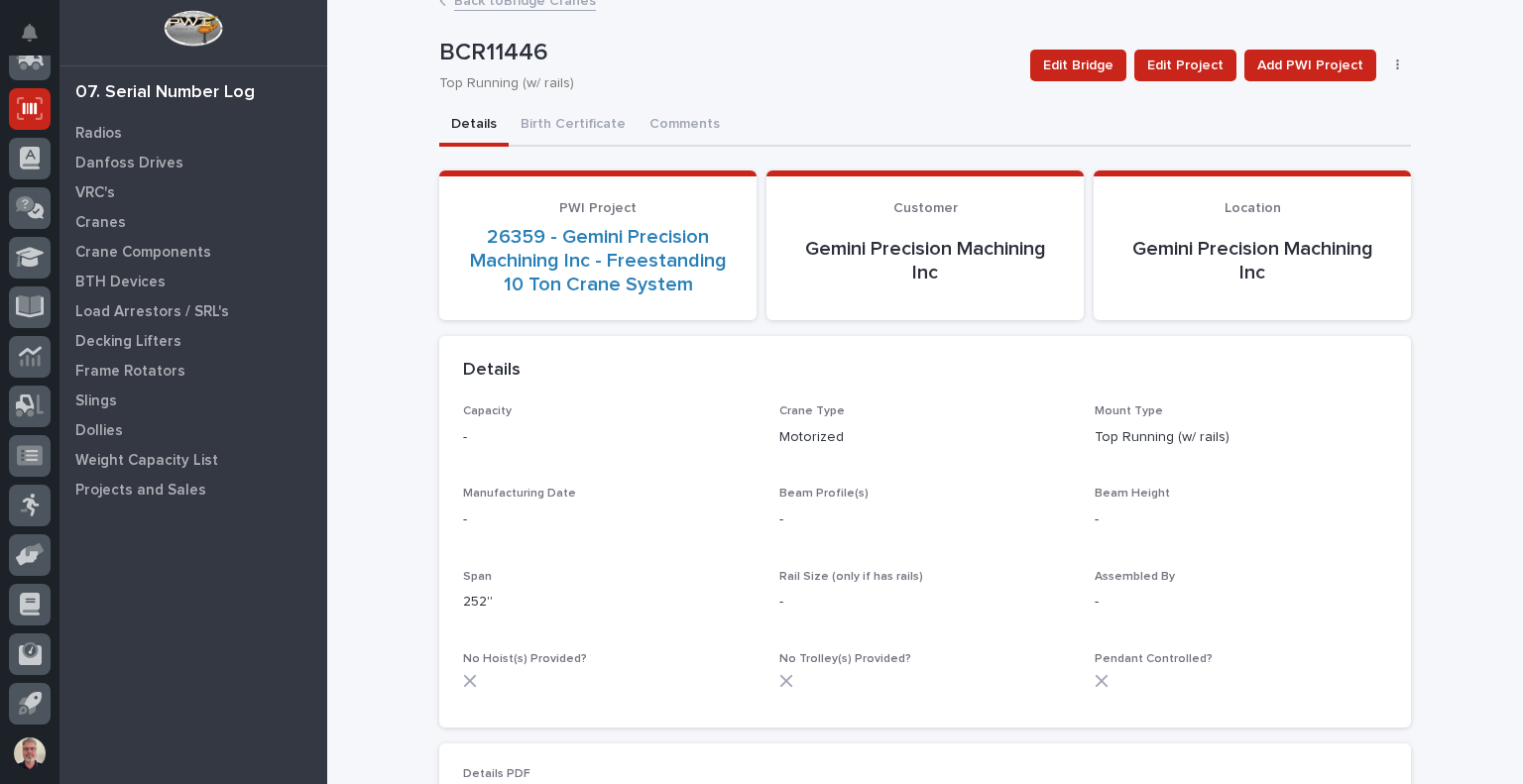 scroll, scrollTop: 265, scrollLeft: 0, axis: vertical 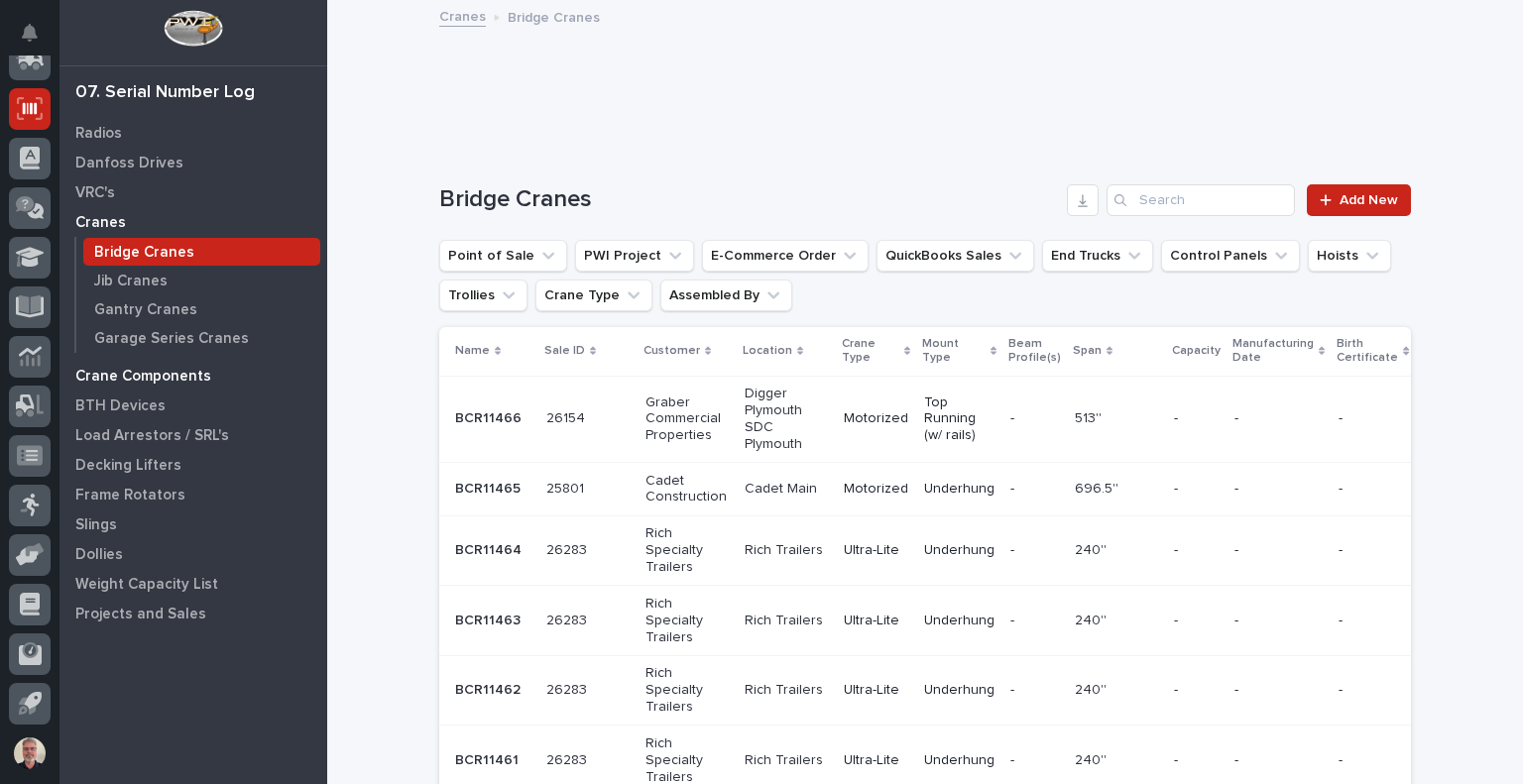 click on "Crane Components" at bounding box center (143, 377) 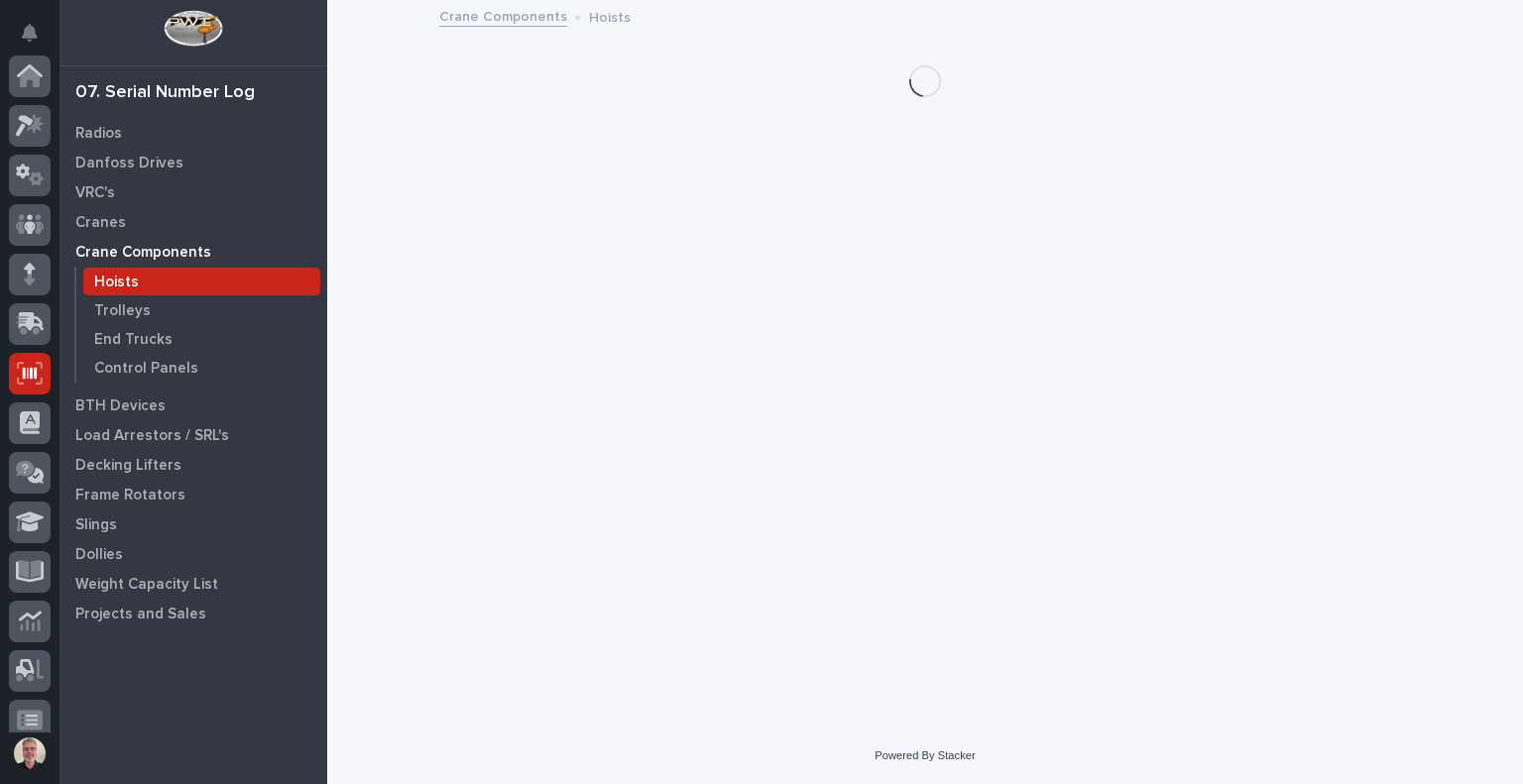 scroll, scrollTop: 265, scrollLeft: 0, axis: vertical 